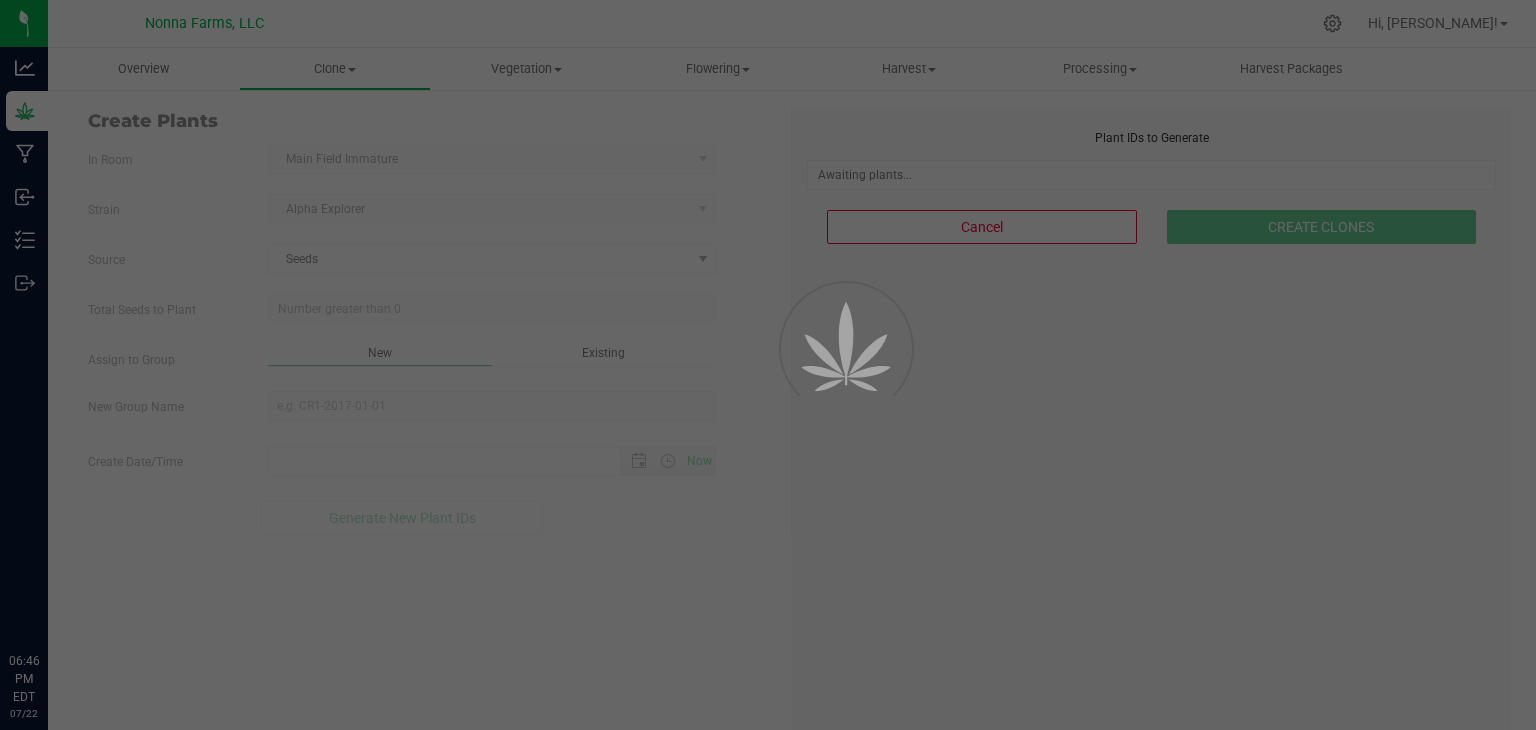 type on "7/22/2025 6:46 PM" 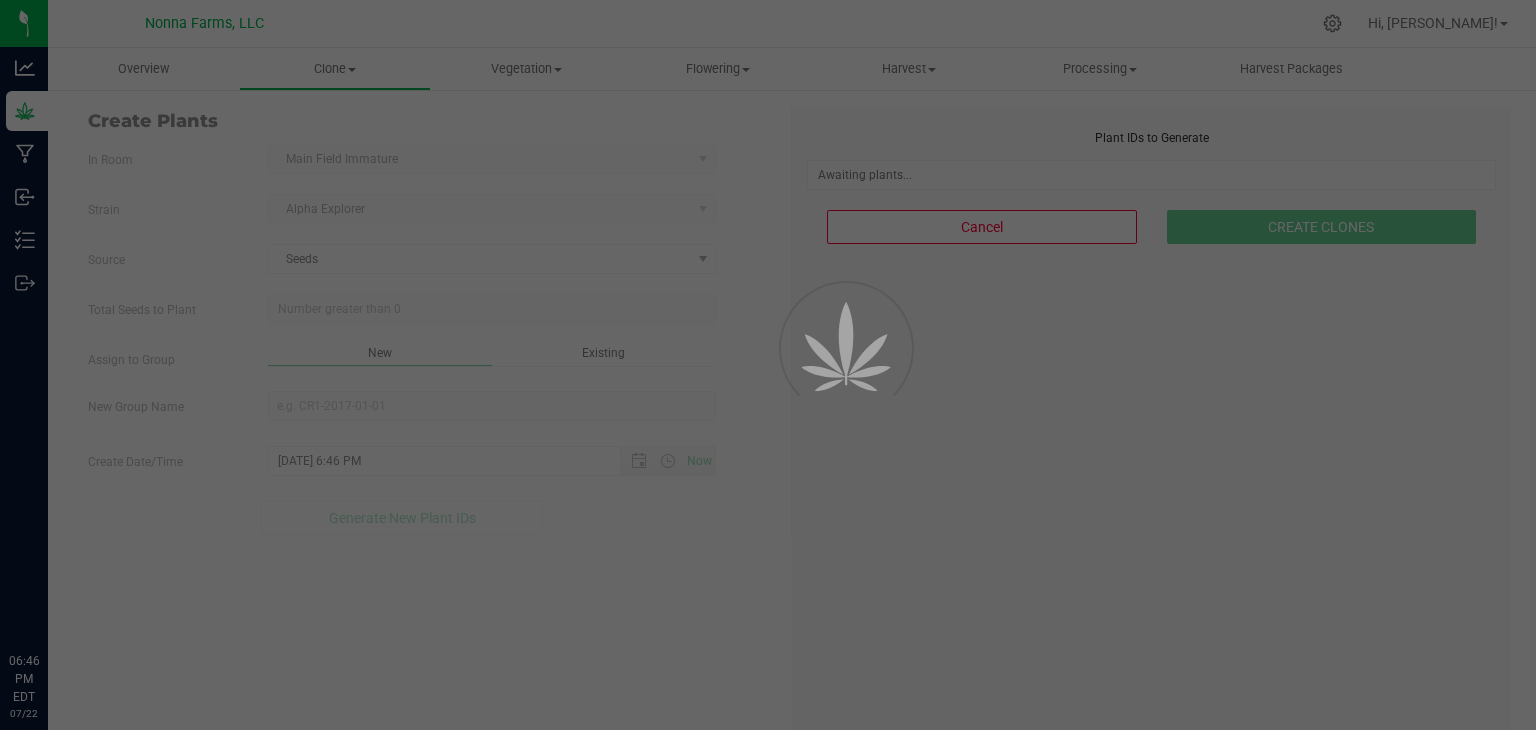 scroll, scrollTop: 0, scrollLeft: 0, axis: both 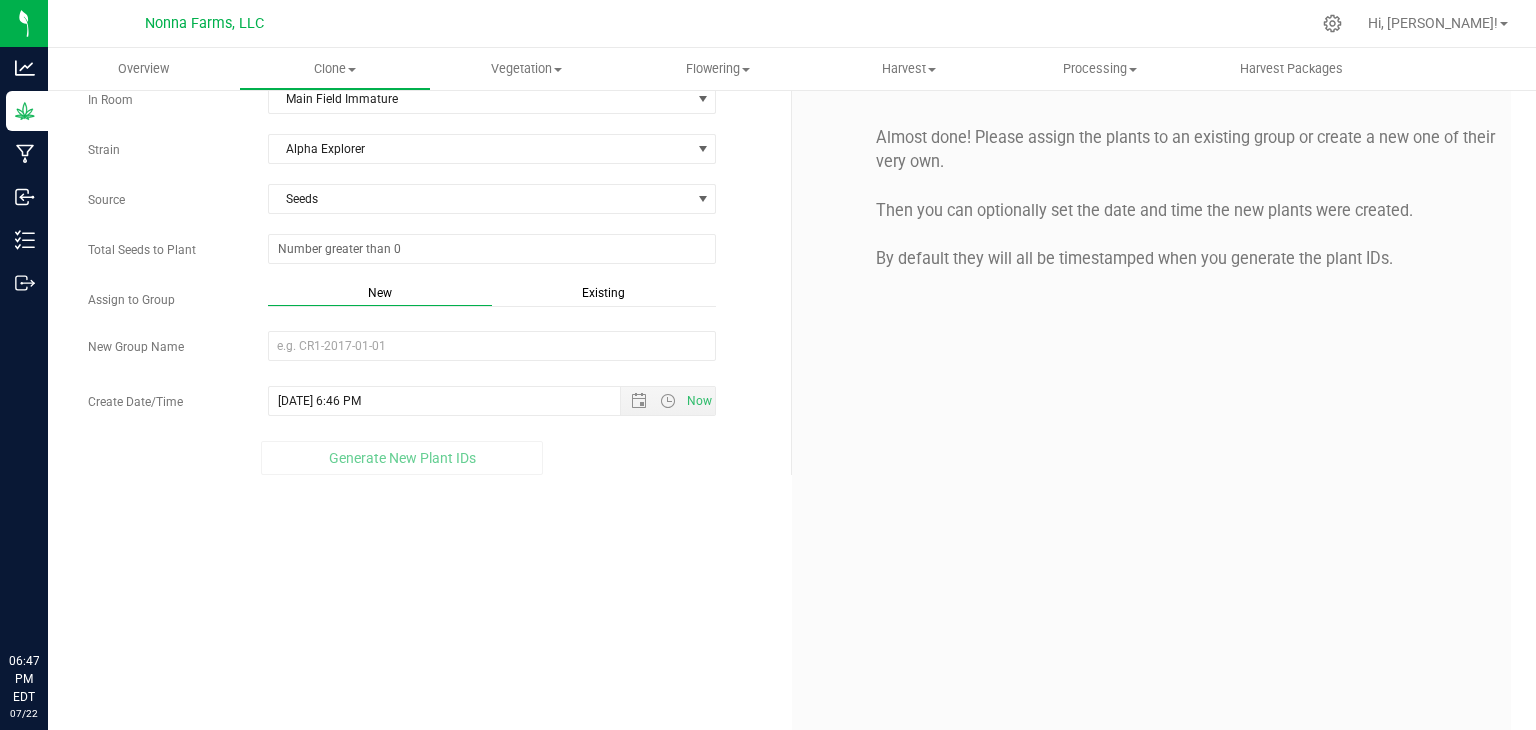 click on "Almost done! Please assign the plants to an existing group or create a new one of their very own.
Then you can optionally set the date and time the new plants were created.
By default they will all be timestamped when you generate the plant IDs." at bounding box center [1151, 413] 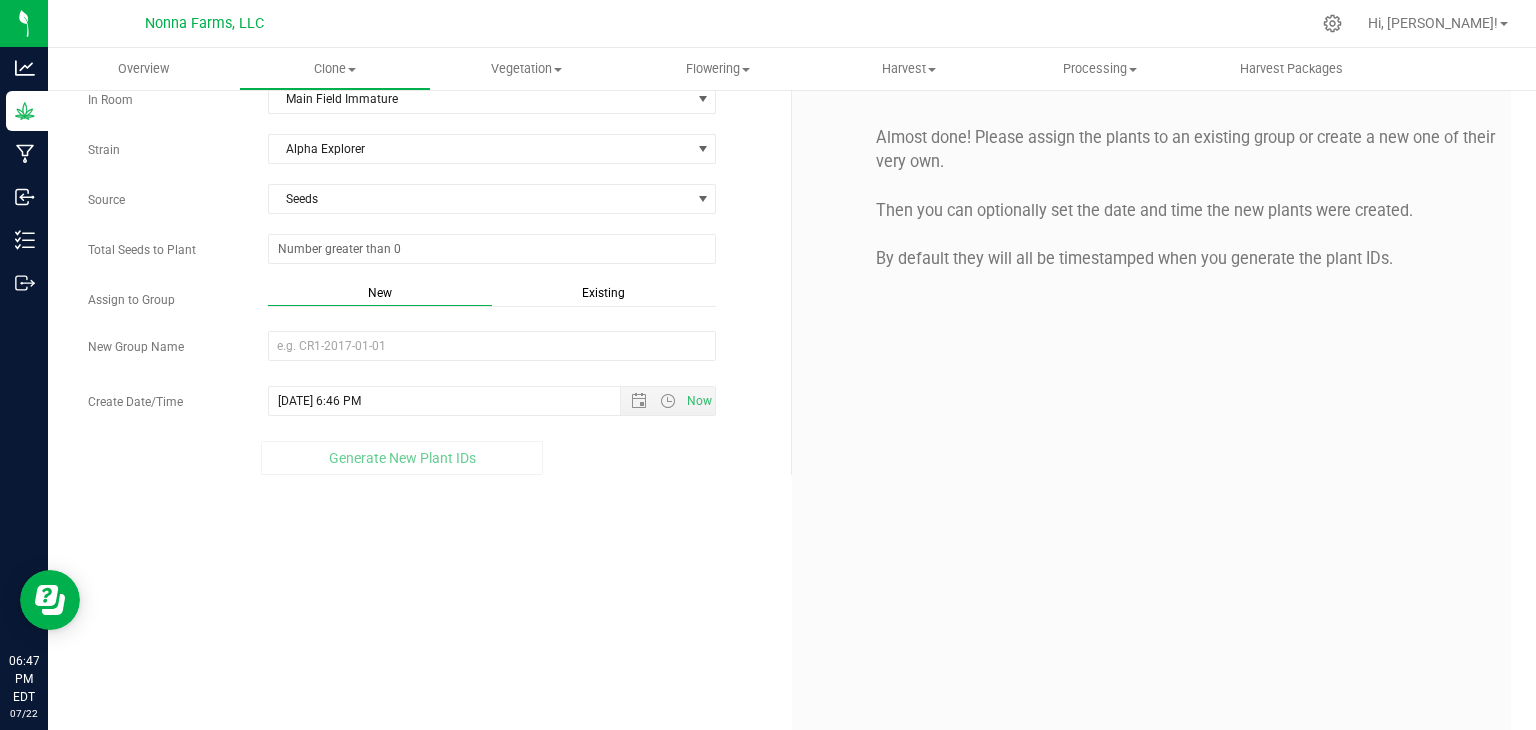 scroll, scrollTop: 0, scrollLeft: 0, axis: both 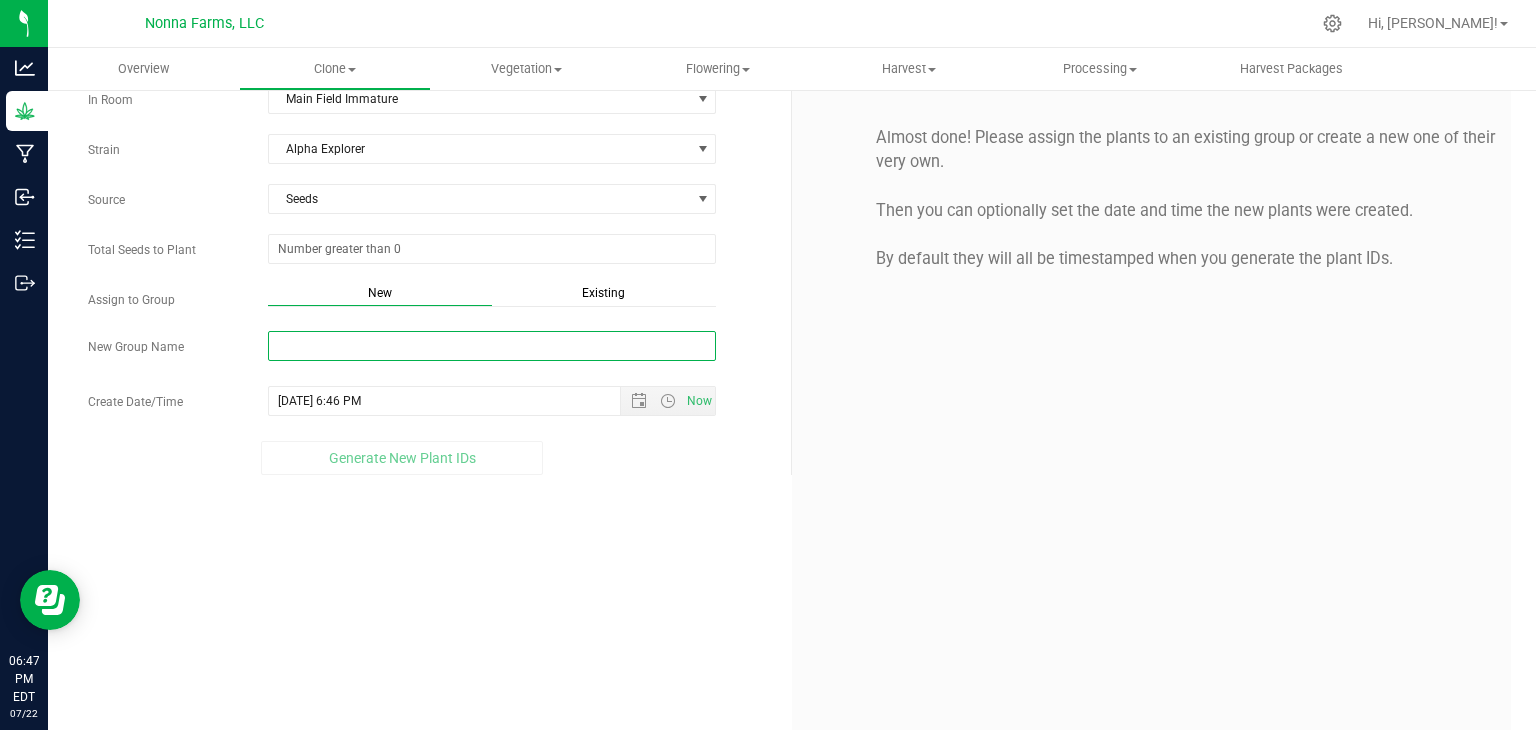 click on "New Group Name" at bounding box center (492, 346) 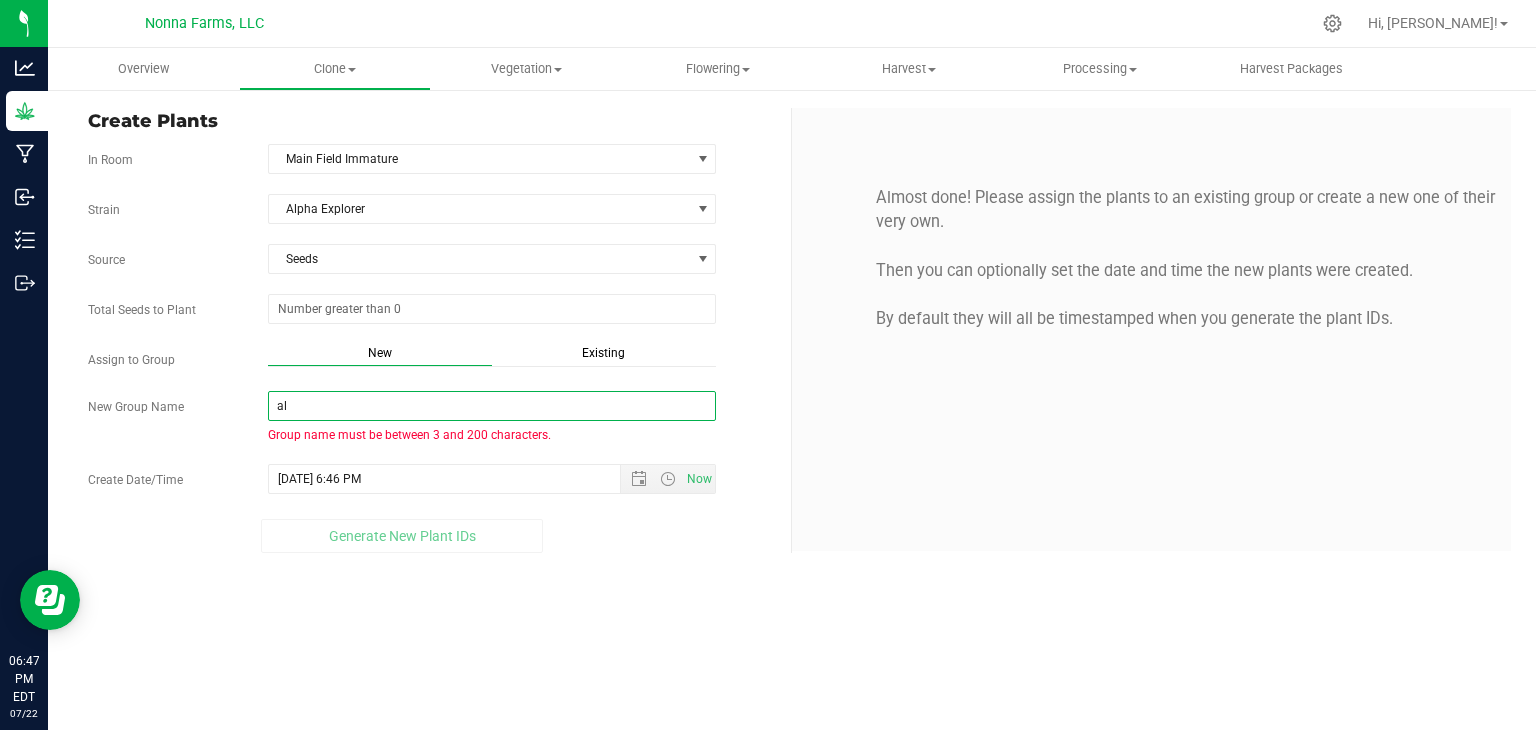 scroll, scrollTop: 0, scrollLeft: 0, axis: both 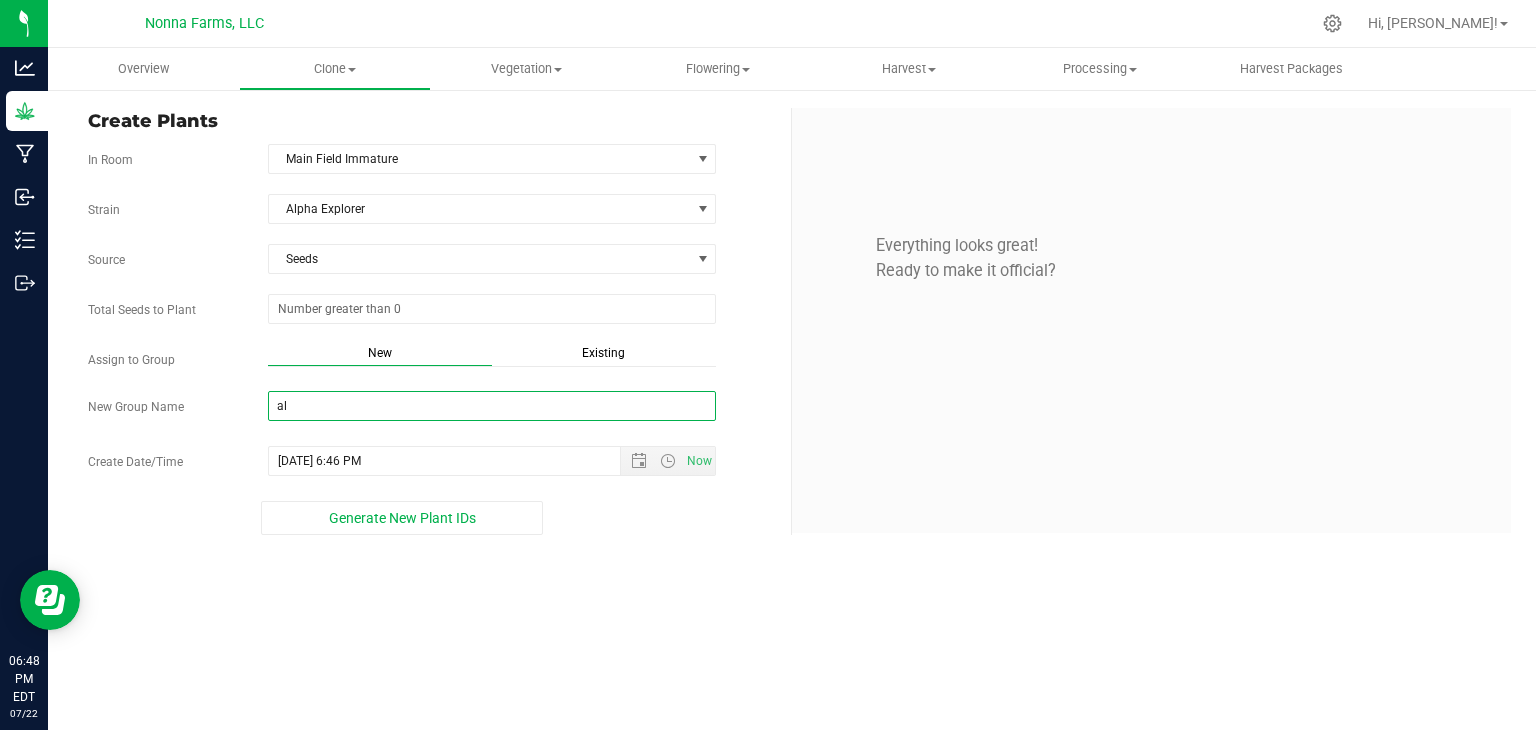type on "a" 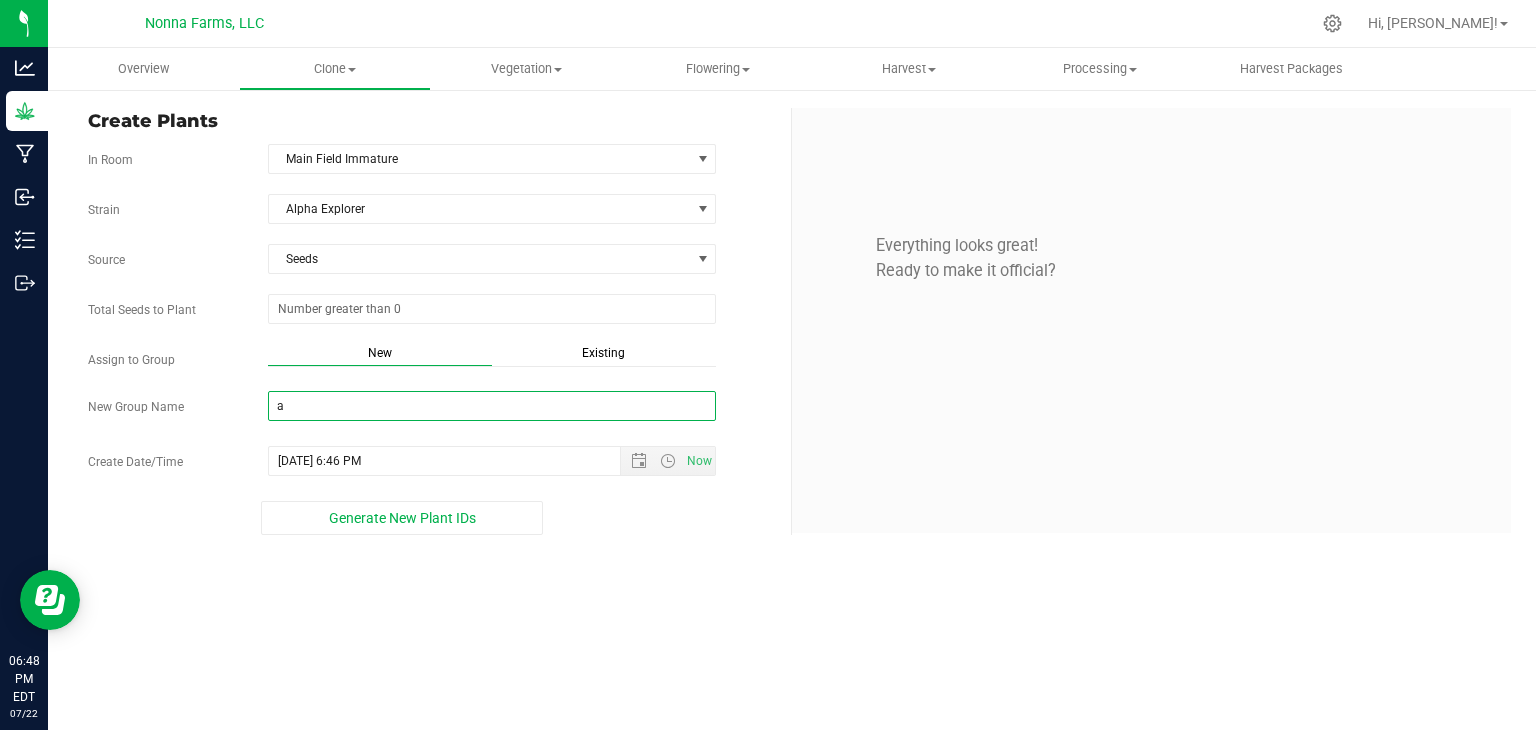 type 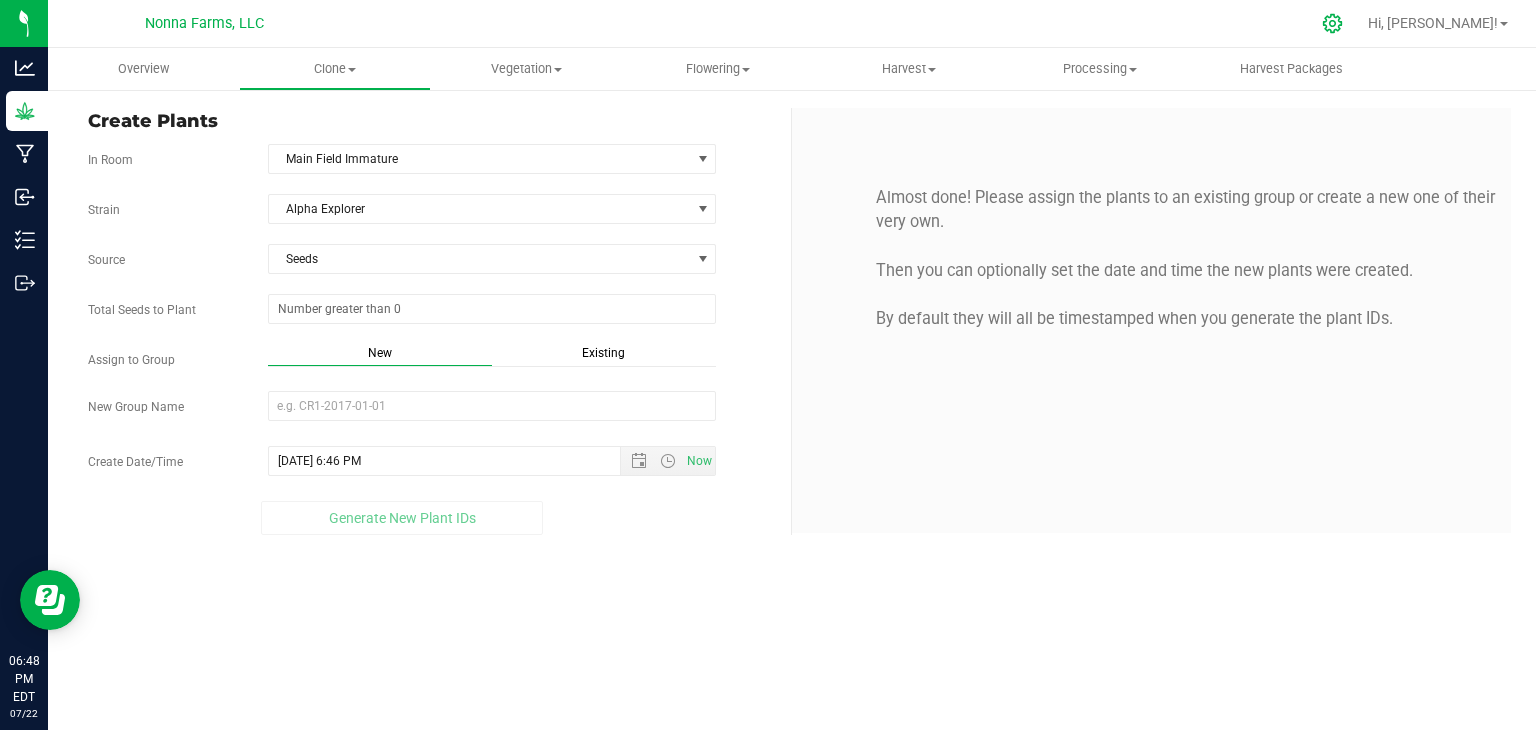 click 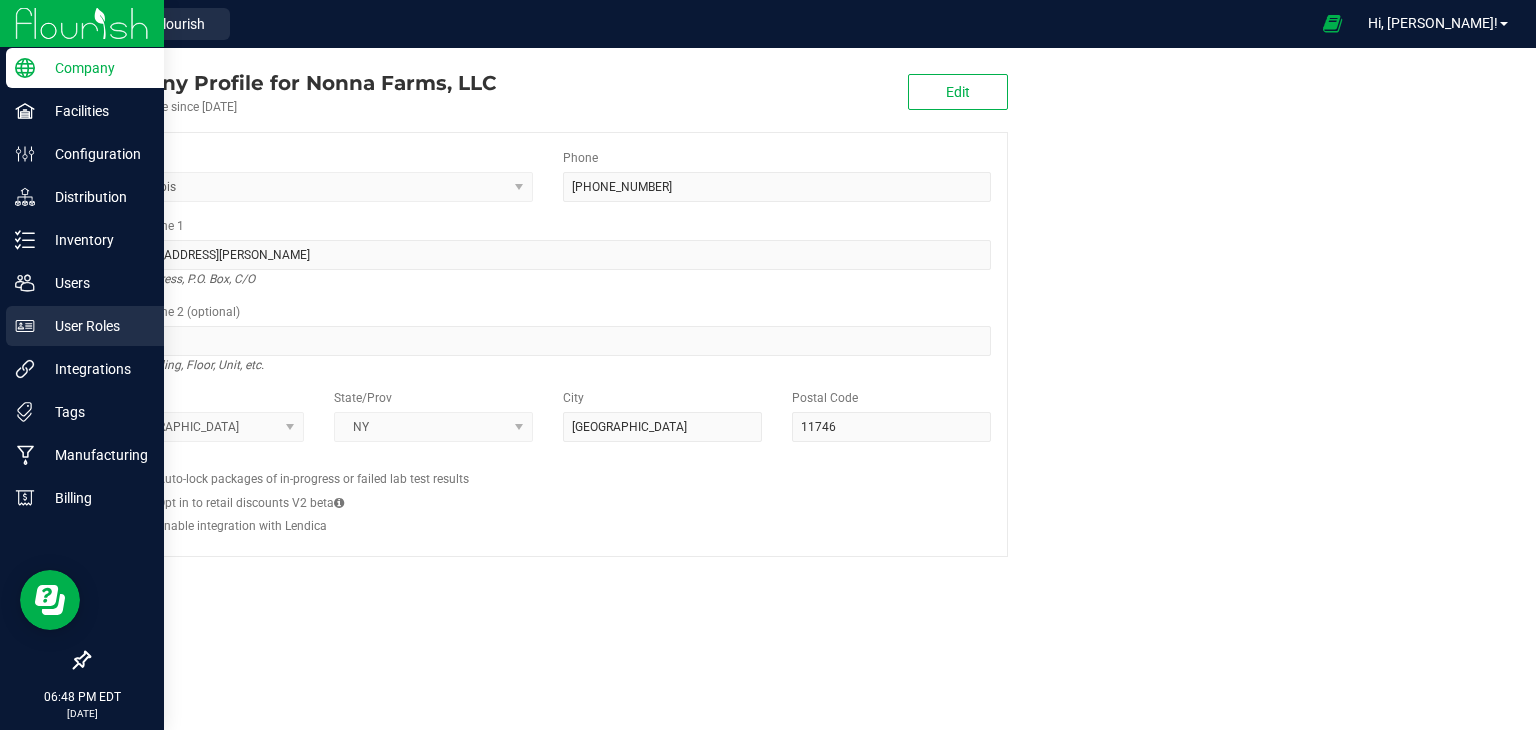click on "User Roles" at bounding box center [95, 326] 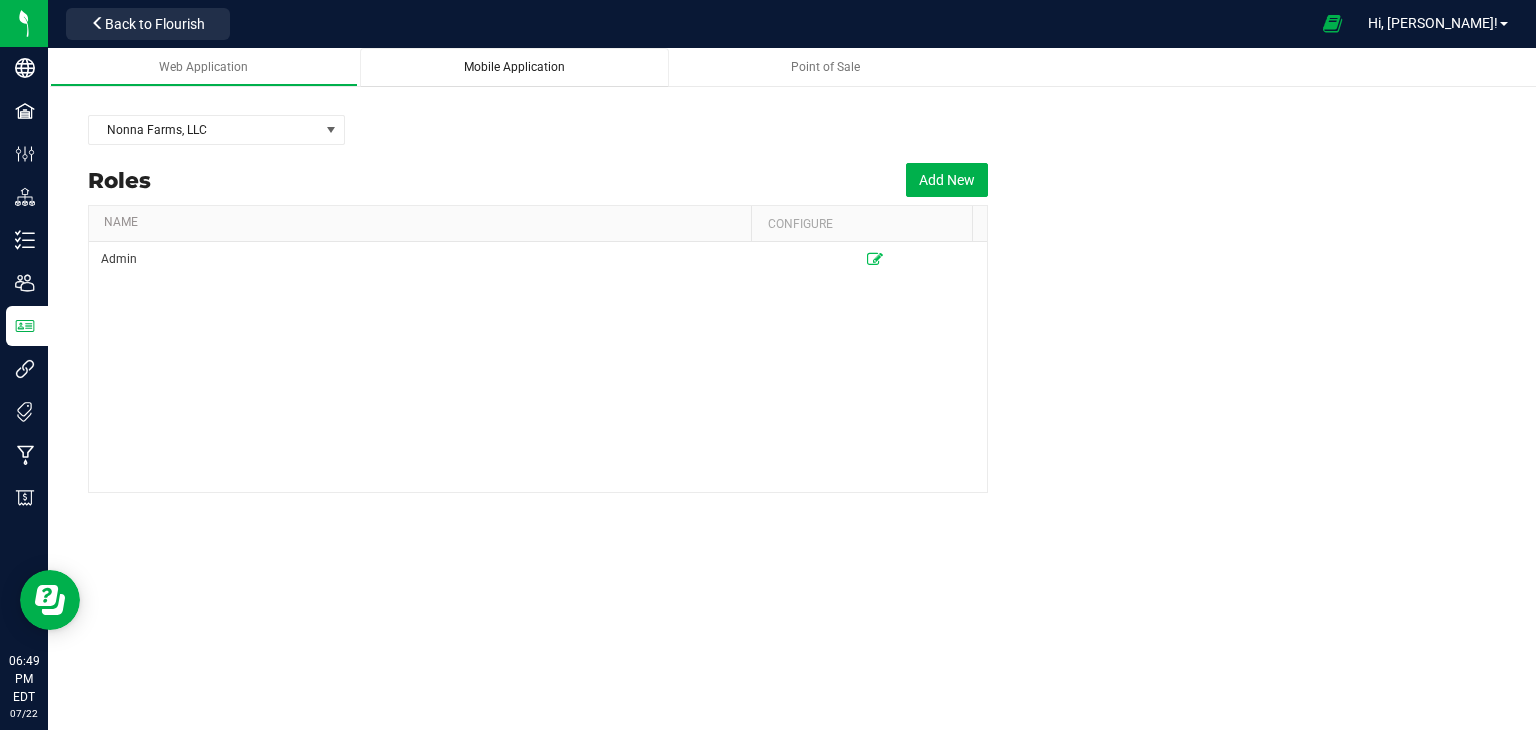 click on "Mobile Application" at bounding box center [514, 67] 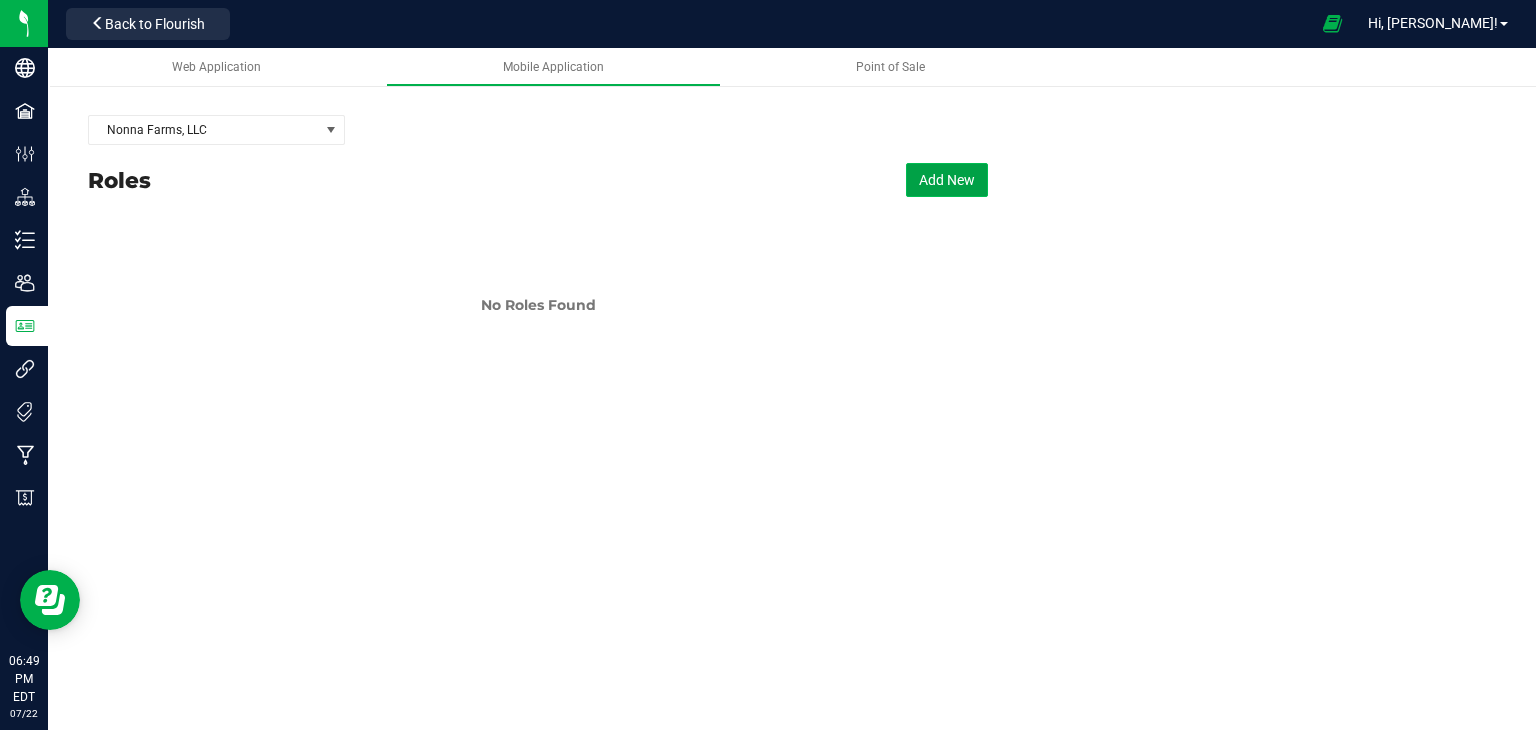 click on "Add New" at bounding box center [947, 180] 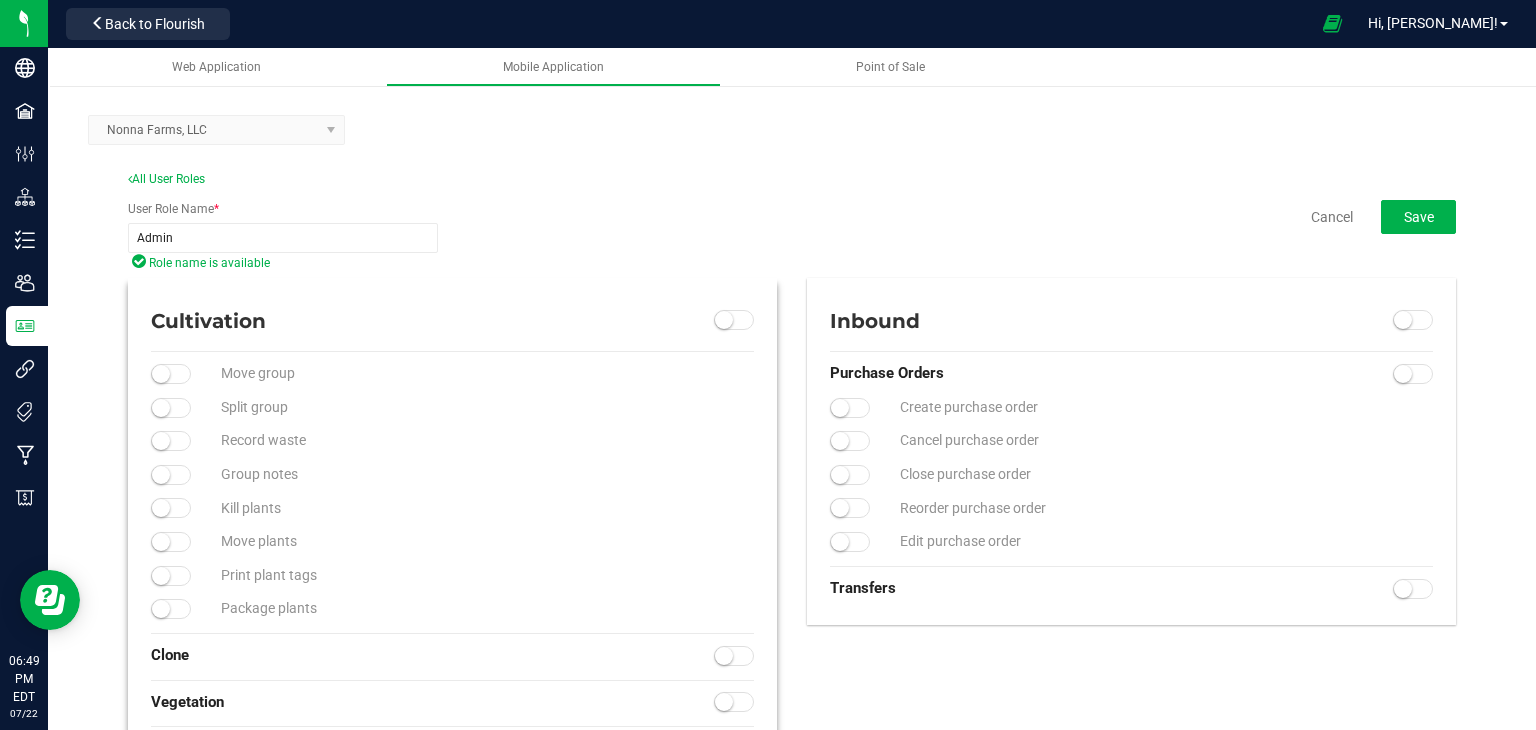 type on "Admin" 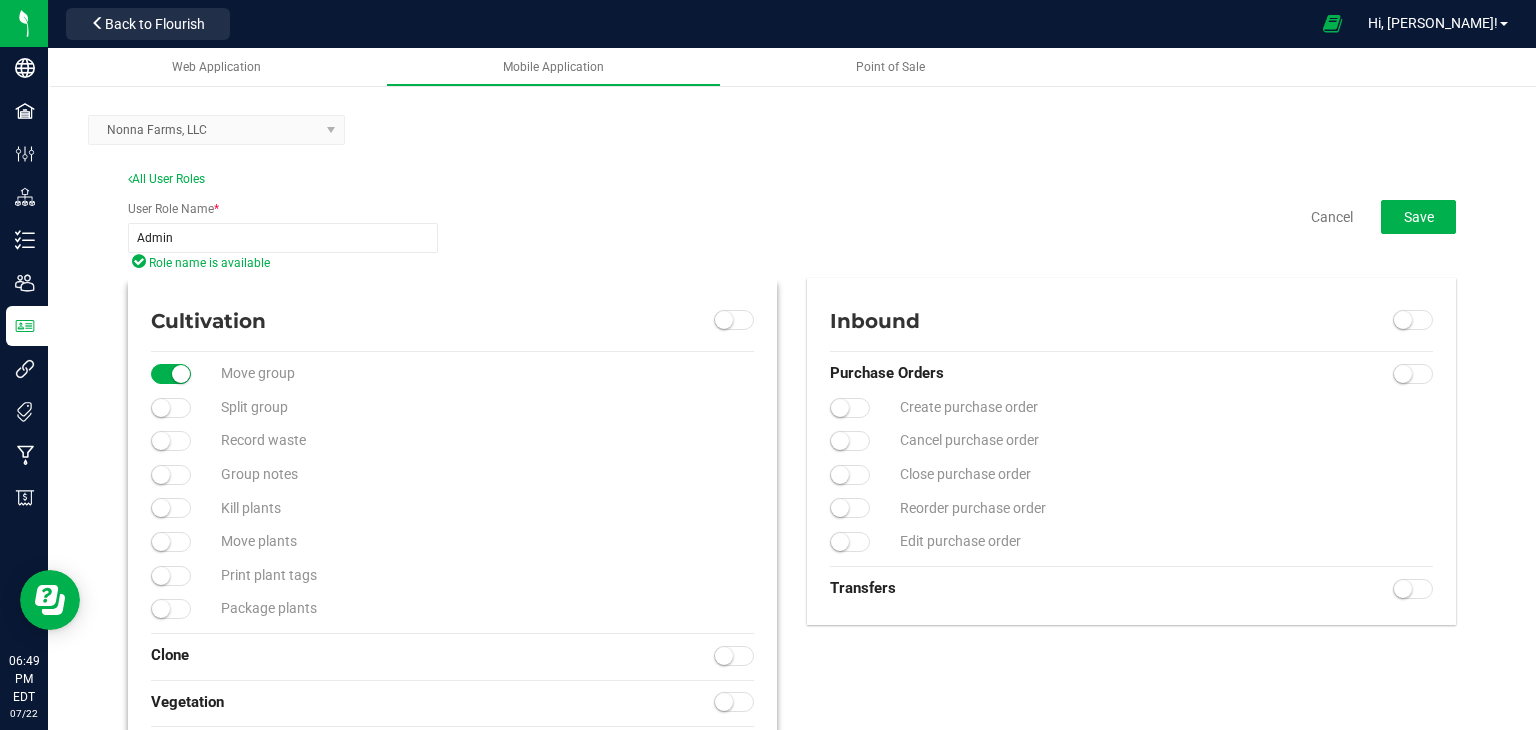 click at bounding box center [171, 374] 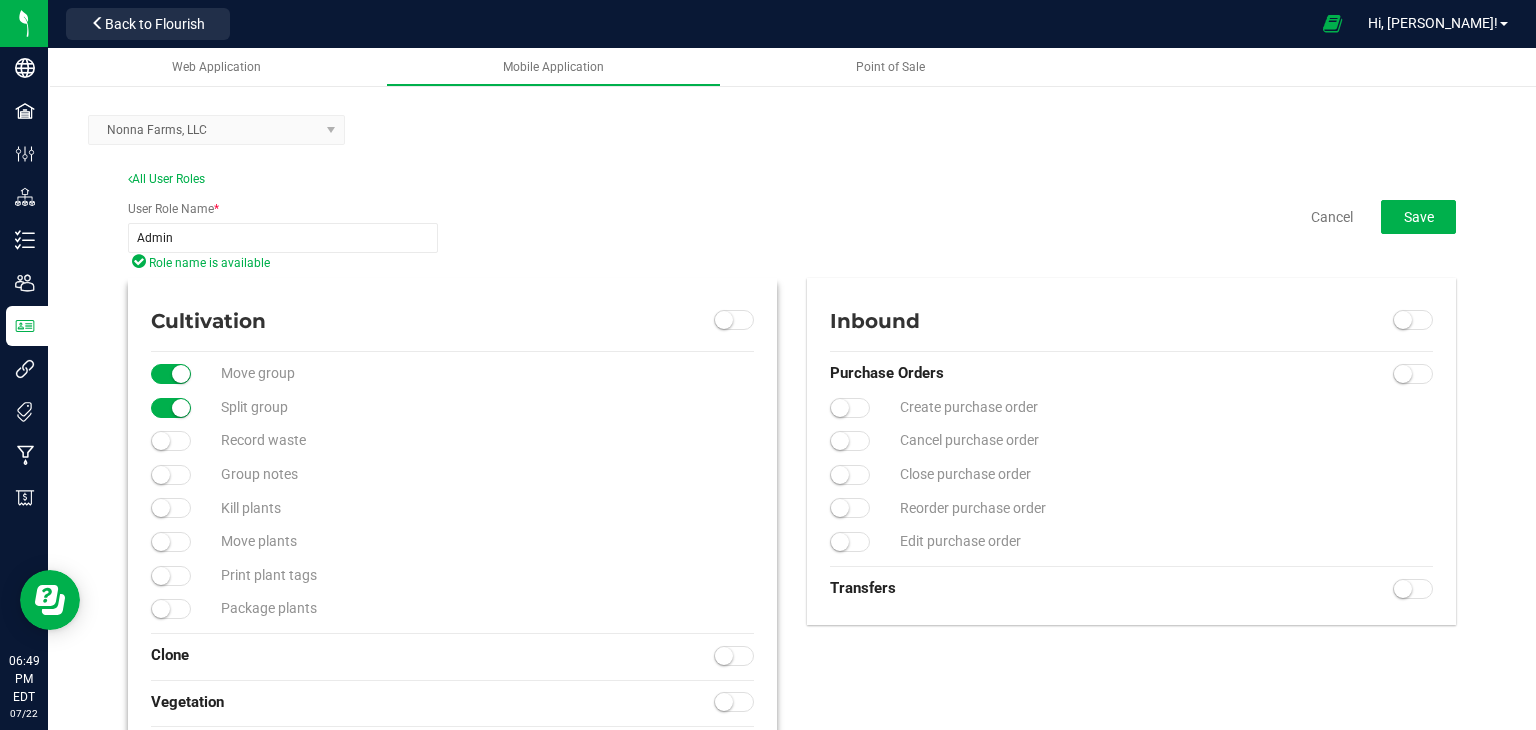 click at bounding box center [171, 374] 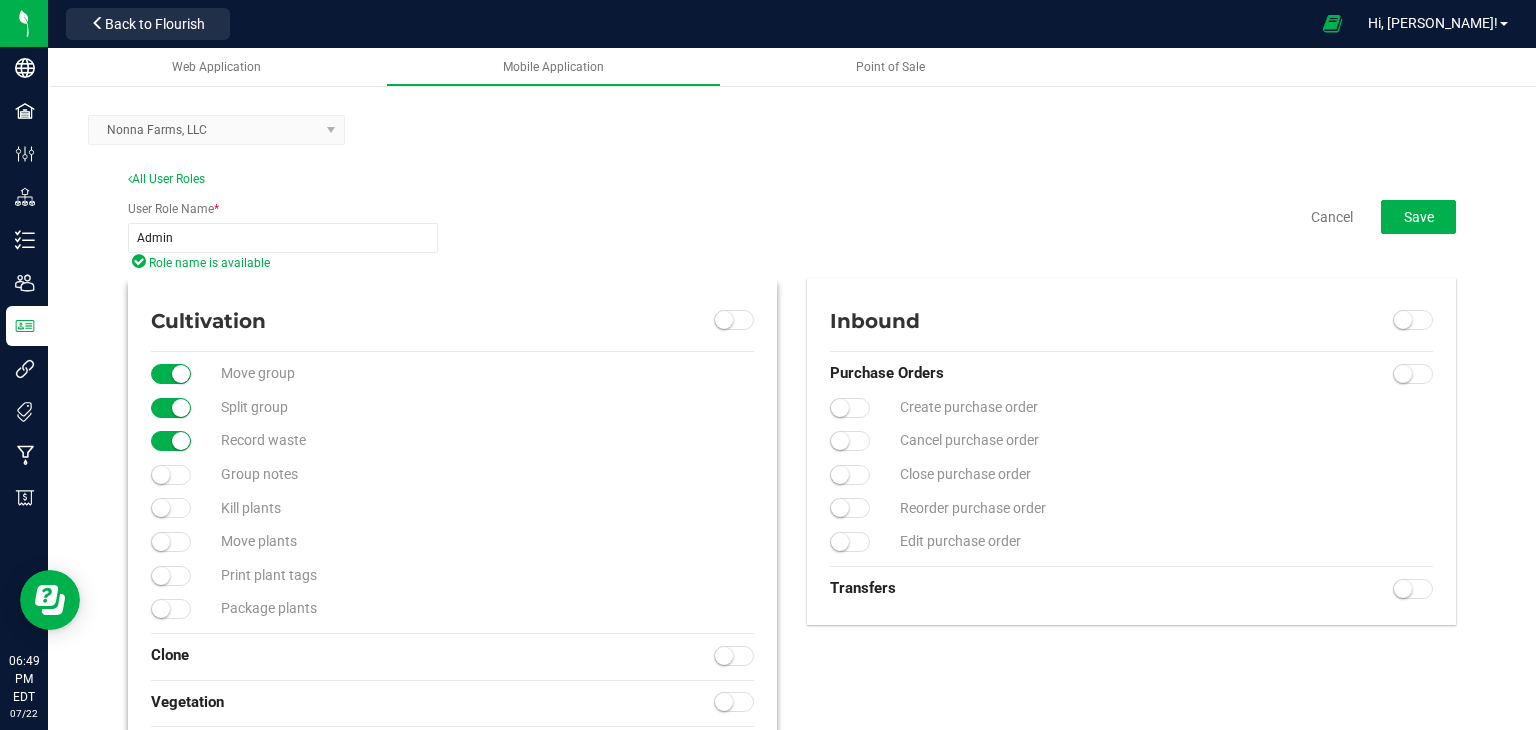click at bounding box center [171, 374] 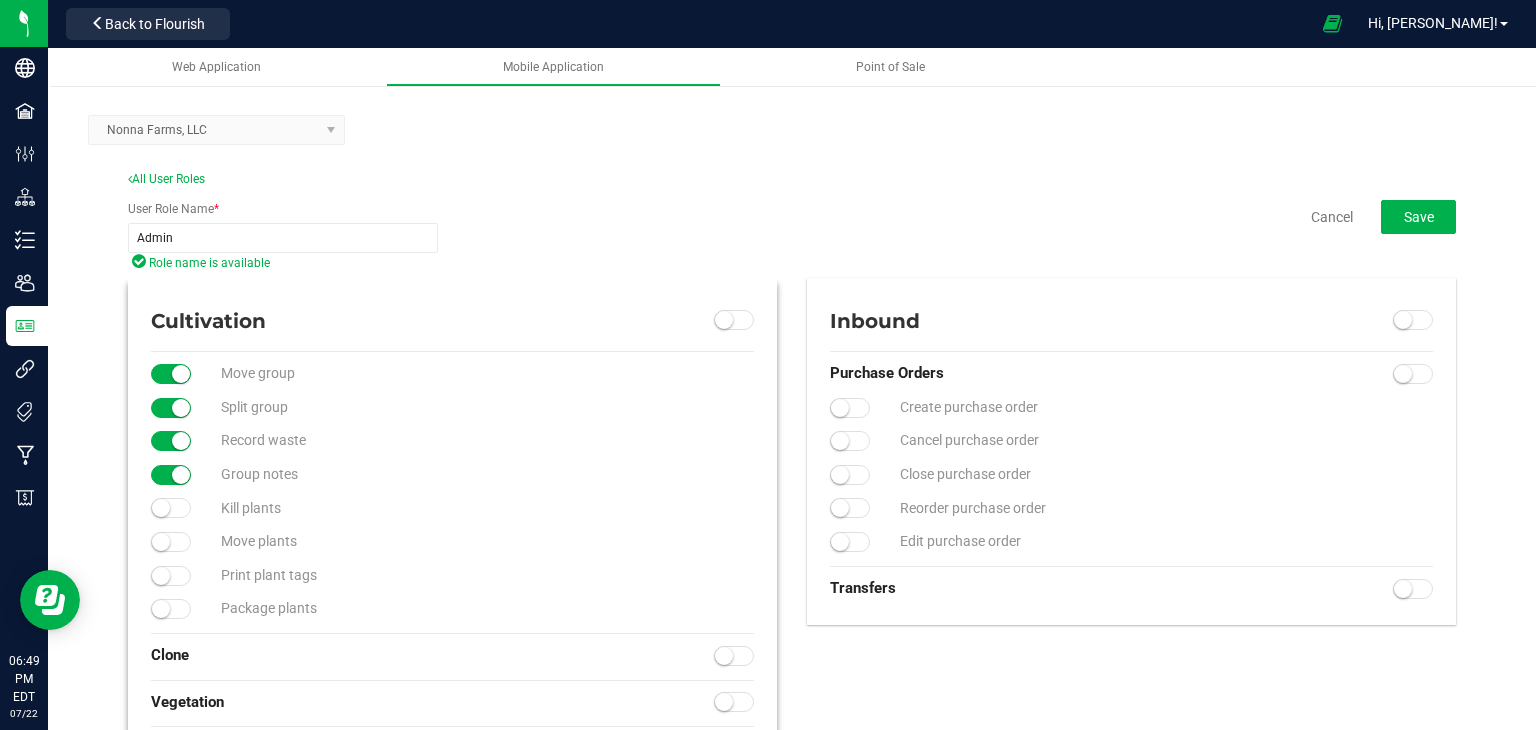 click at bounding box center [171, 374] 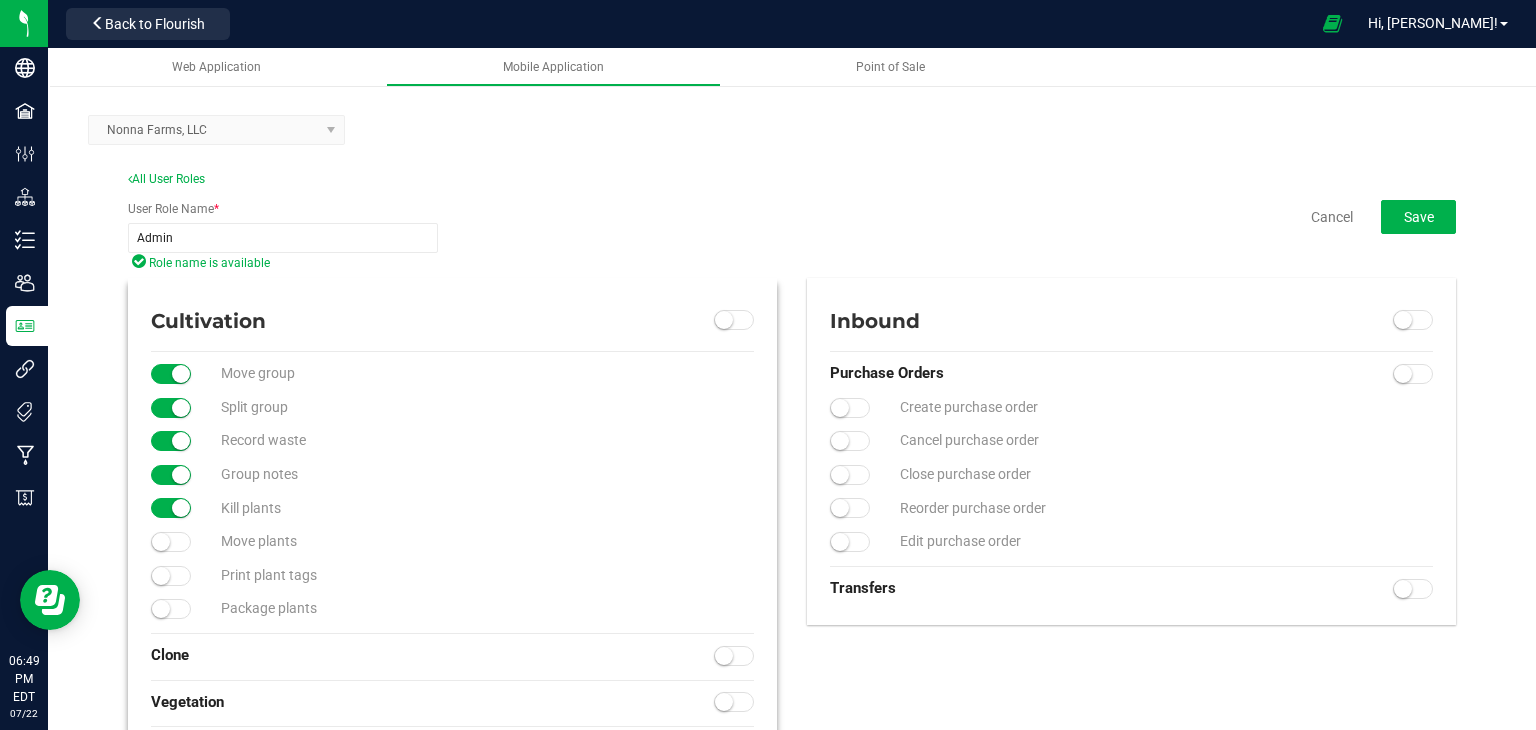 click at bounding box center (171, 374) 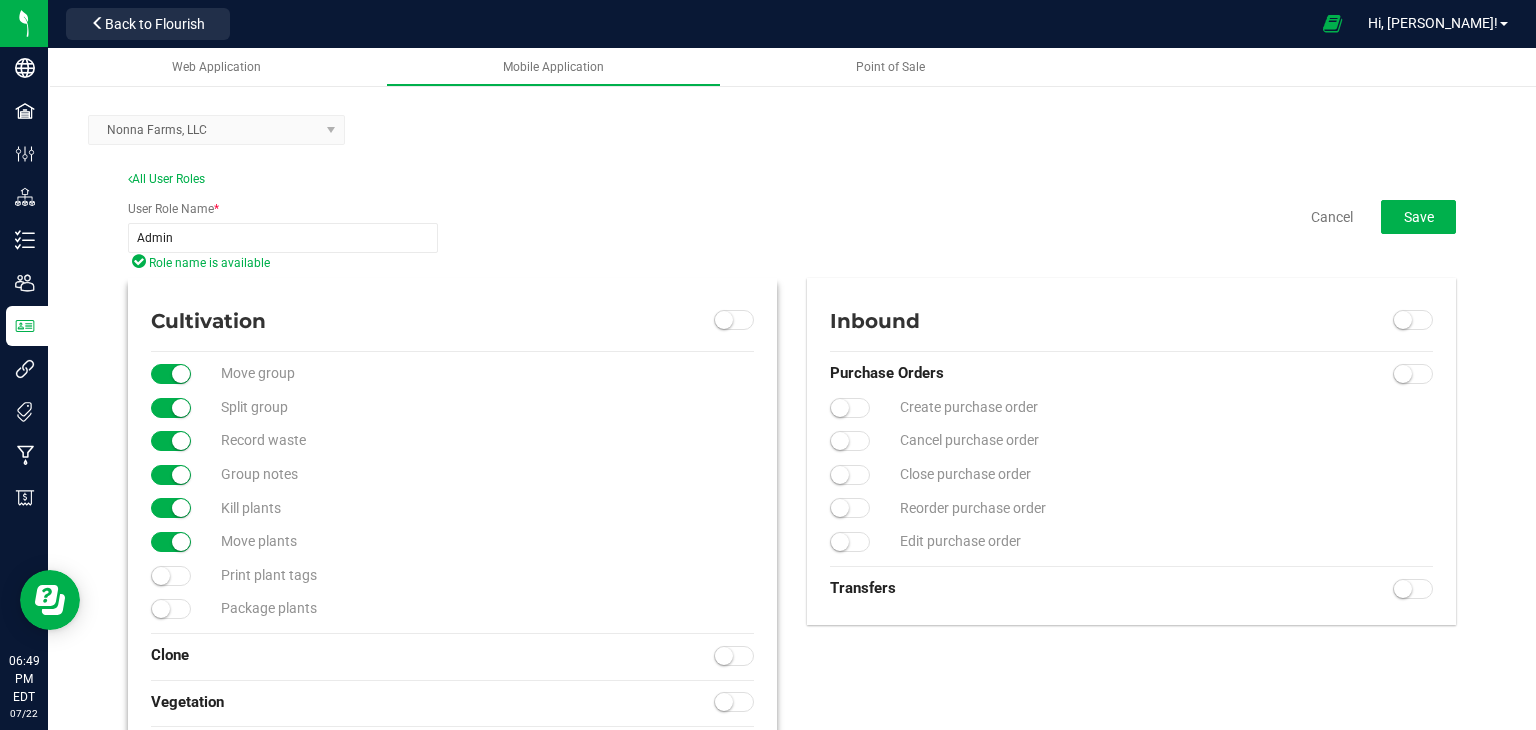 click at bounding box center [171, 374] 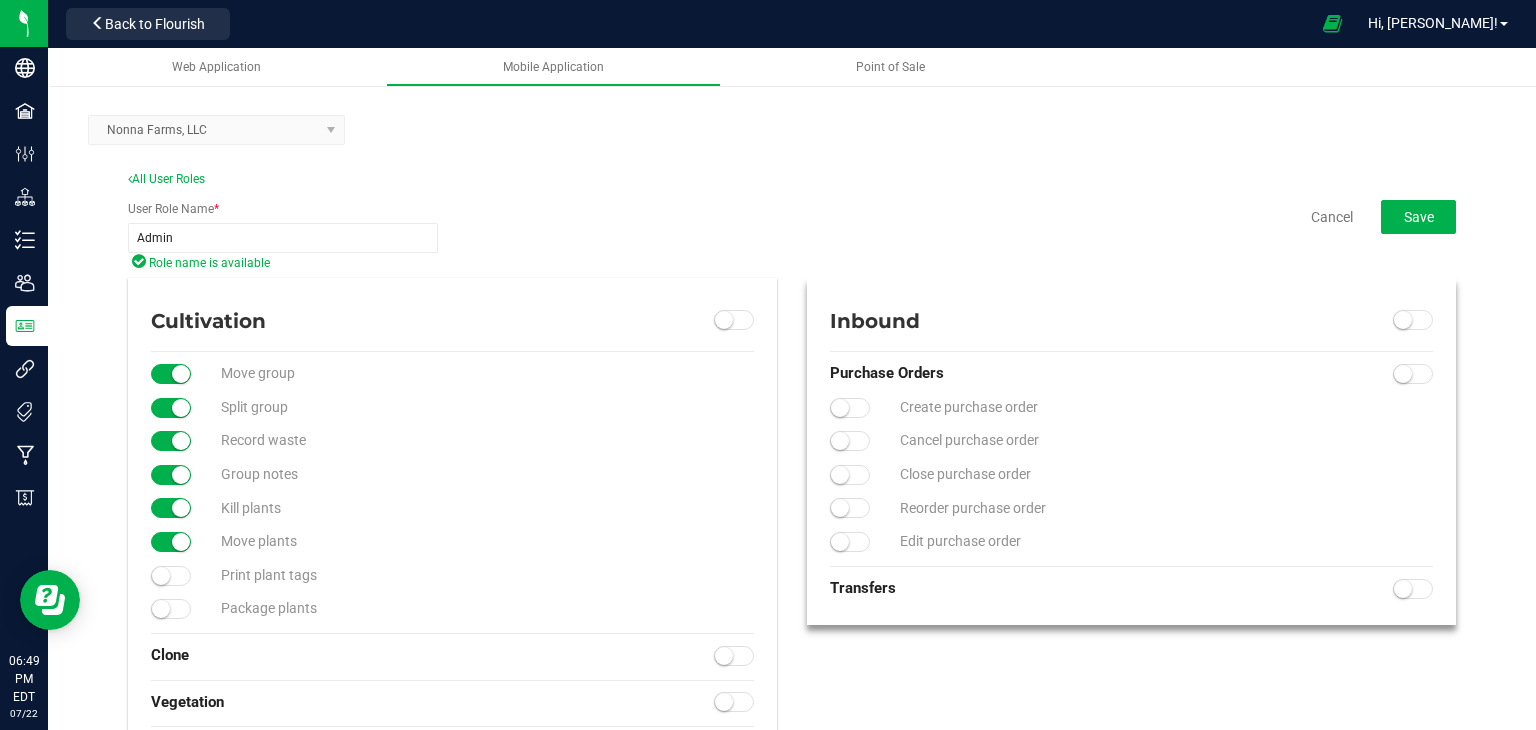 click at bounding box center [171, 374] 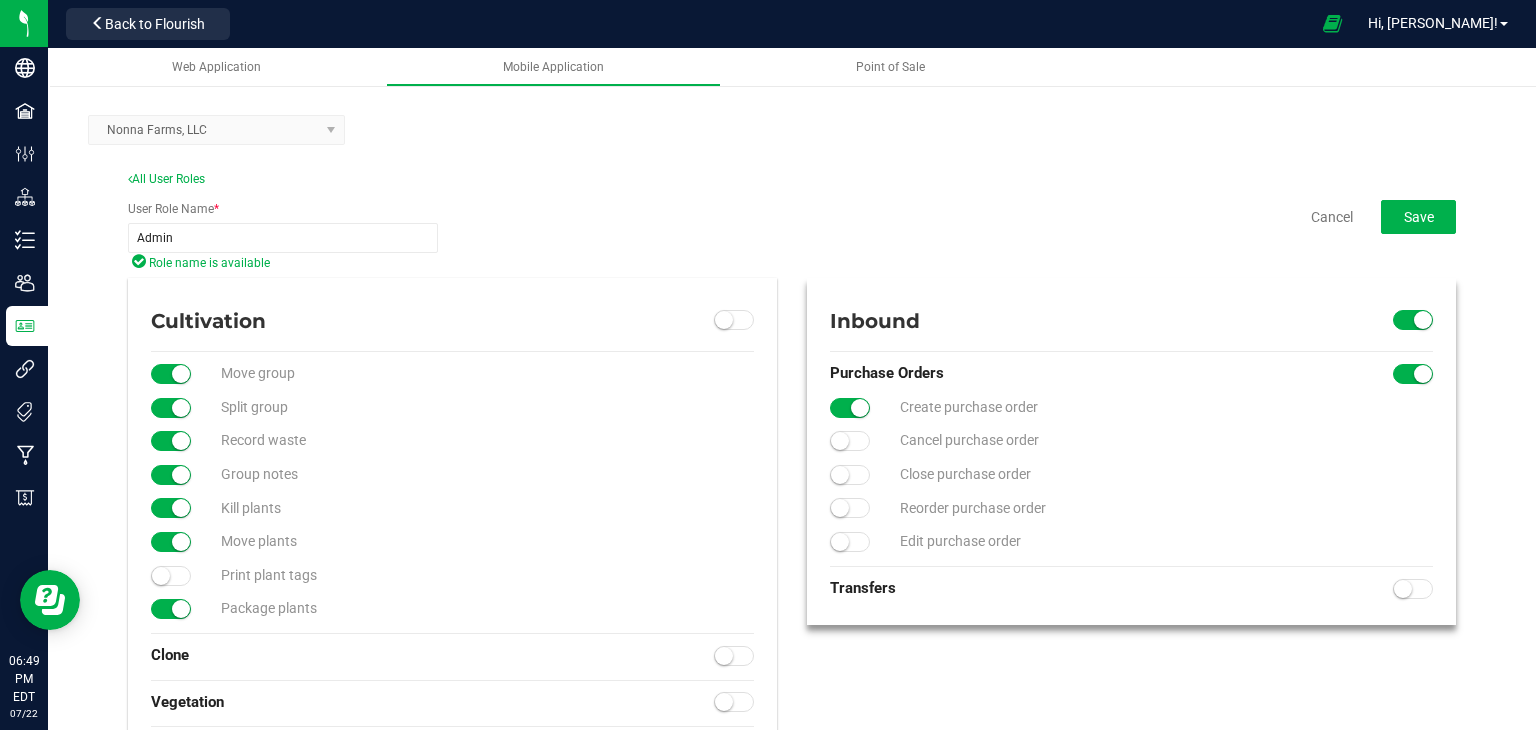 click at bounding box center [171, 374] 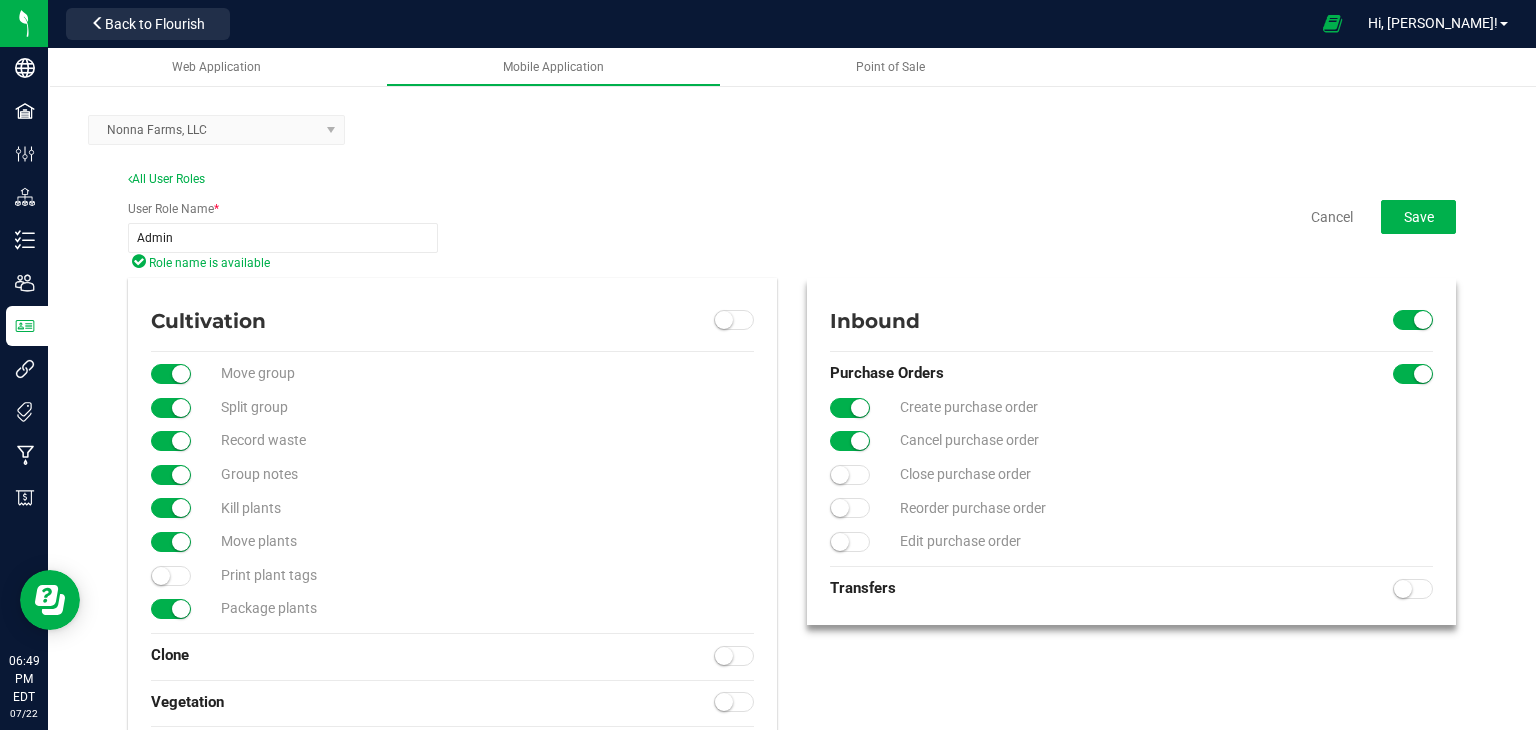 click at bounding box center [171, 374] 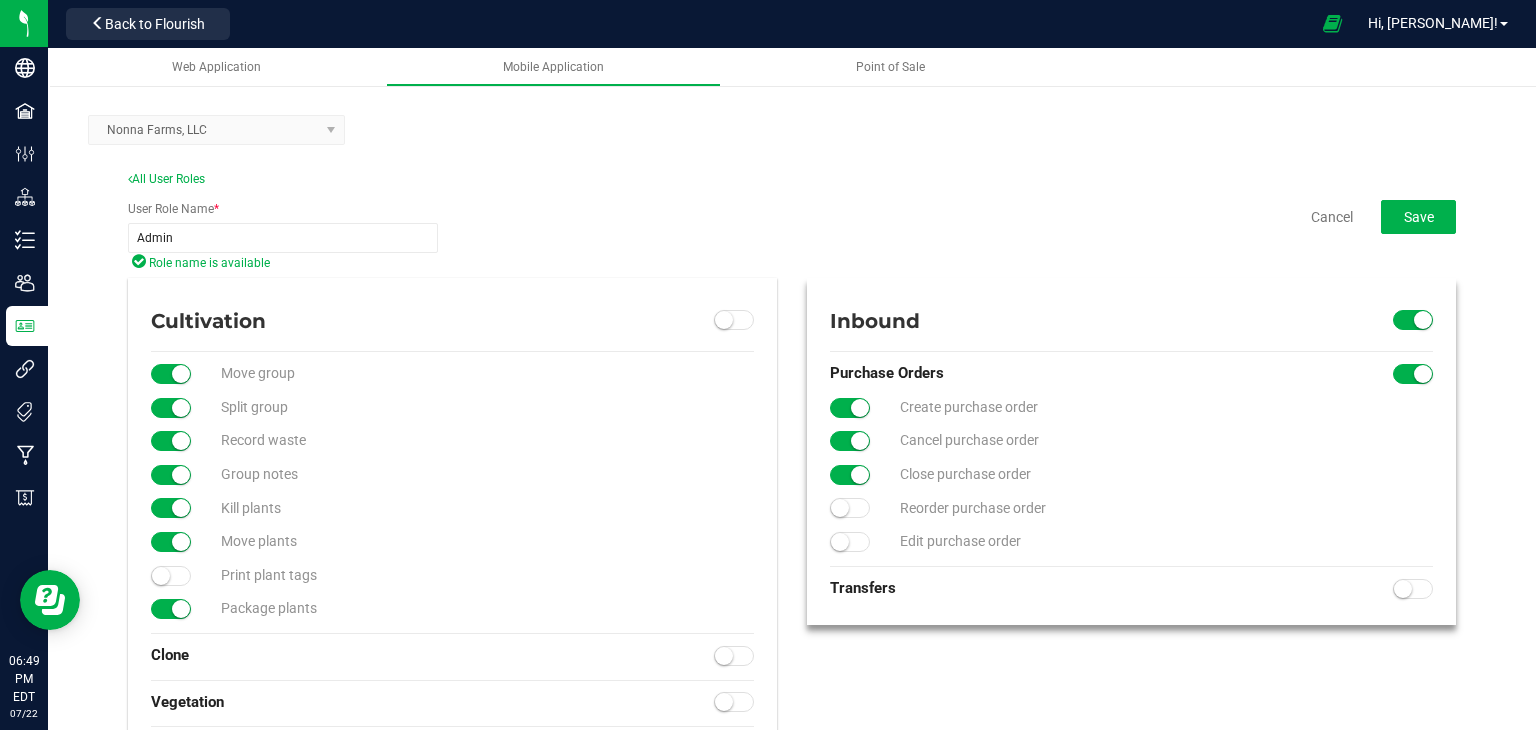 click at bounding box center (171, 374) 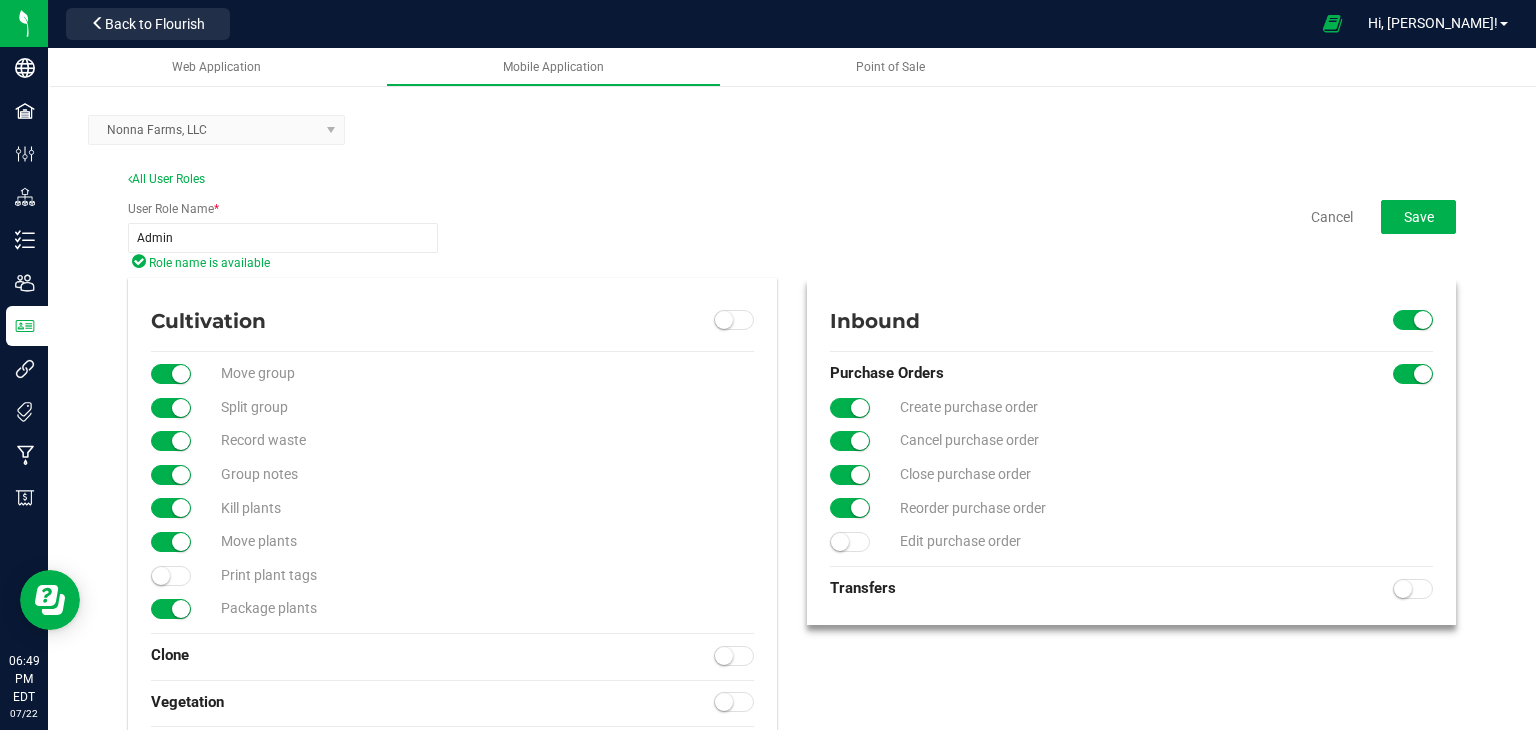 click at bounding box center [171, 374] 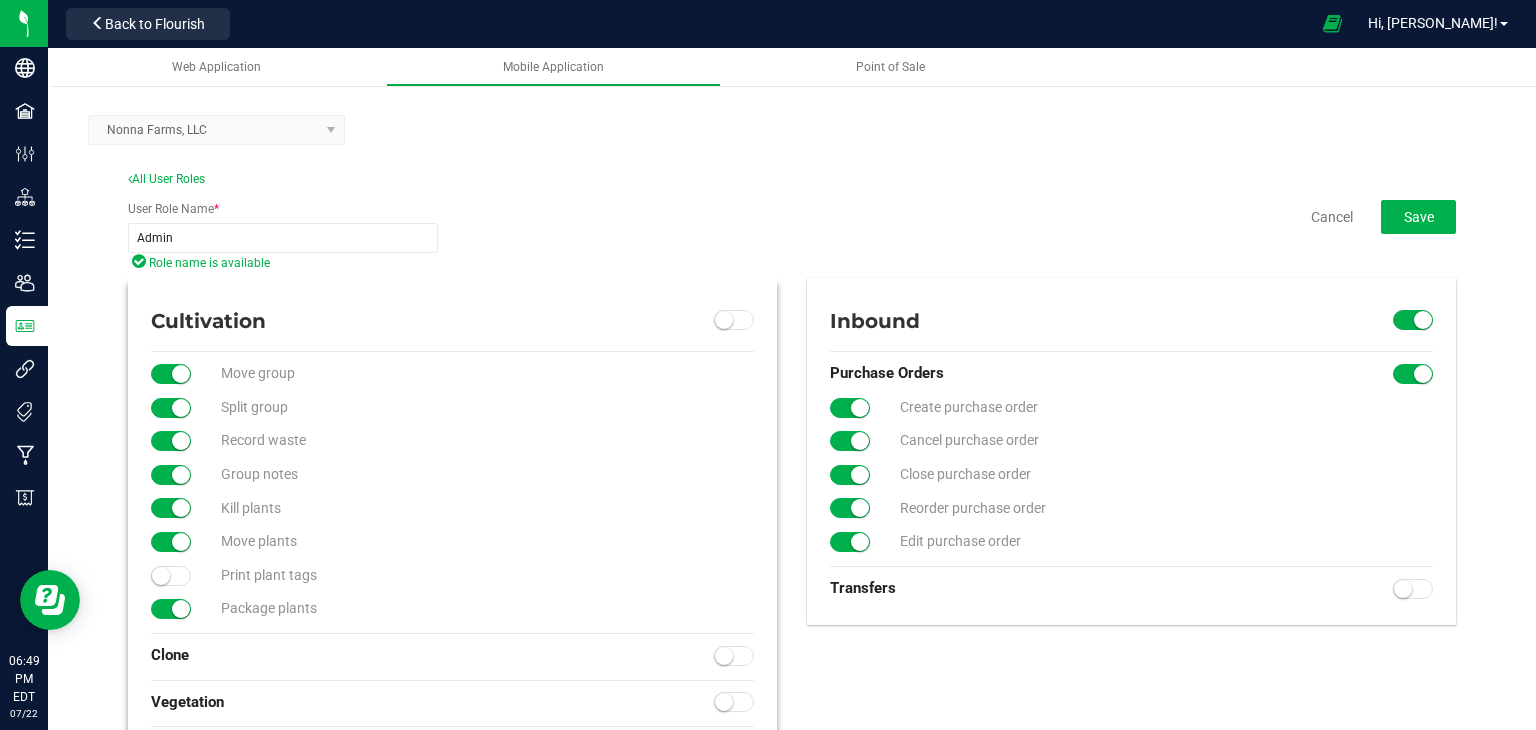 click at bounding box center [171, 374] 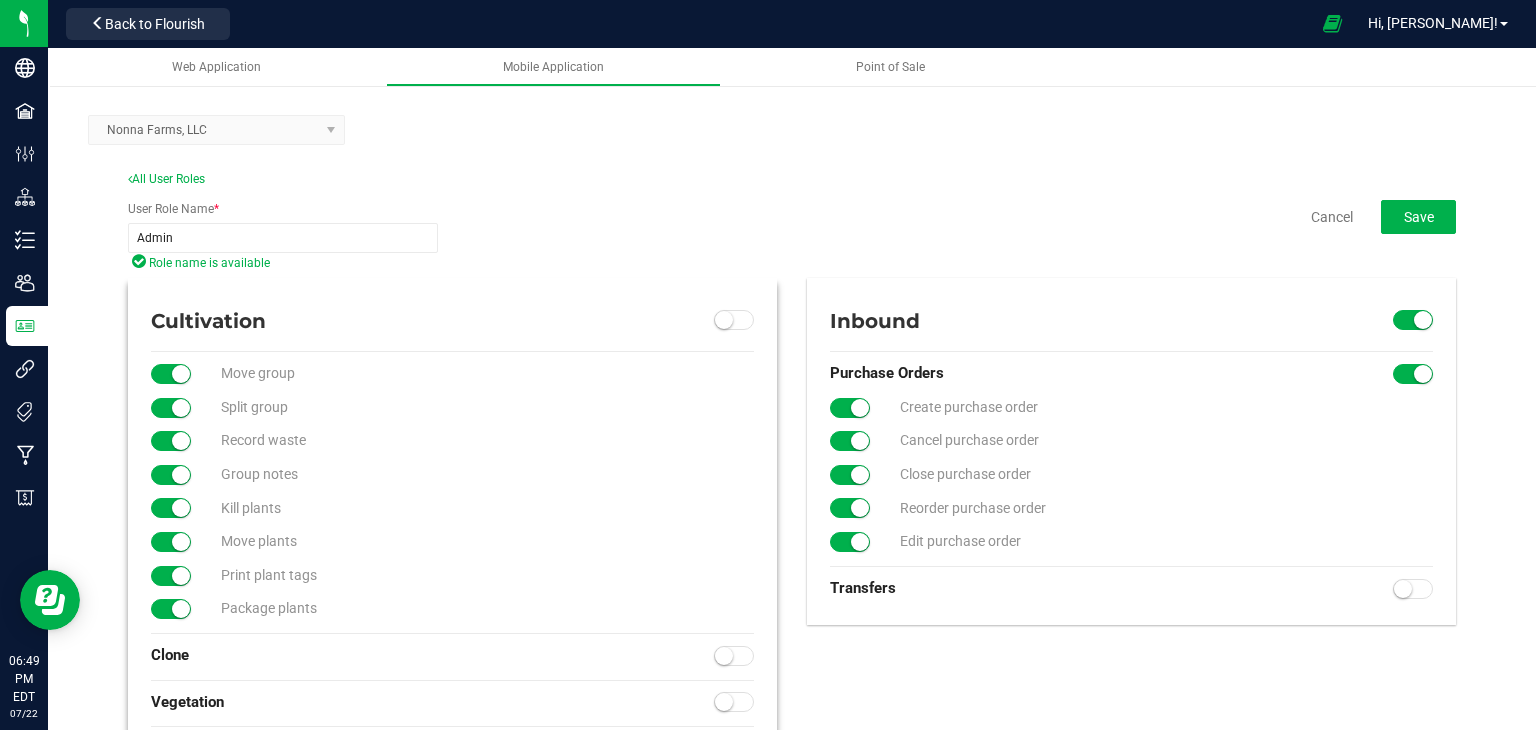 click at bounding box center (734, 656) 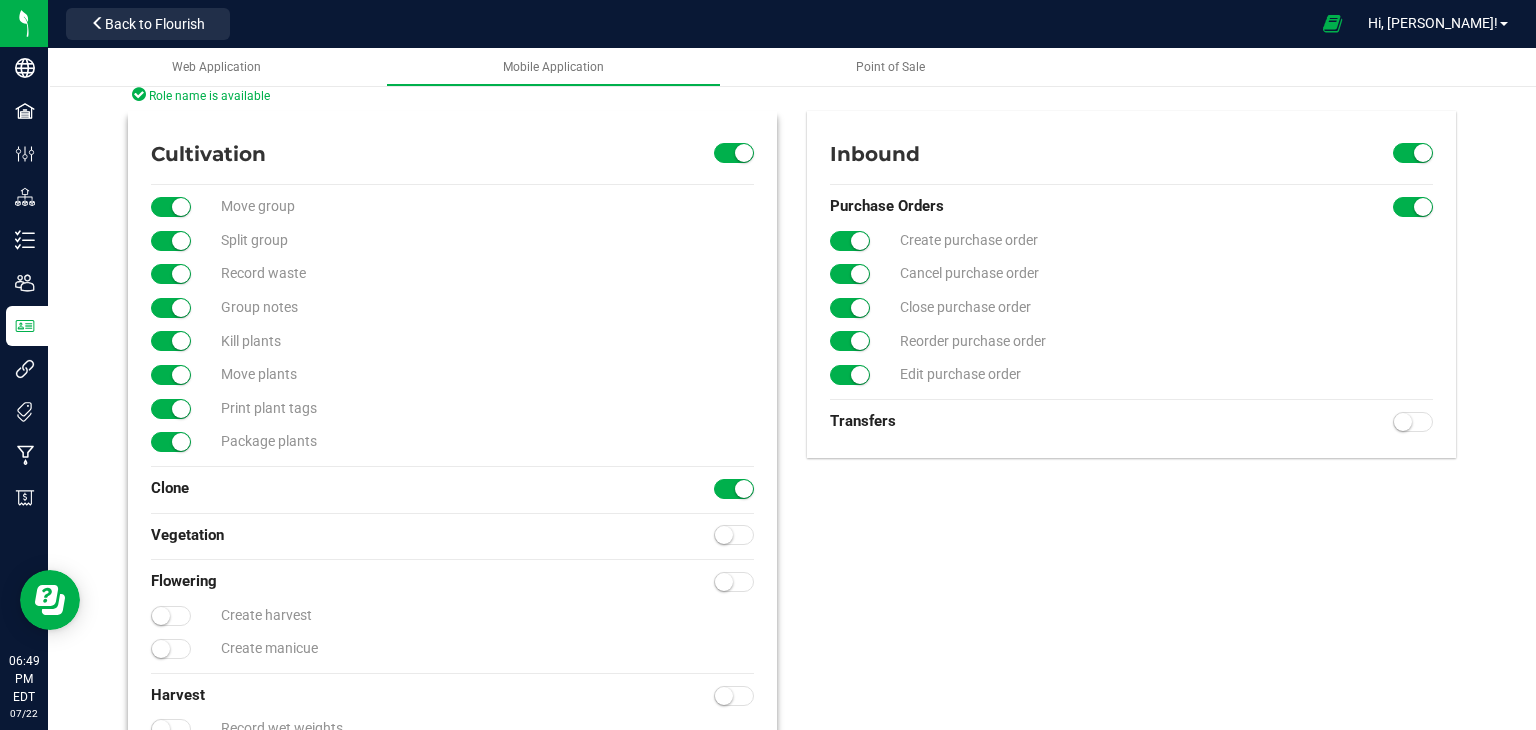 scroll, scrollTop: 232, scrollLeft: 0, axis: vertical 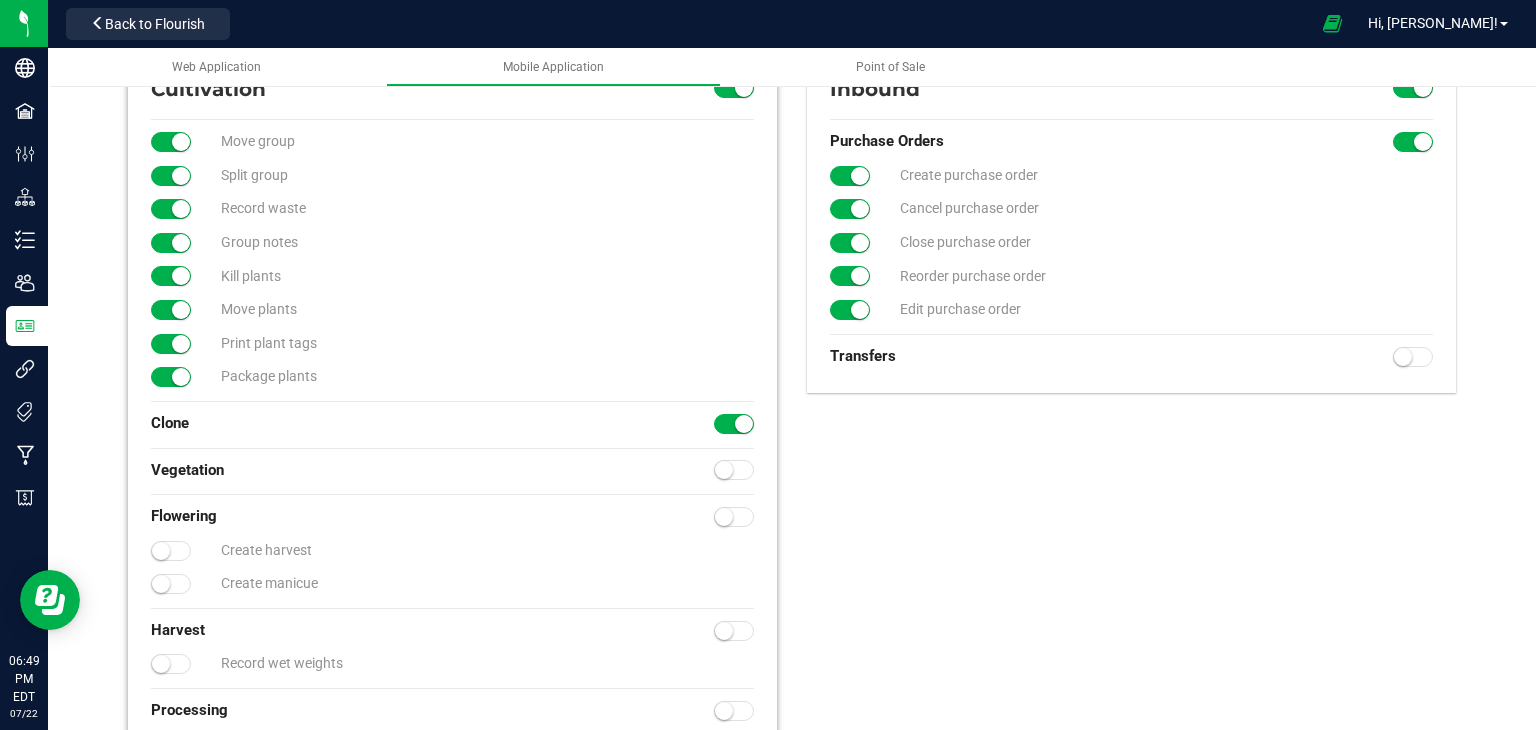 click at bounding box center (734, 470) 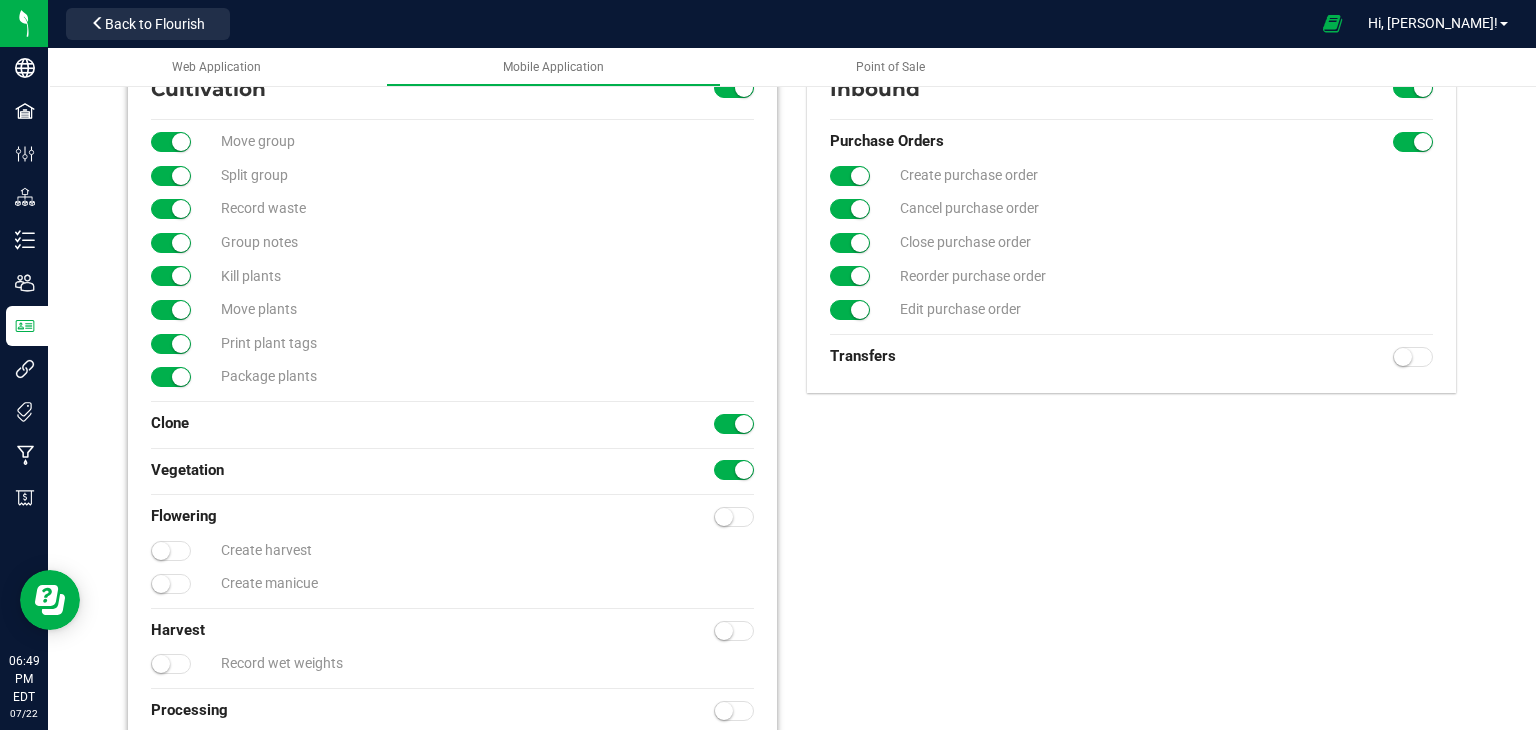click at bounding box center [734, 517] 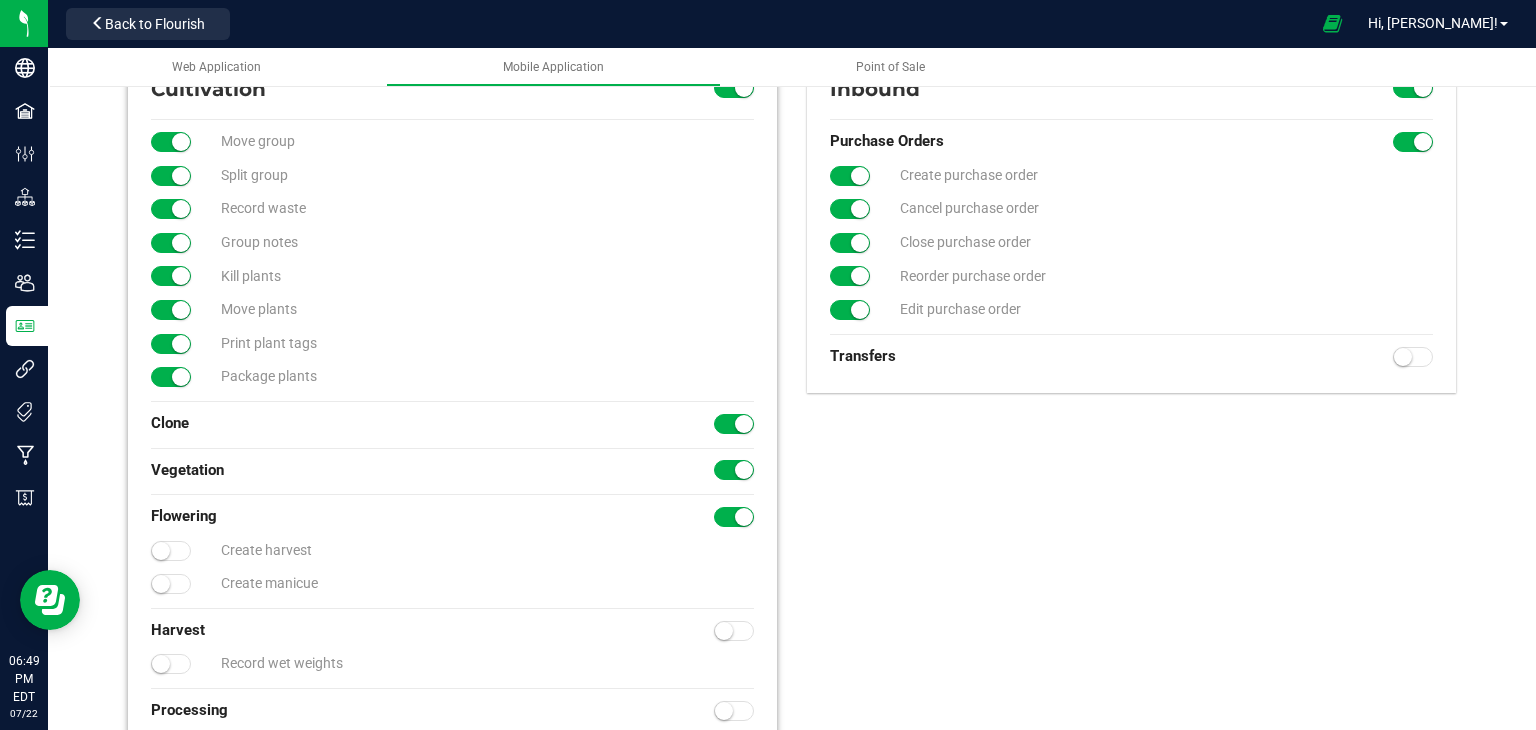 click at bounding box center (171, 142) 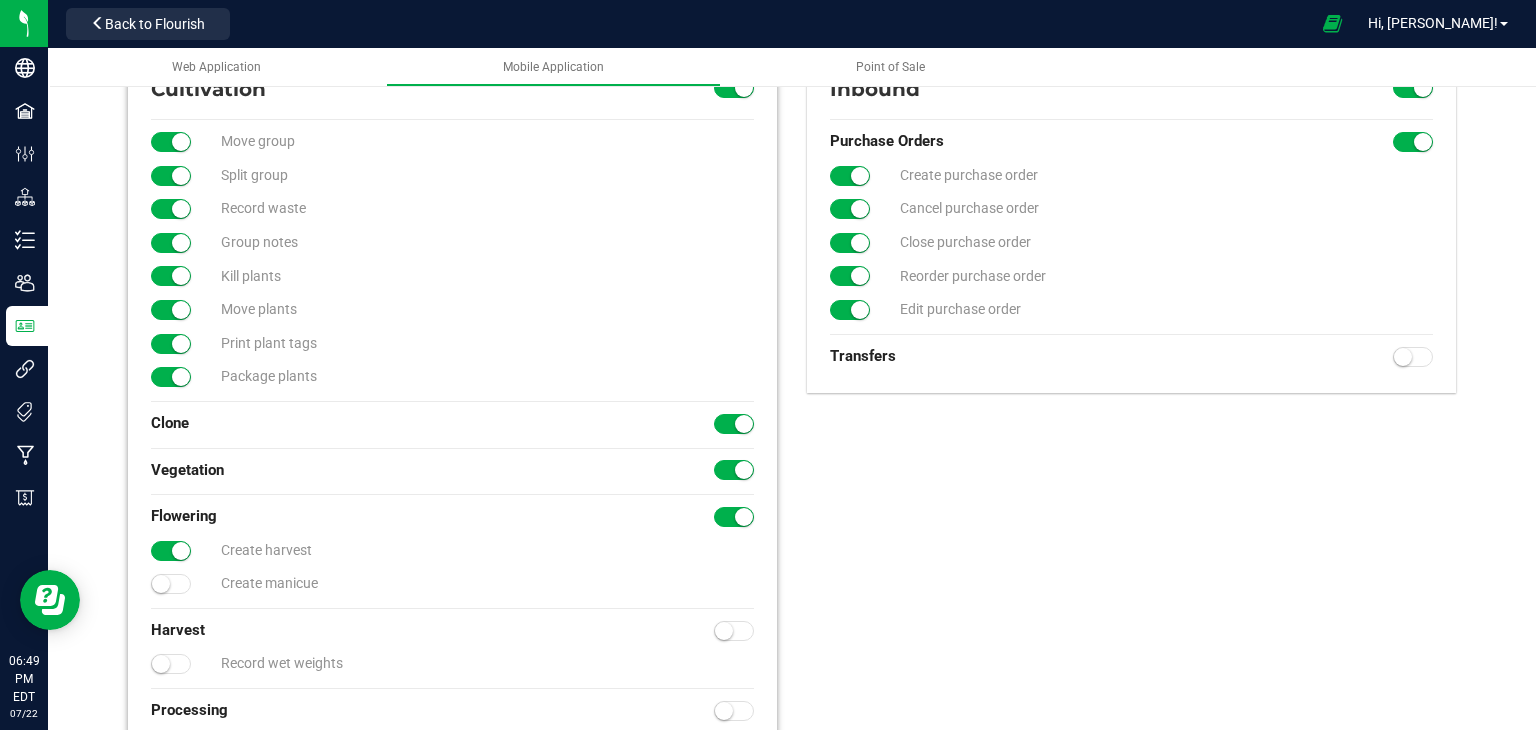 click at bounding box center (171, 142) 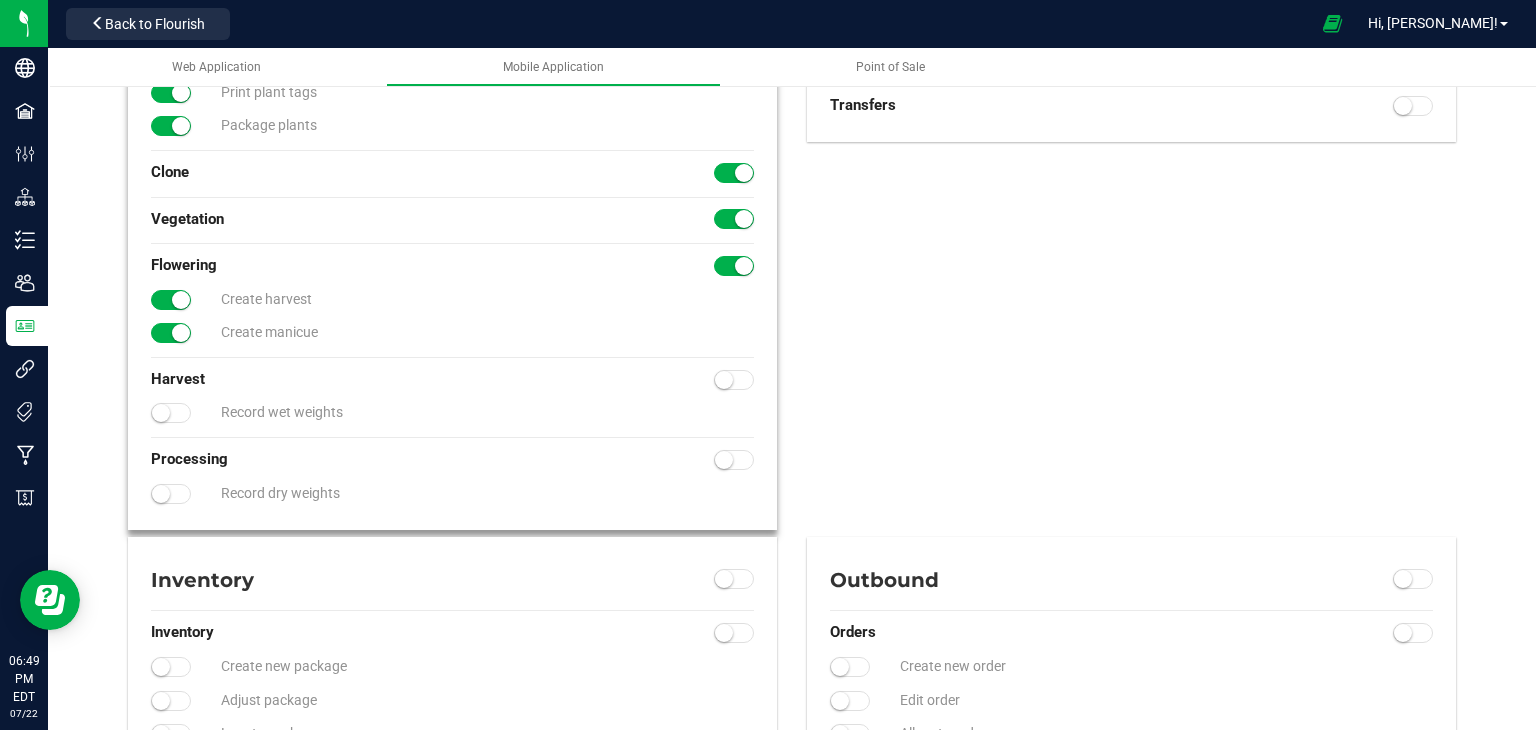 scroll, scrollTop: 484, scrollLeft: 0, axis: vertical 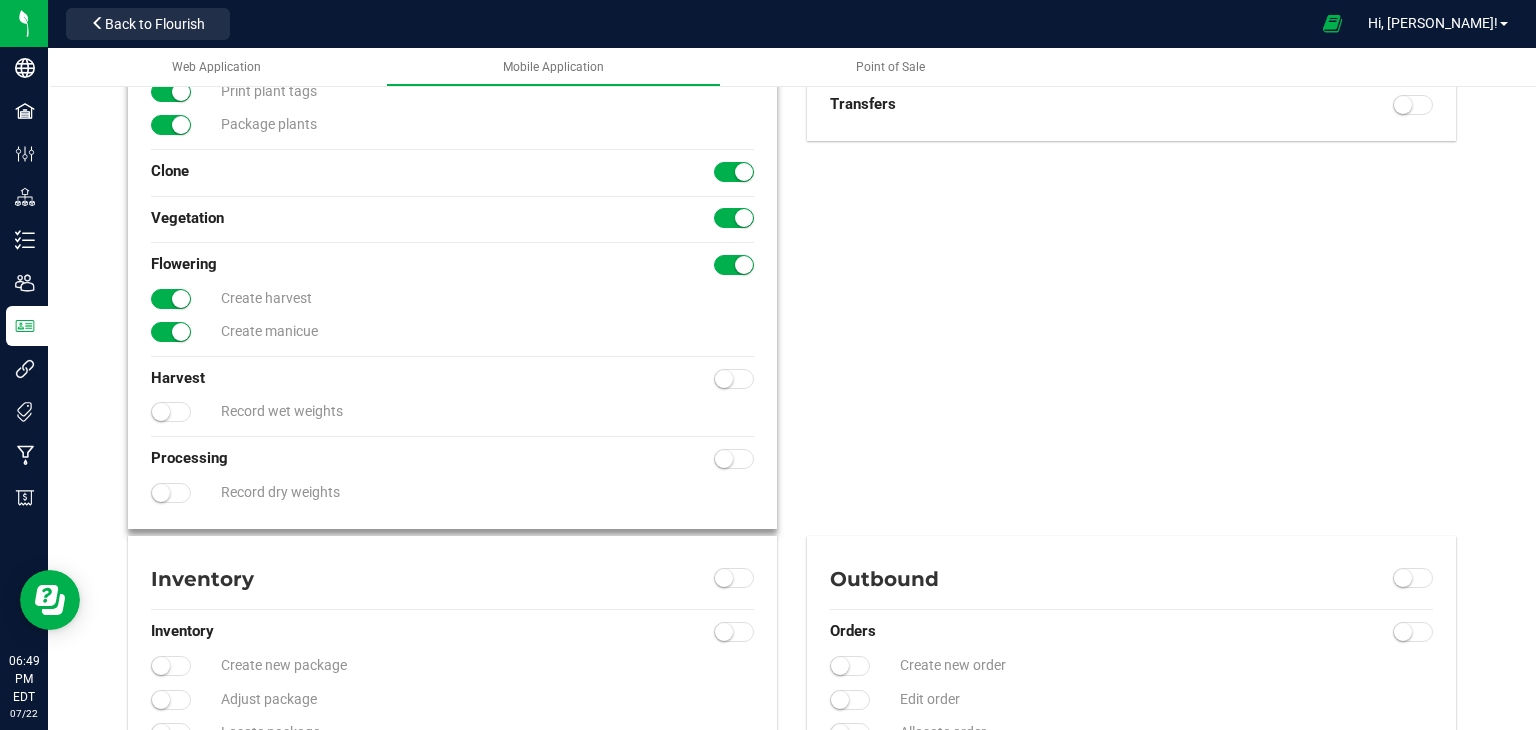 click at bounding box center [724, 379] 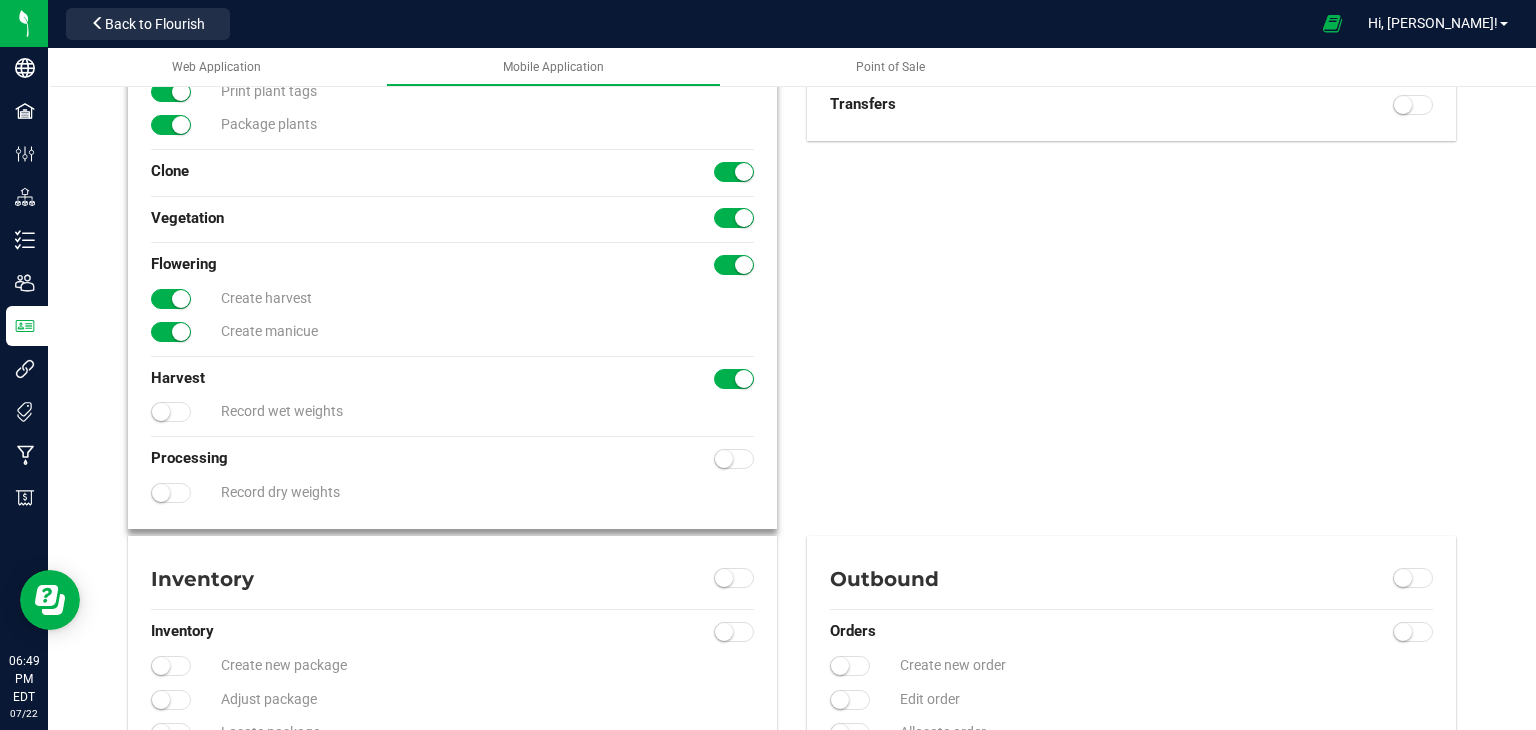 click at bounding box center [171, -110] 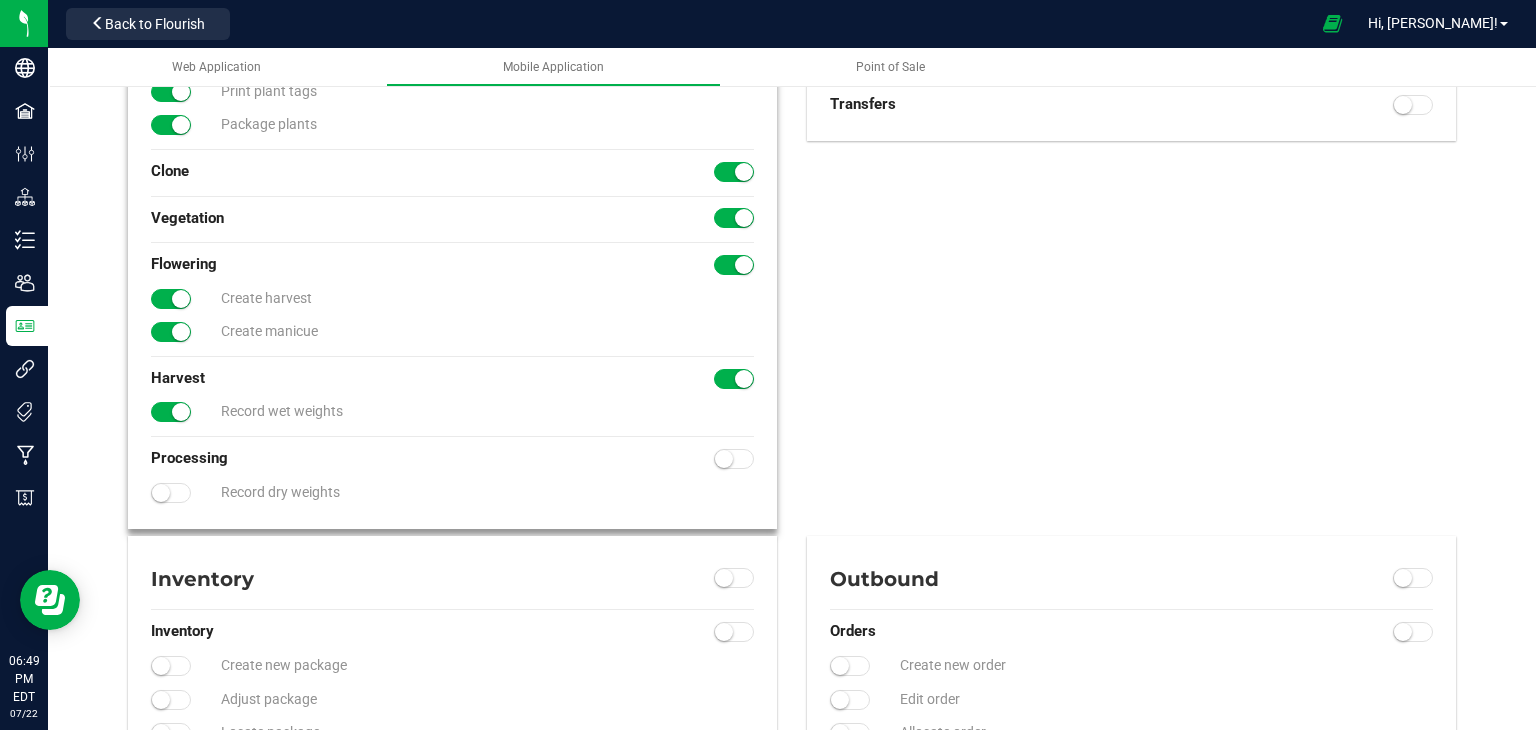 click at bounding box center (171, -110) 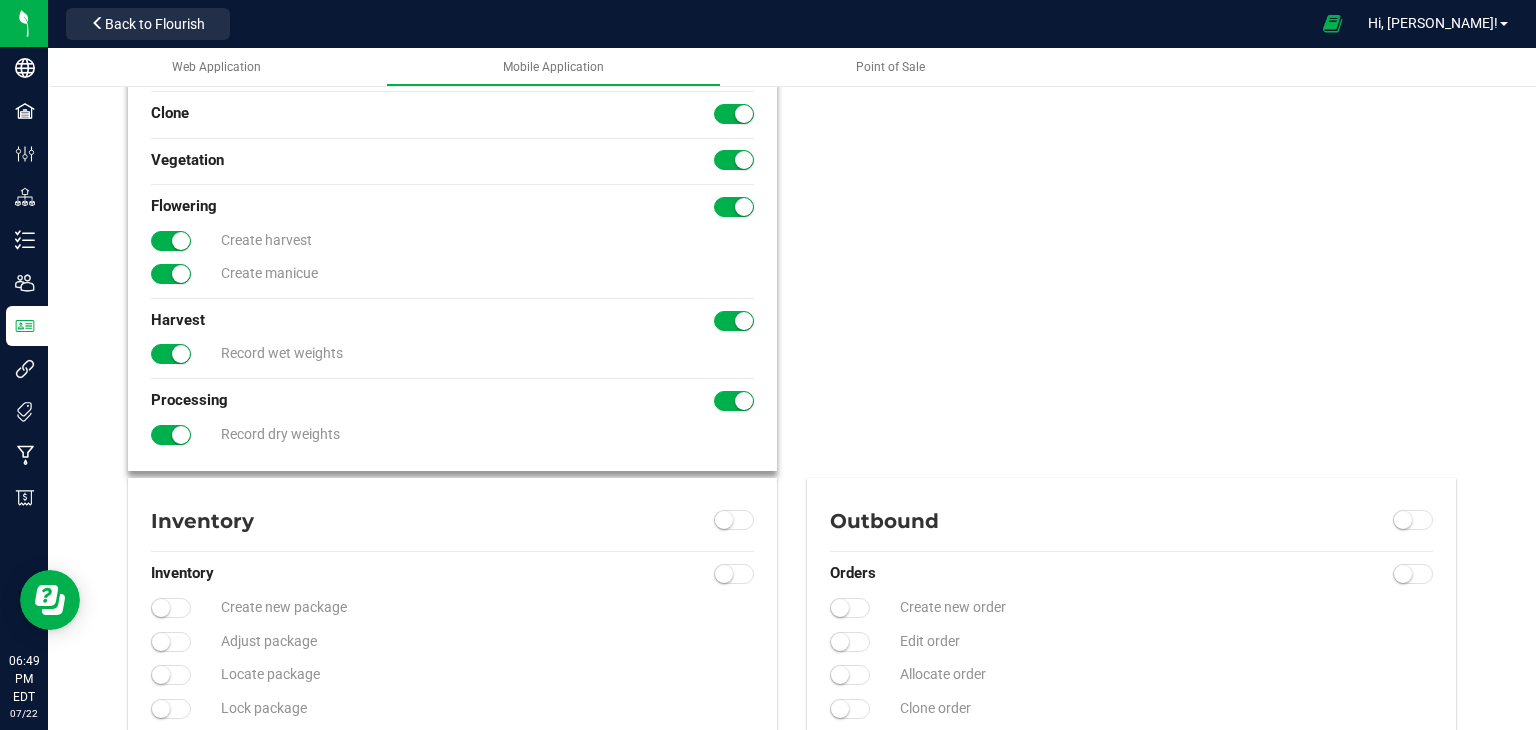 scroll, scrollTop: 766, scrollLeft: 0, axis: vertical 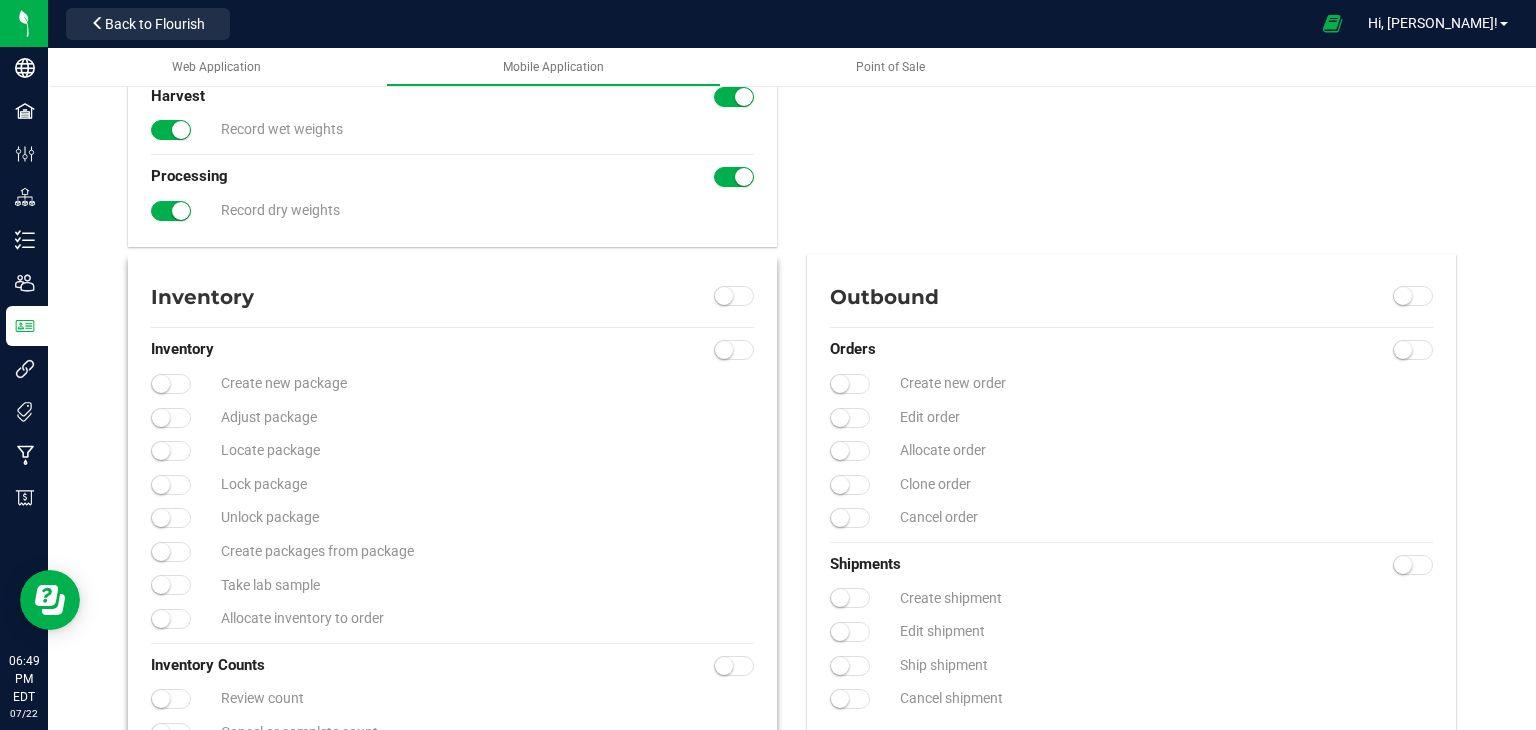 click at bounding box center [171, -392] 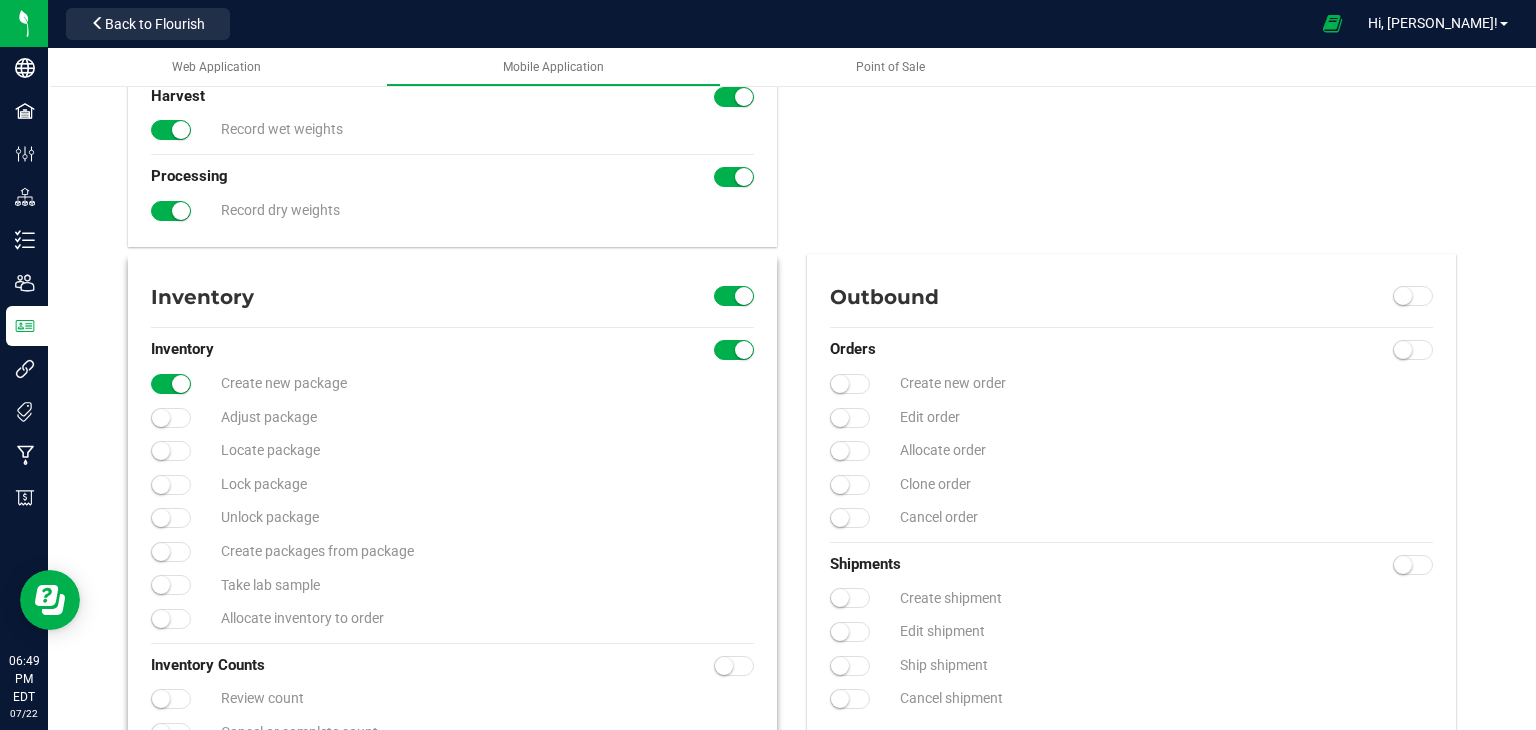 click at bounding box center [171, -392] 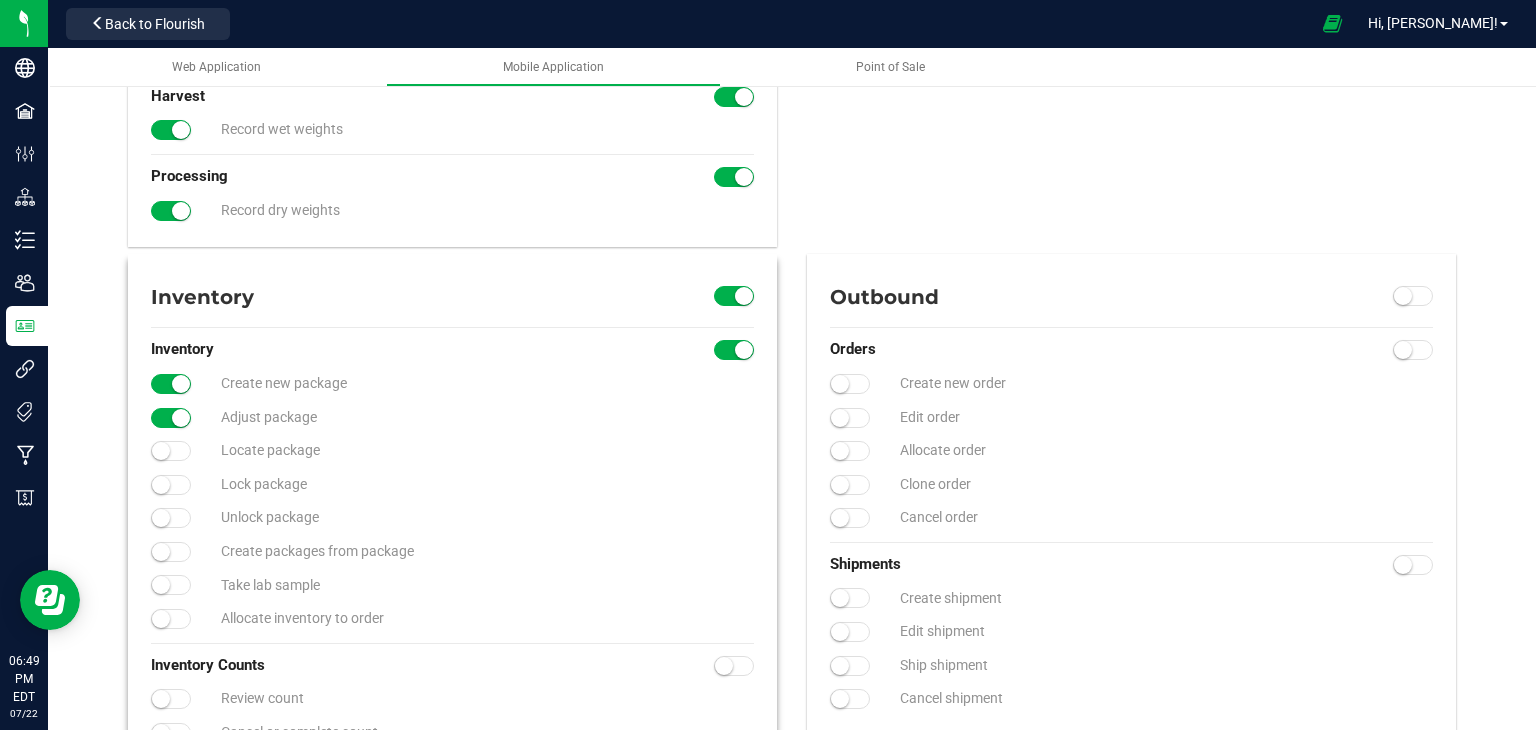 click at bounding box center [171, -392] 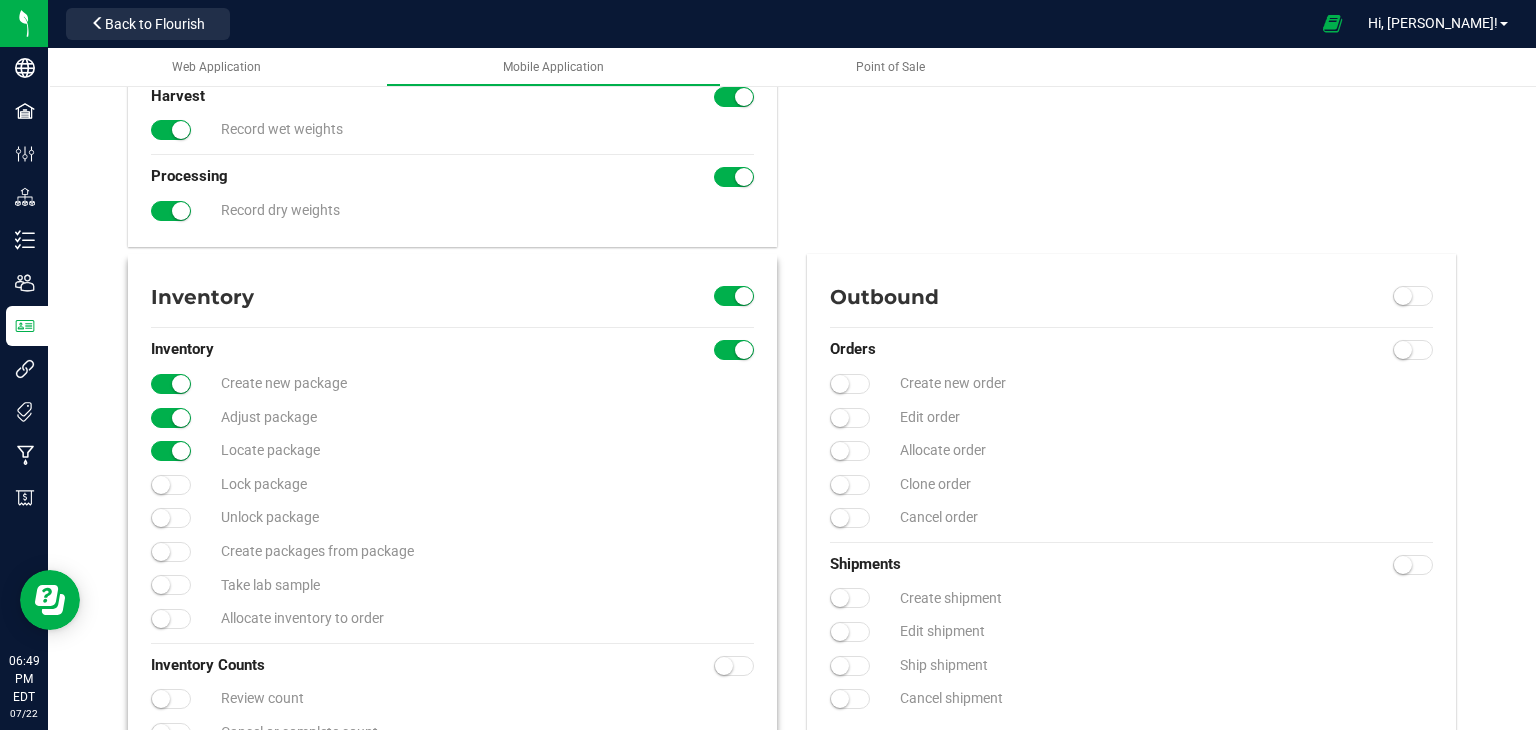 click at bounding box center (171, -392) 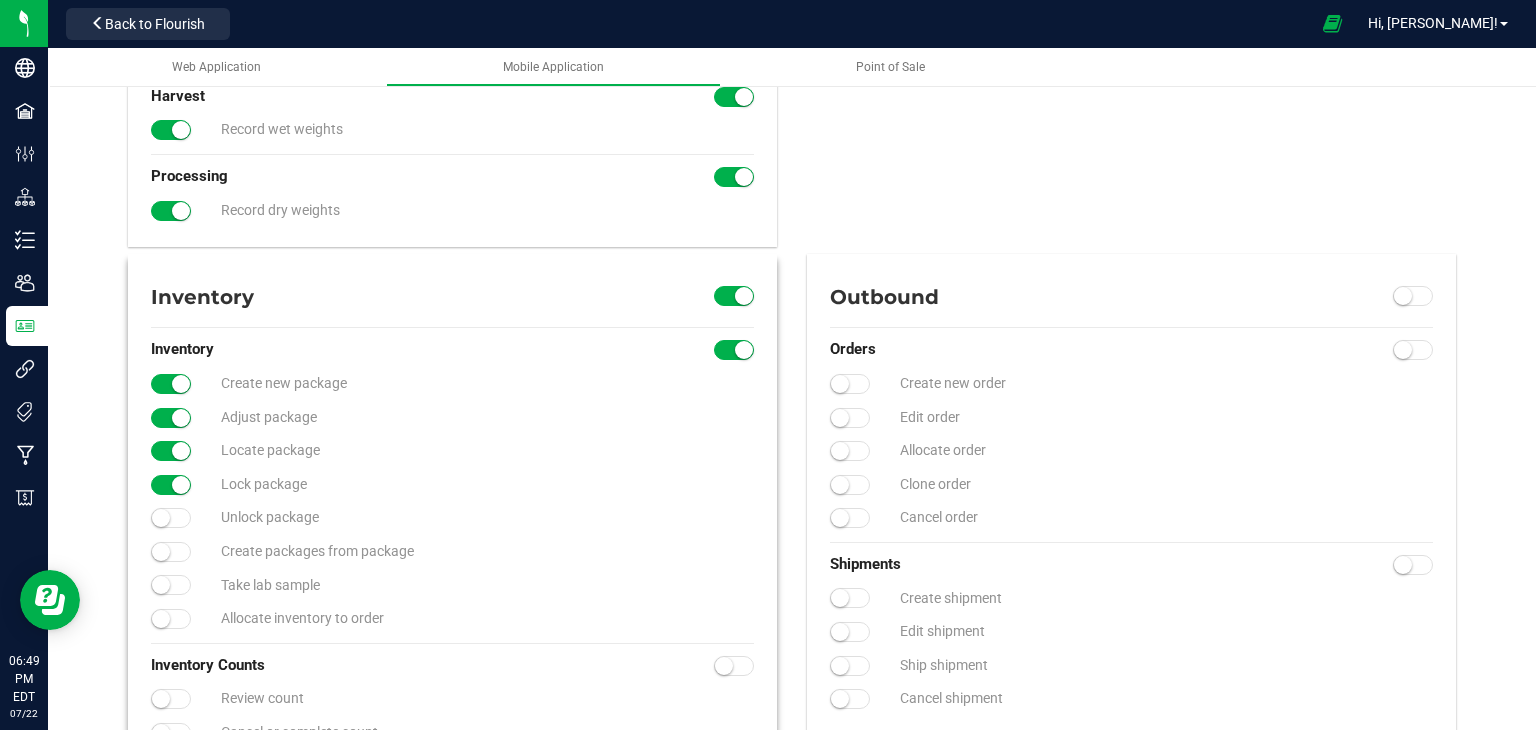 click at bounding box center [171, -392] 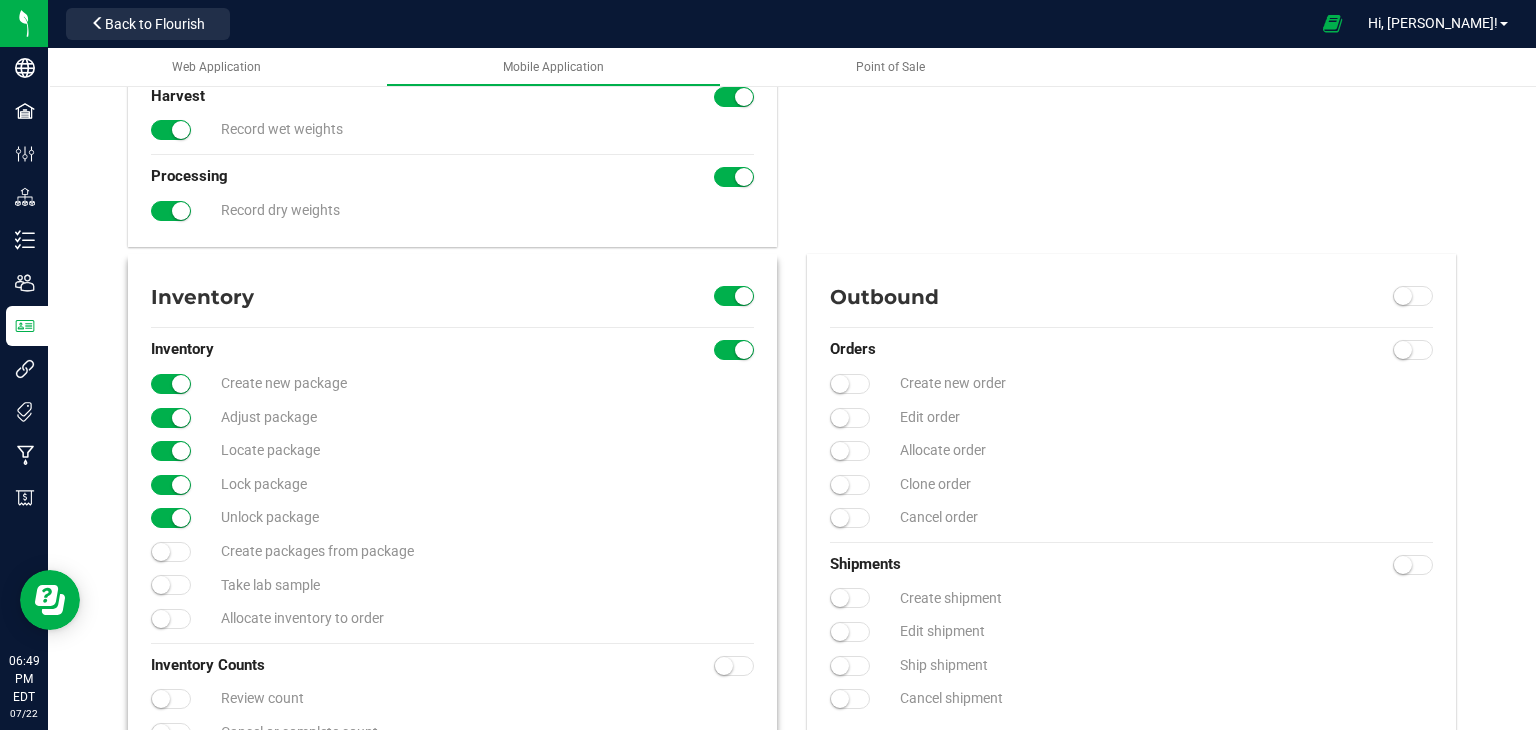 click at bounding box center (171, -392) 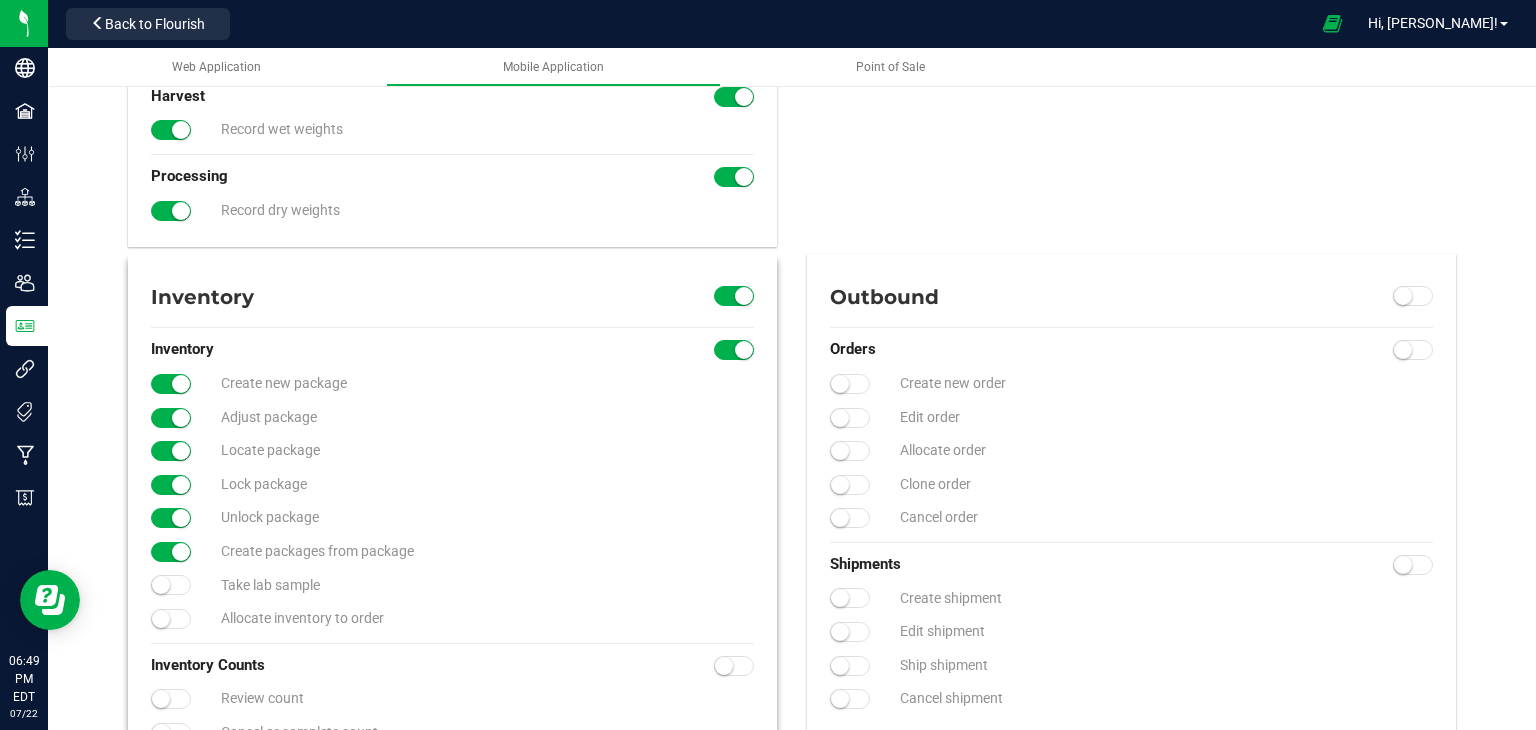 click at bounding box center (171, -392) 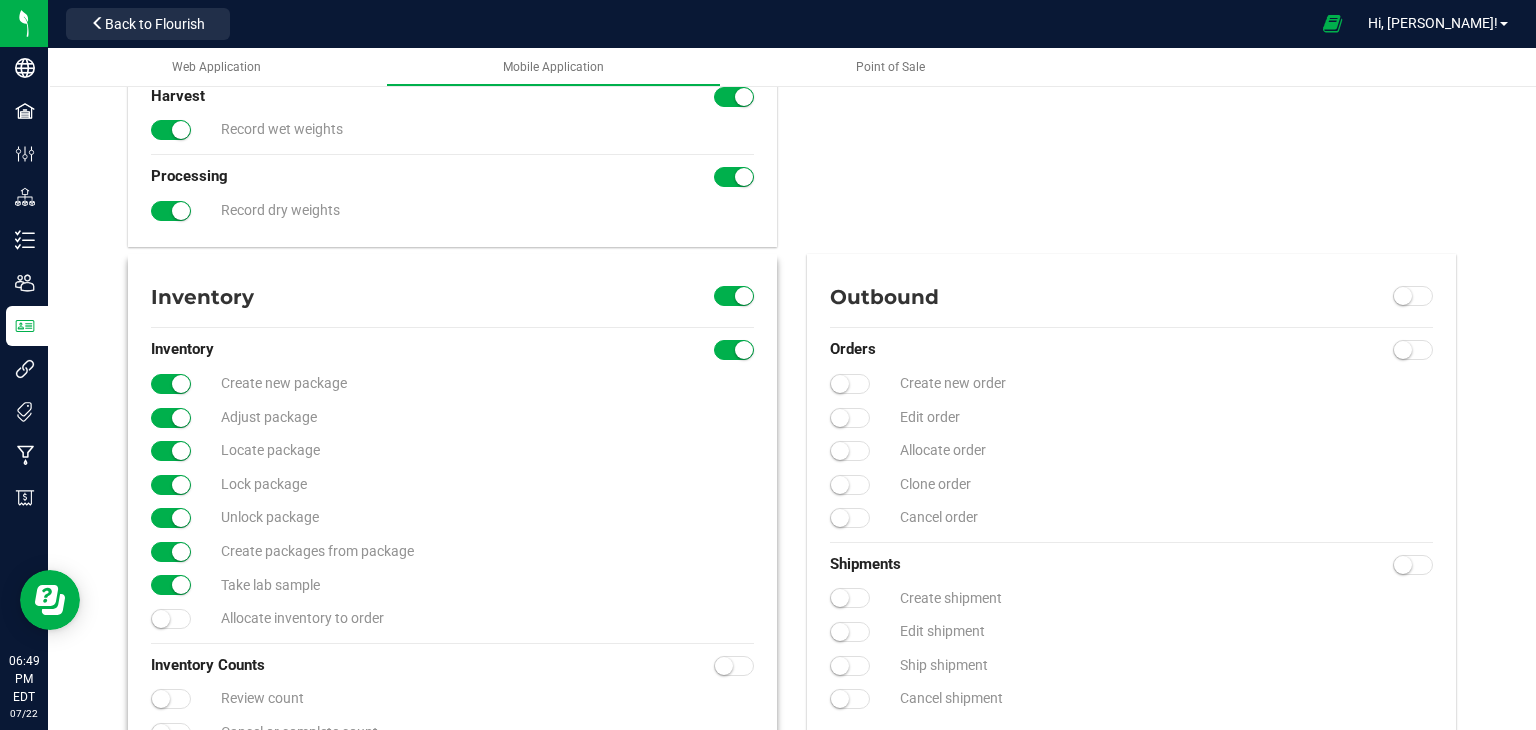 click at bounding box center [171, -392] 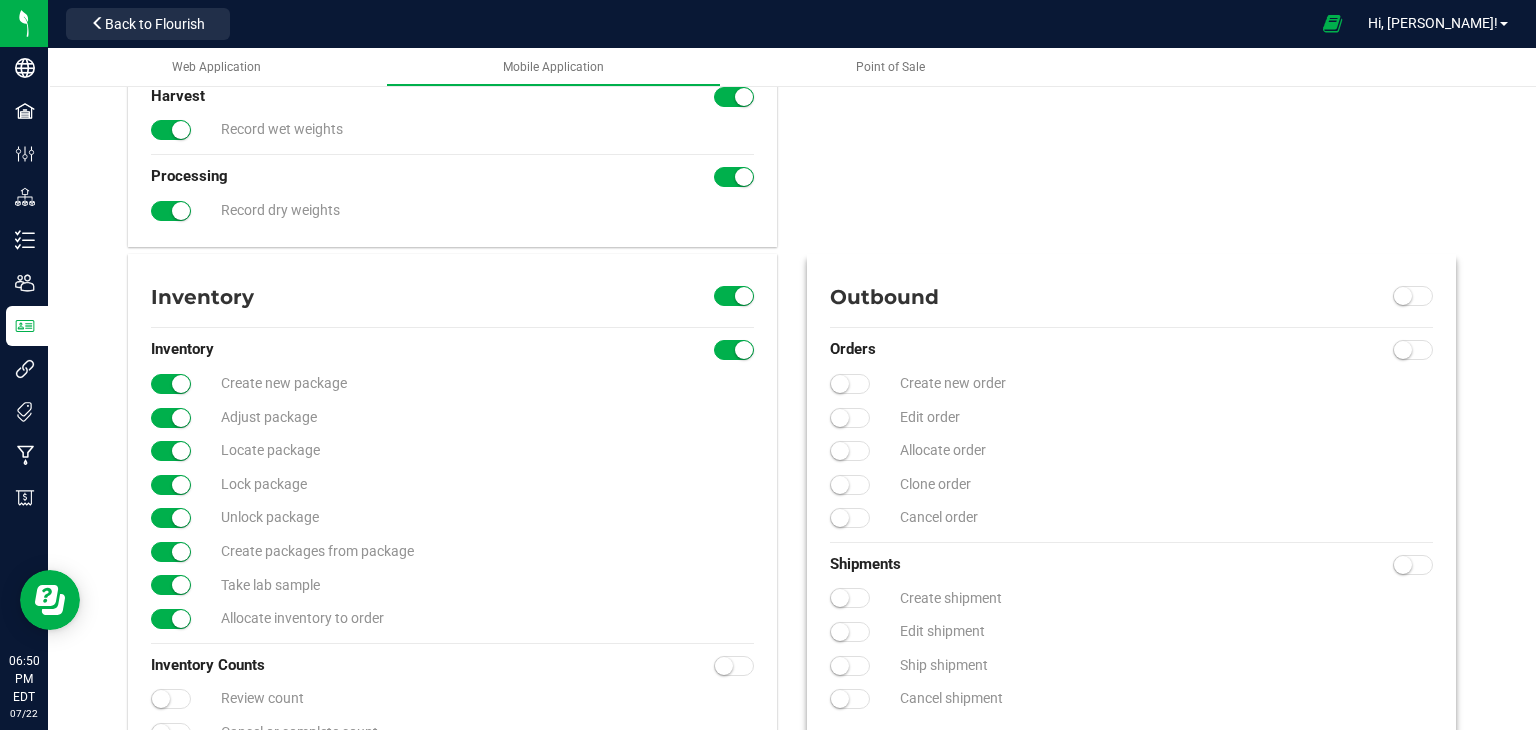 click at bounding box center (1403, 296) 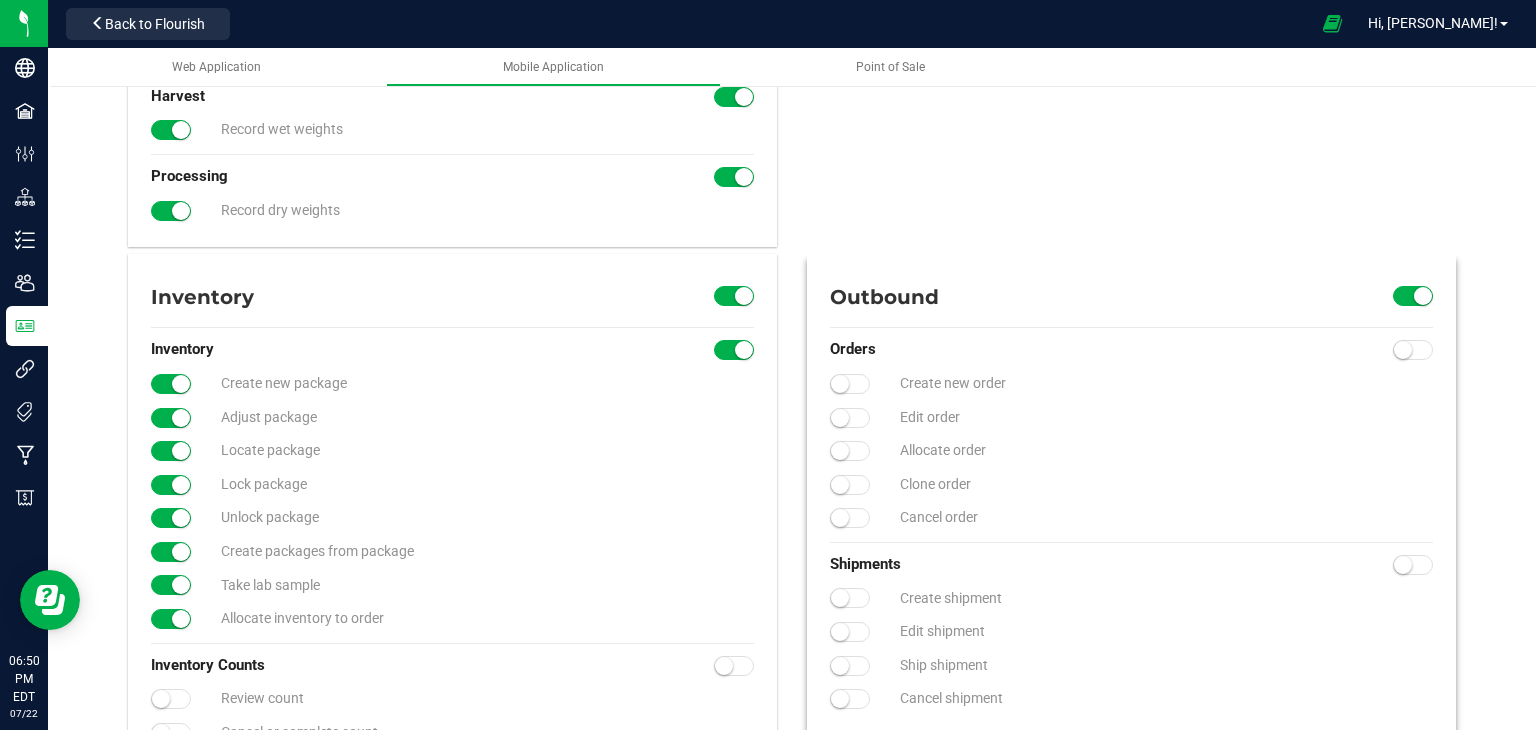 click at bounding box center (1413, 350) 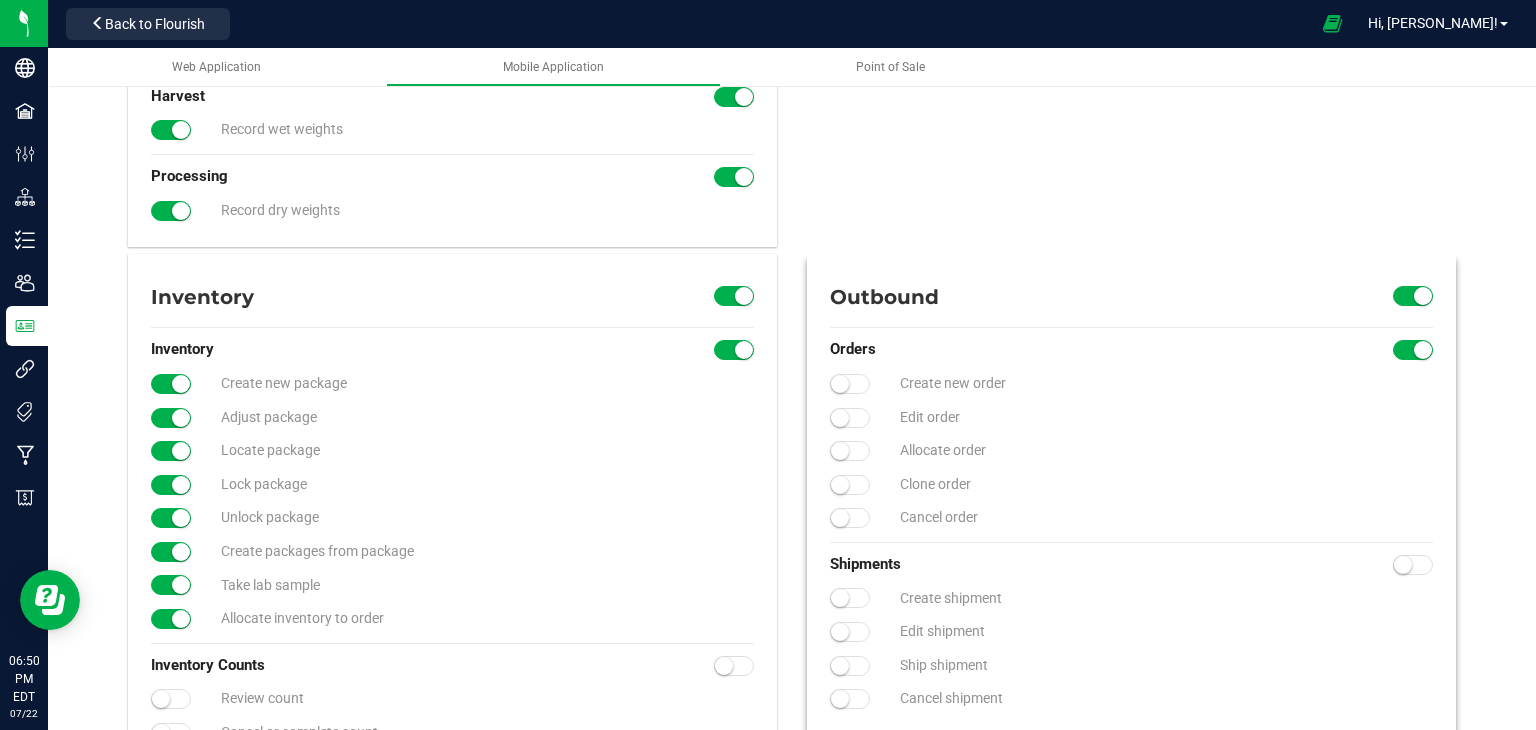 click at bounding box center [1413, 565] 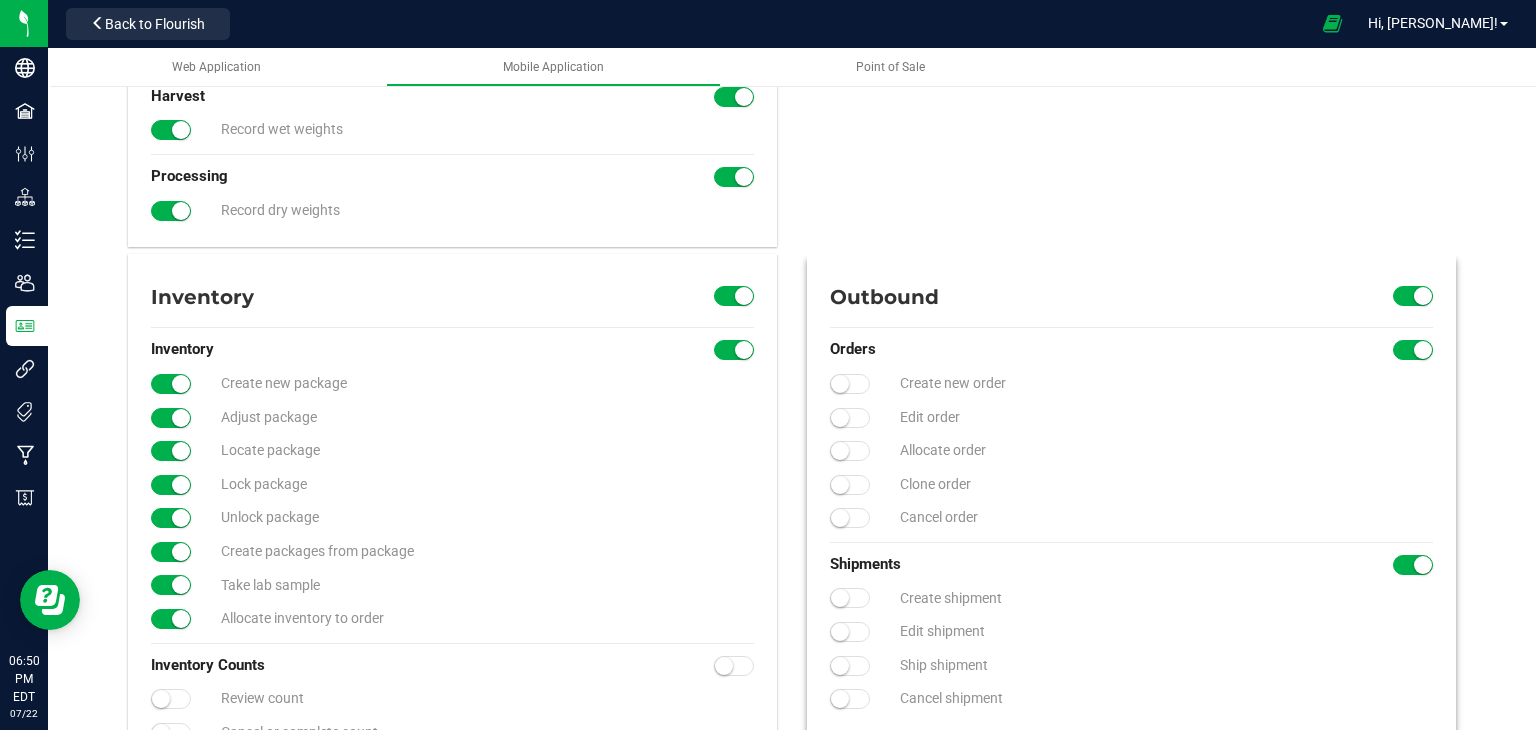 click at bounding box center (171, -392) 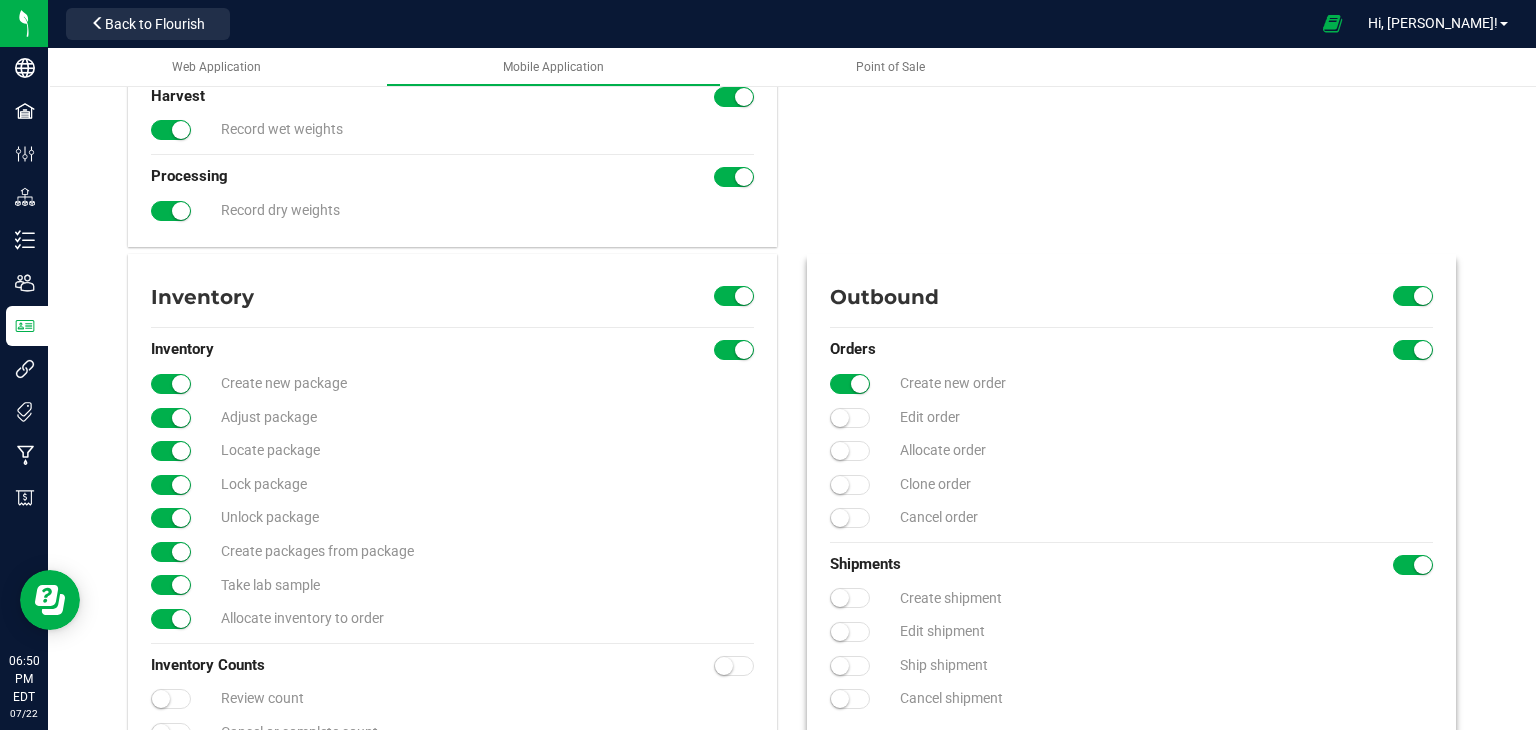 click at bounding box center [171, -392] 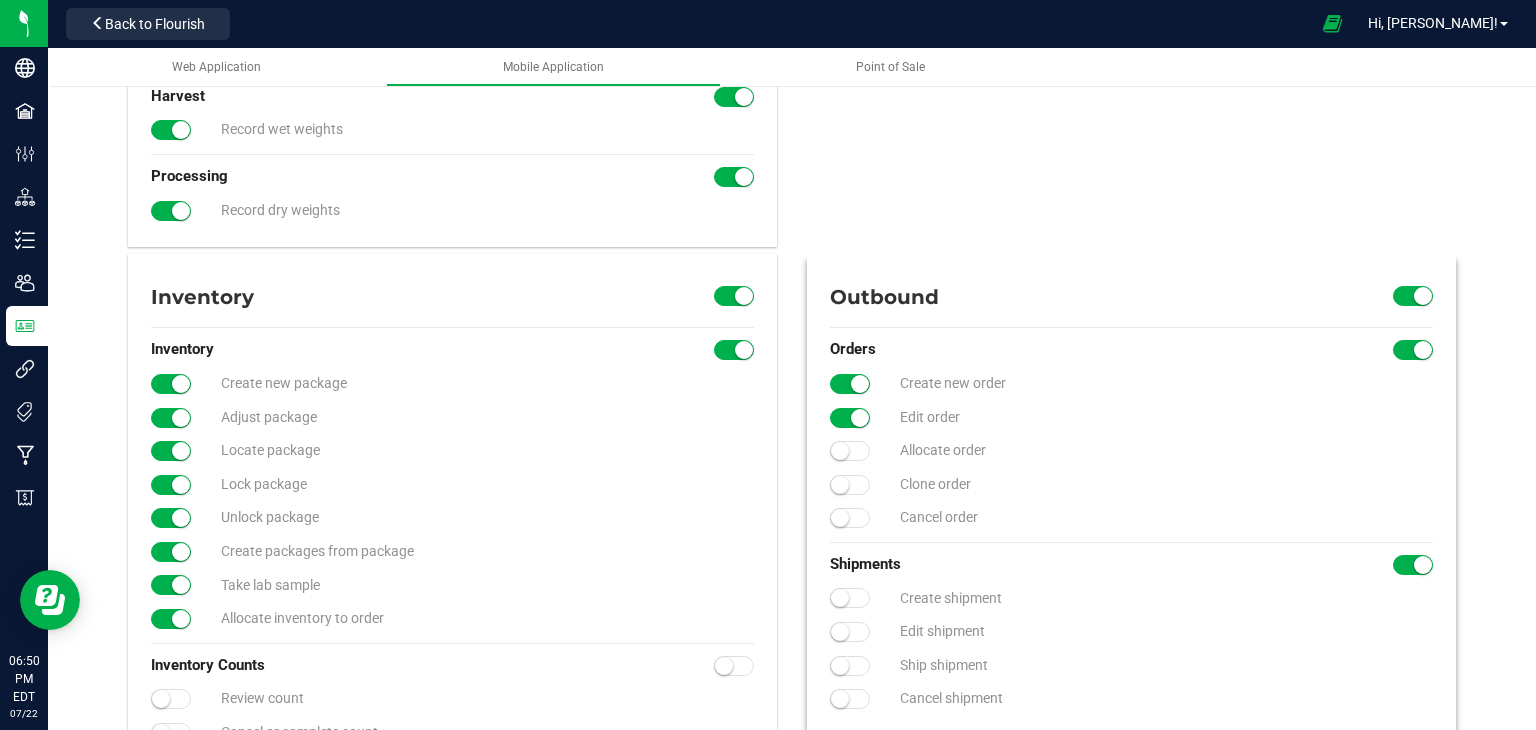 click at bounding box center (171, -392) 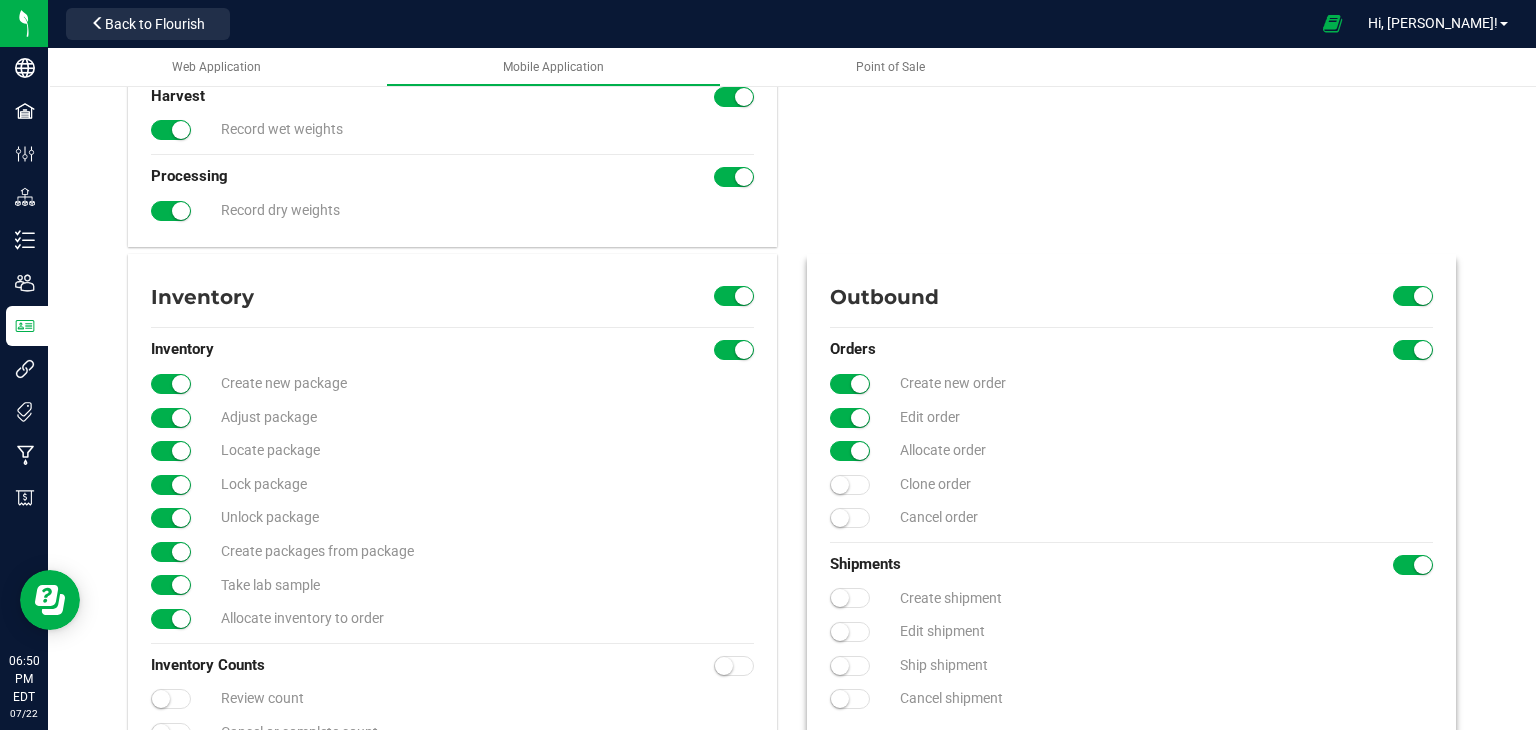 click at bounding box center (171, -392) 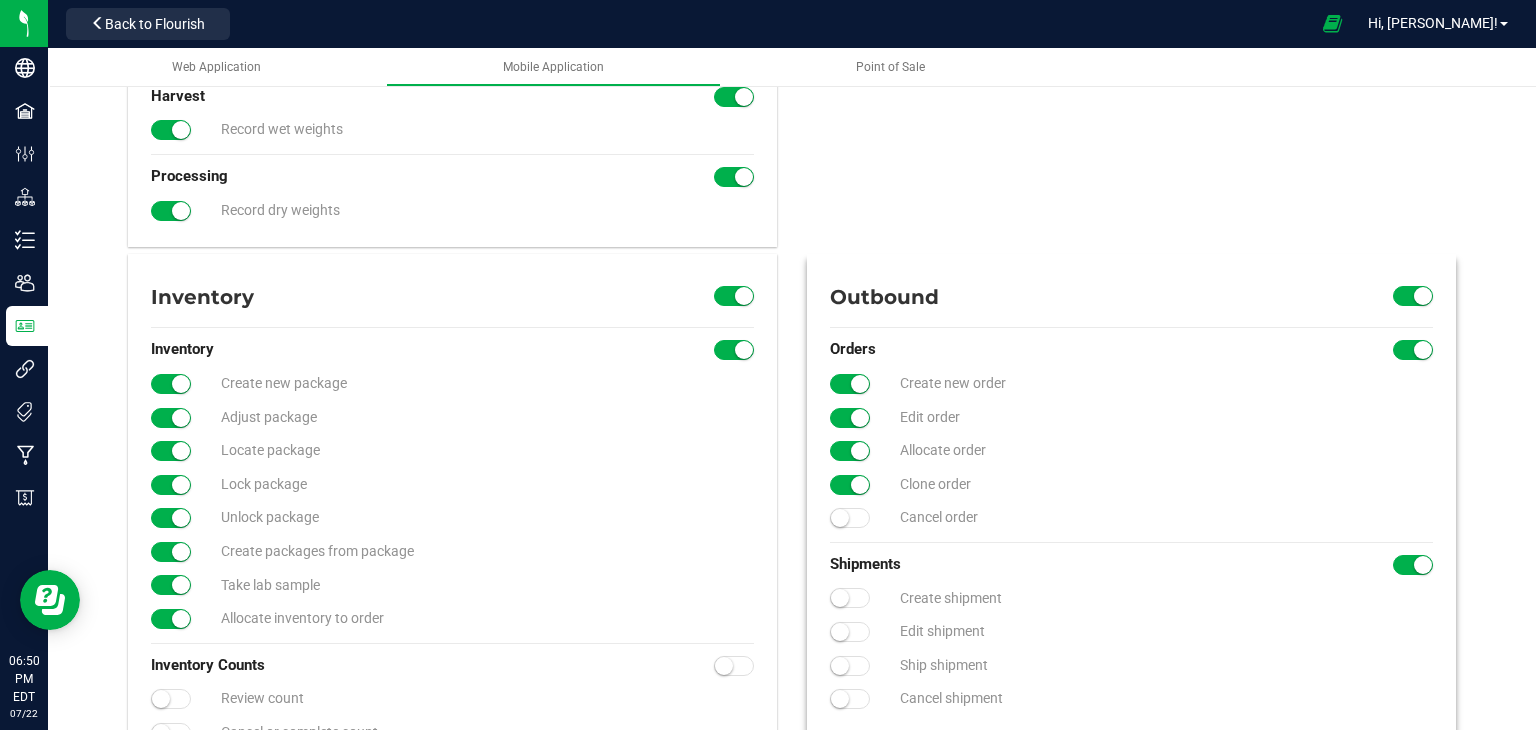 click on "Orders
Create new order
Edit order
Allocate order
Clone order
Cancel order" at bounding box center (1132, 434) 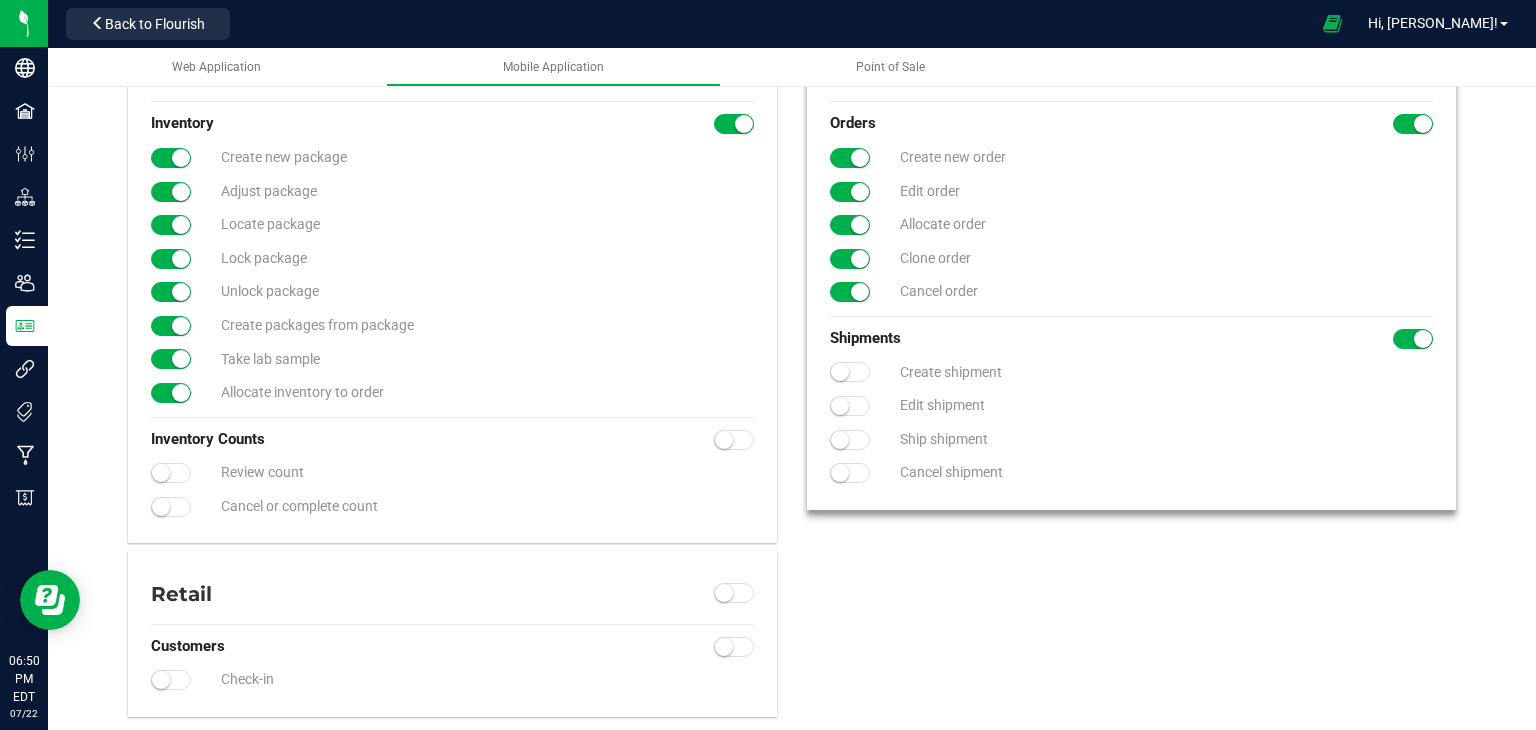 scroll, scrollTop: 995, scrollLeft: 0, axis: vertical 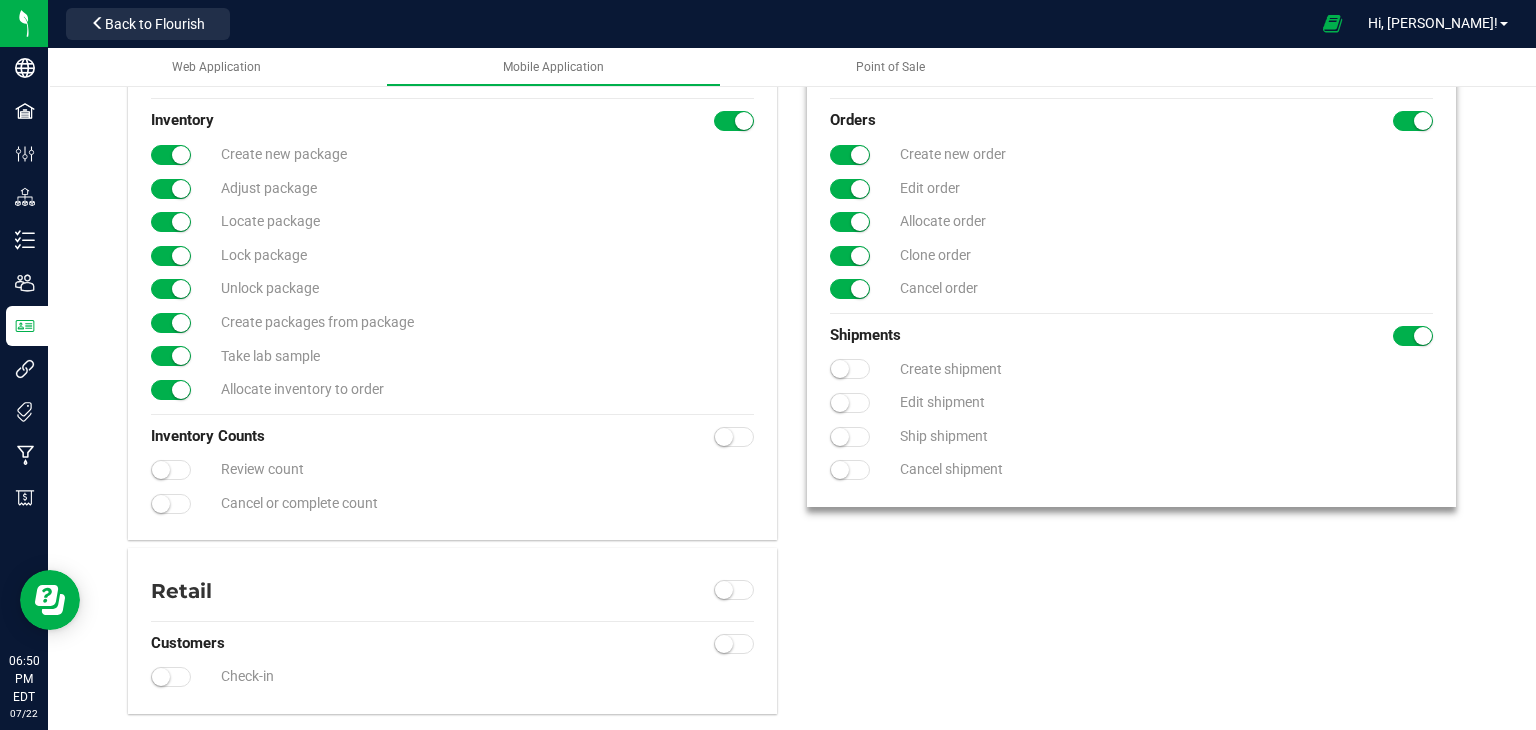 click at bounding box center [171, -621] 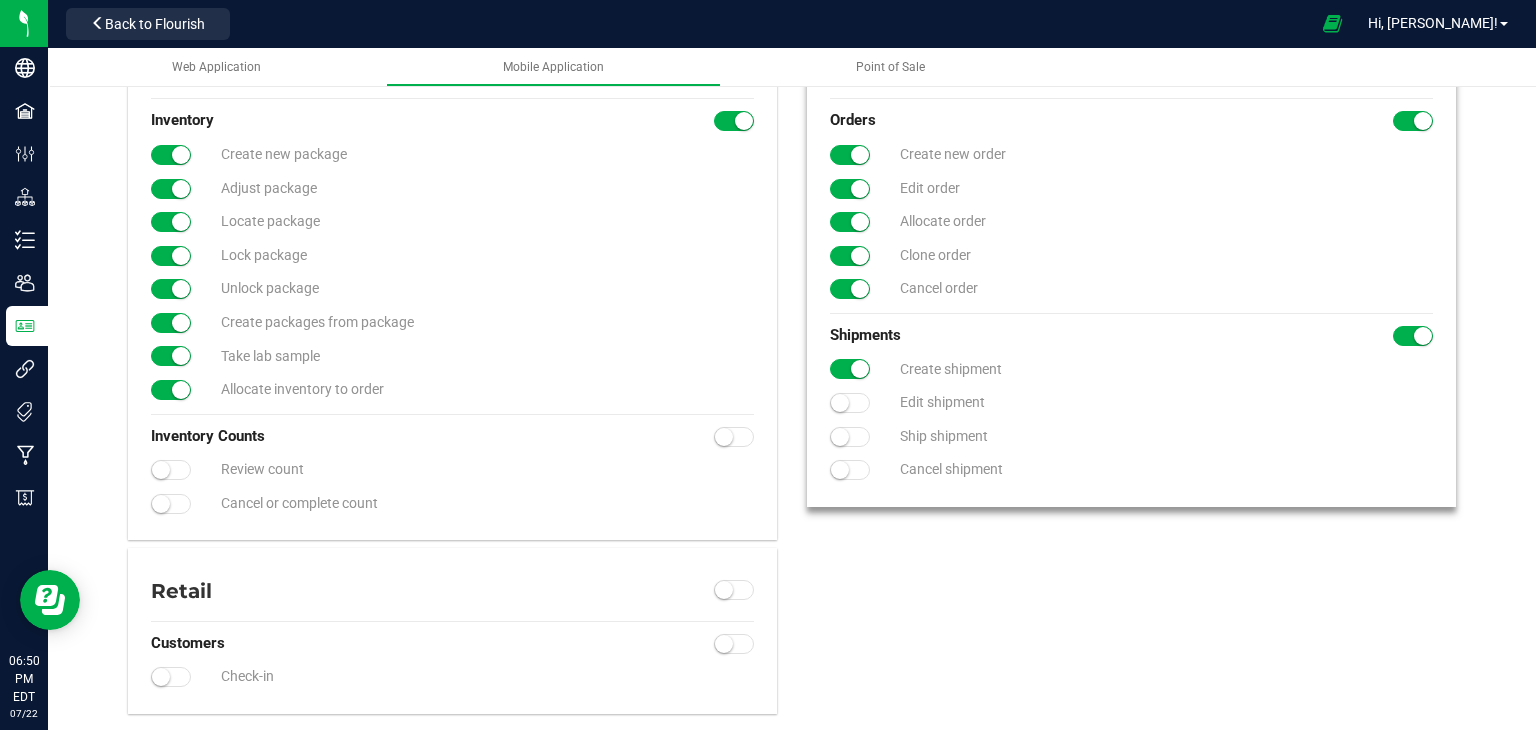 click at bounding box center [171, -621] 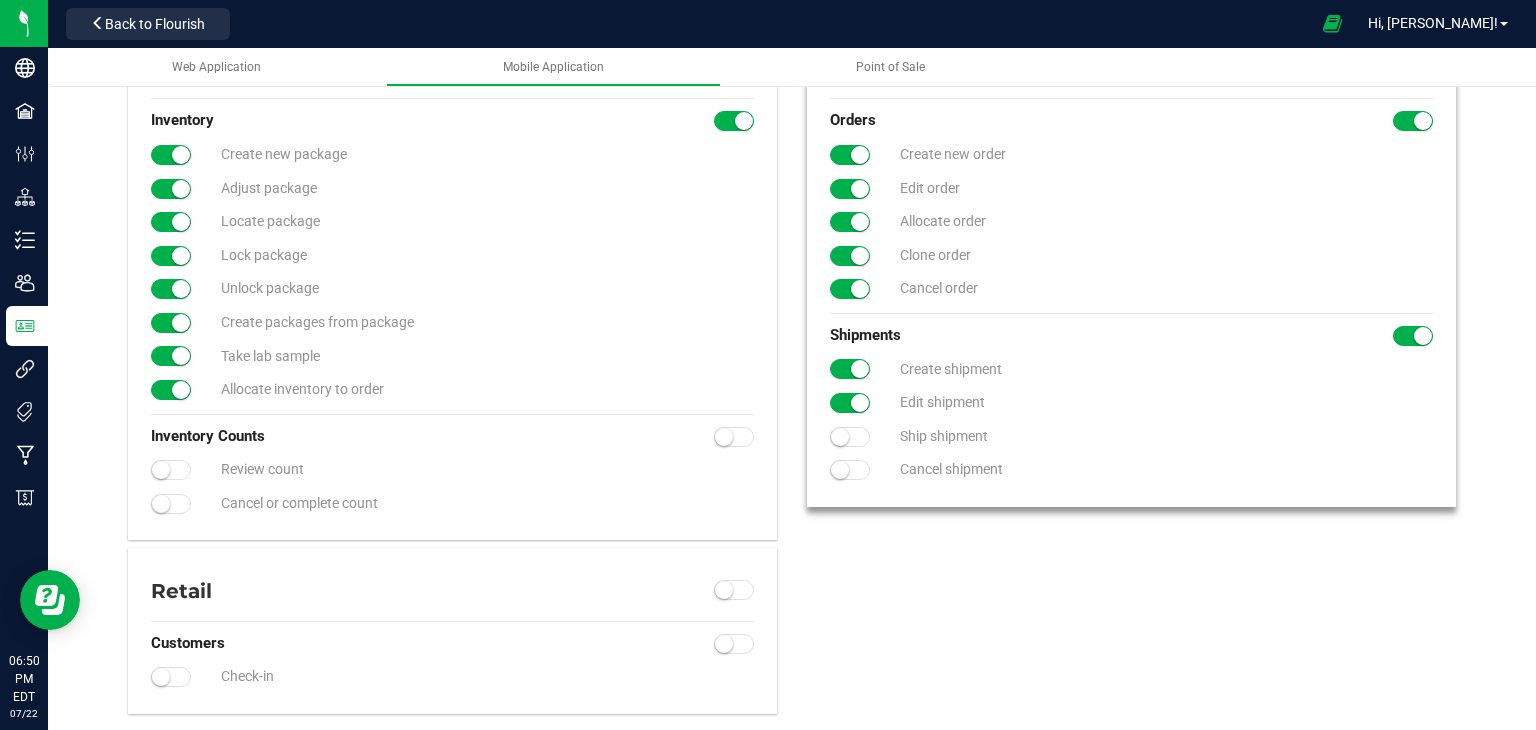 click at bounding box center (171, -621) 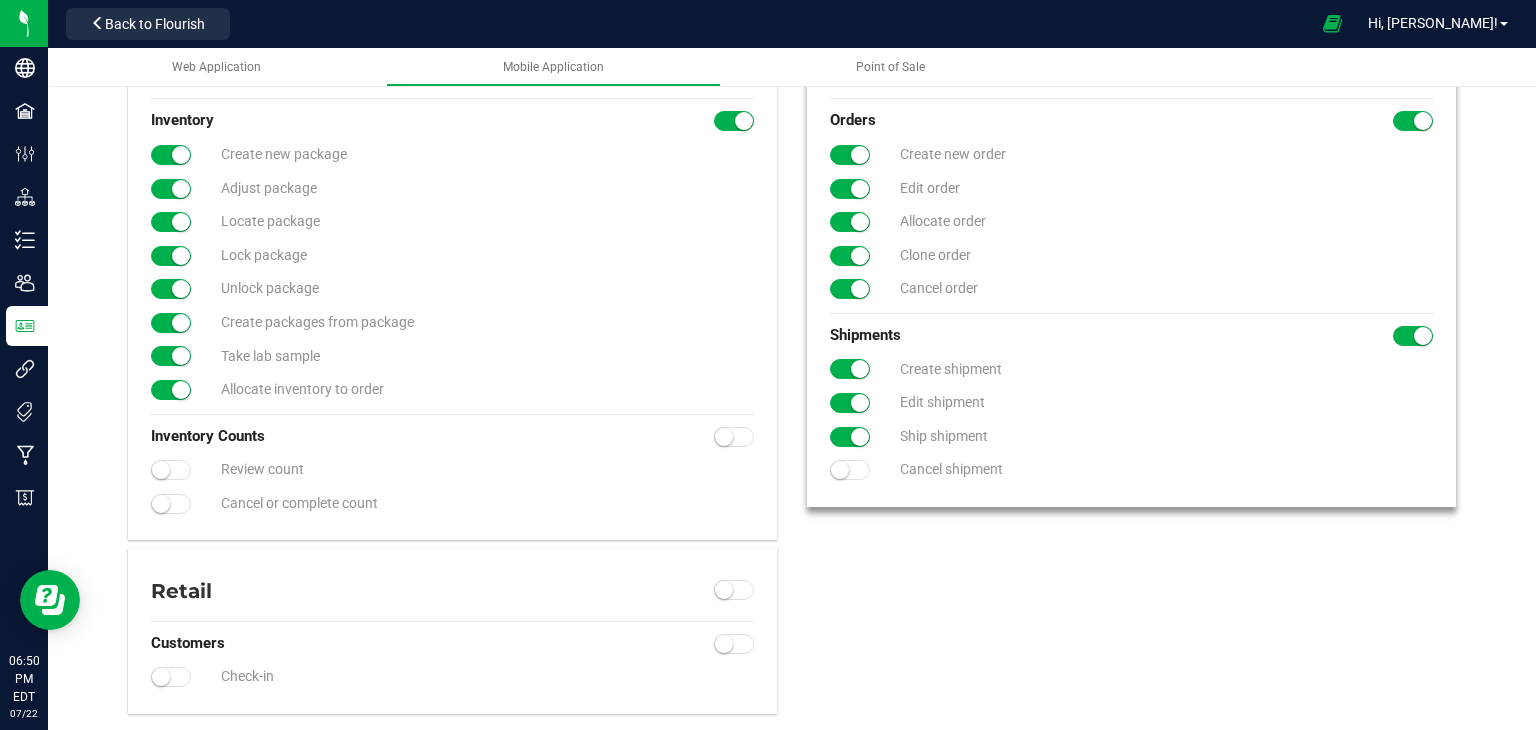click at bounding box center [171, -621] 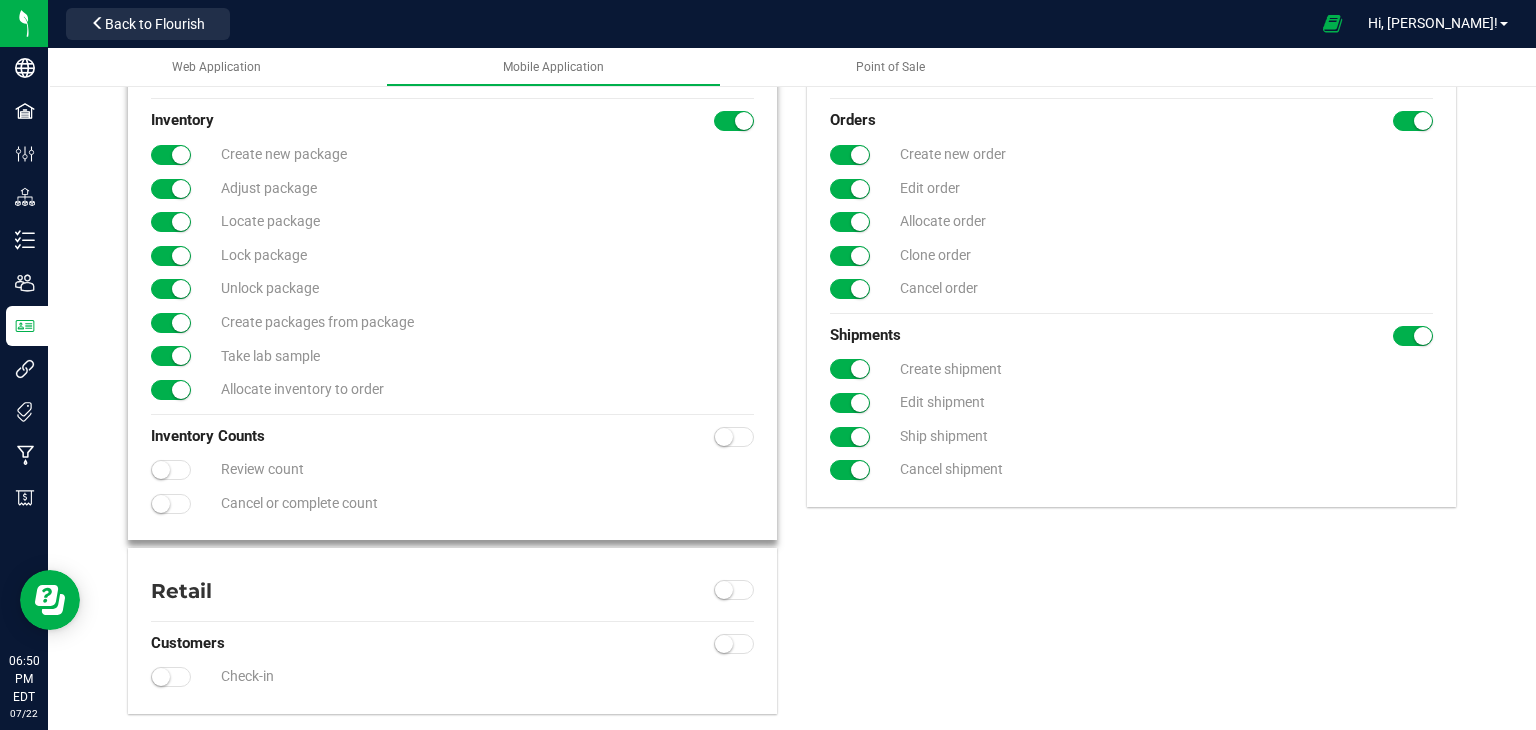 click at bounding box center (734, 437) 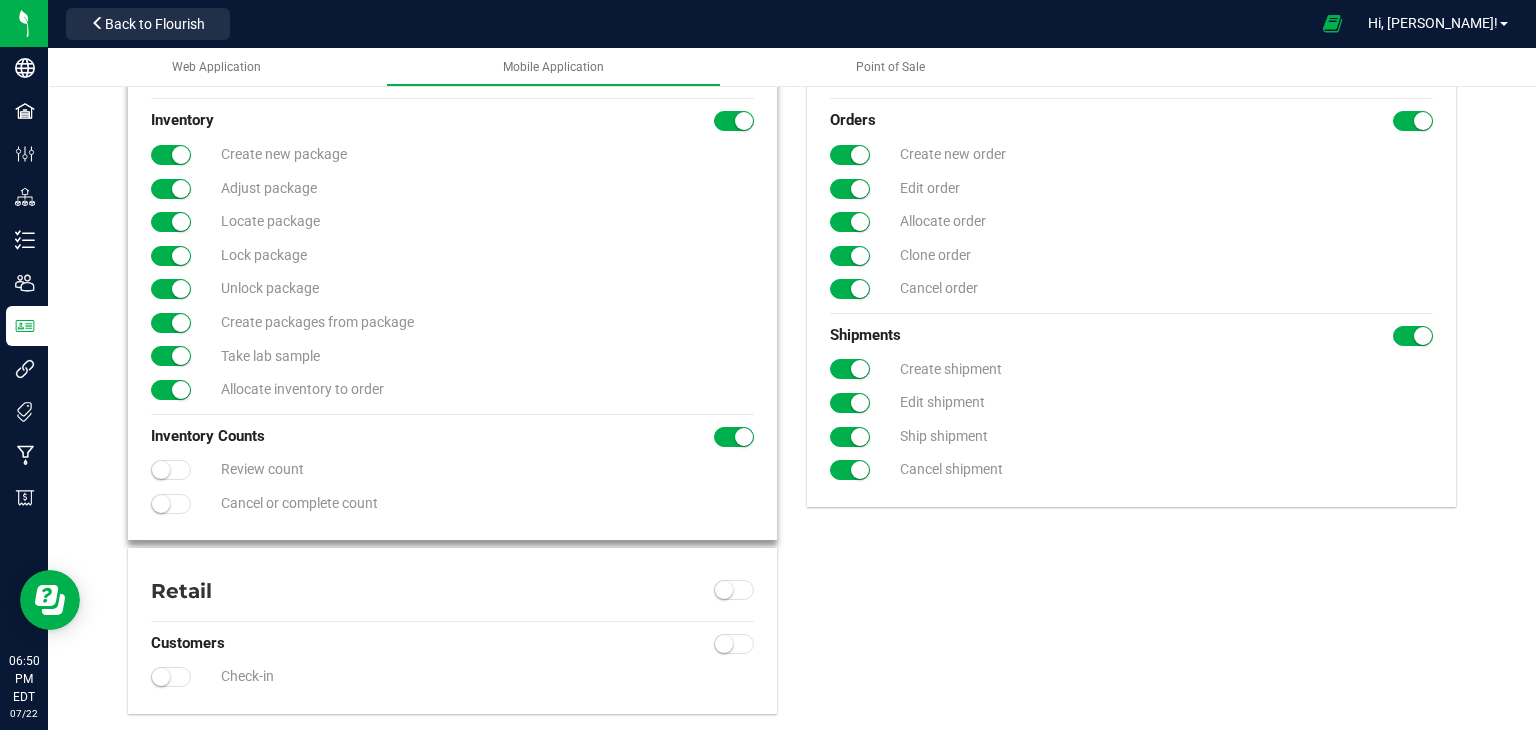 click at bounding box center [171, -621] 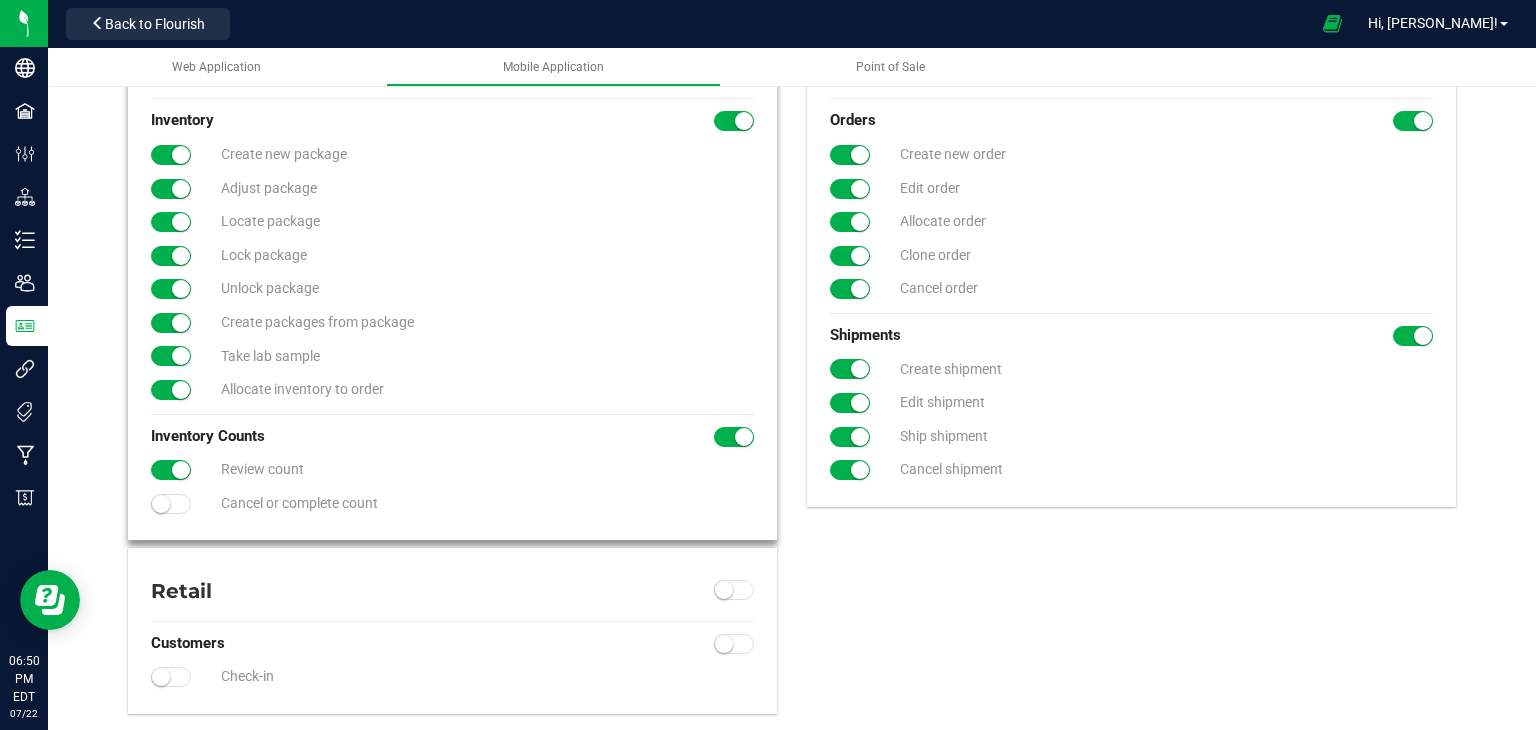 click at bounding box center (171, -621) 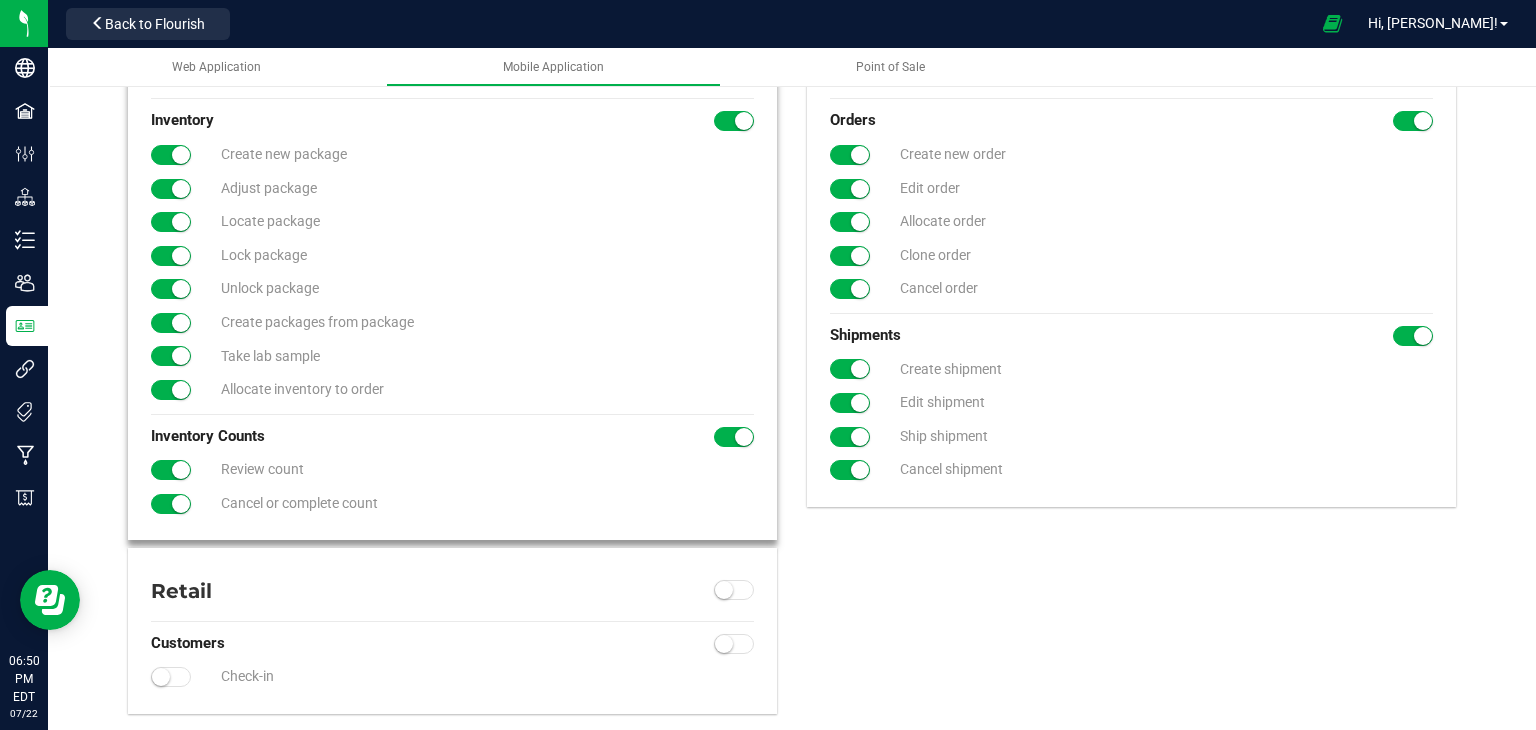 scroll, scrollTop: 1018, scrollLeft: 0, axis: vertical 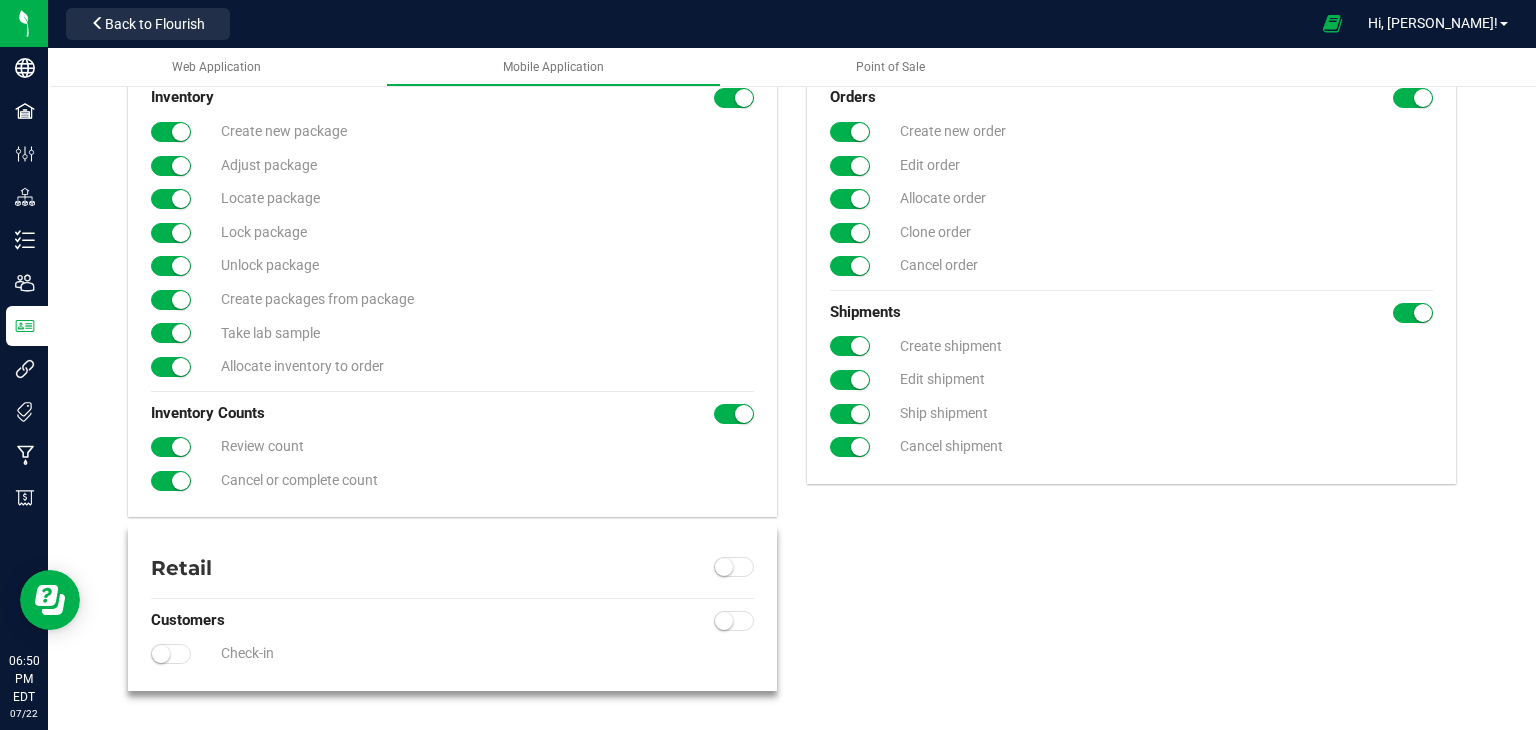 click at bounding box center (734, 567) 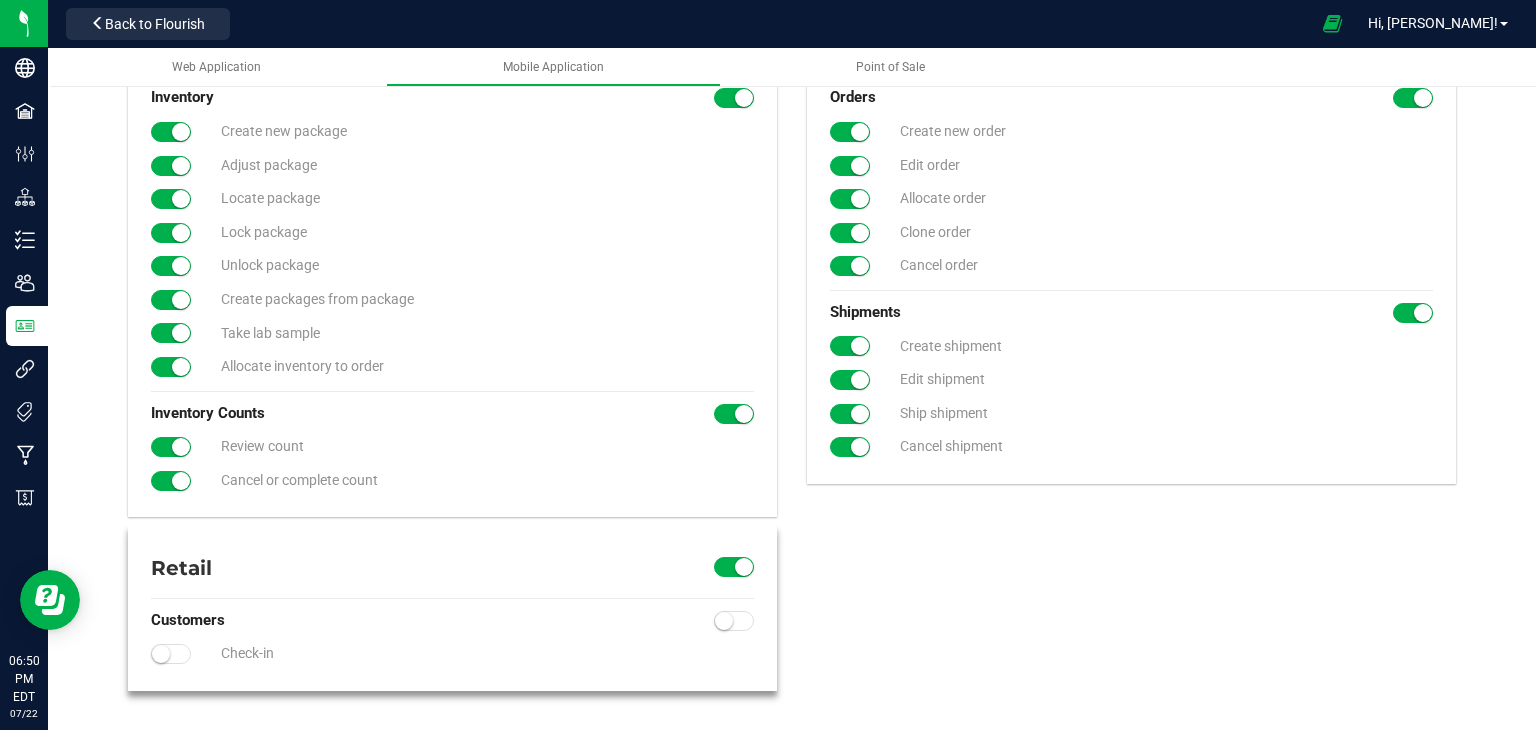 click at bounding box center [734, 621] 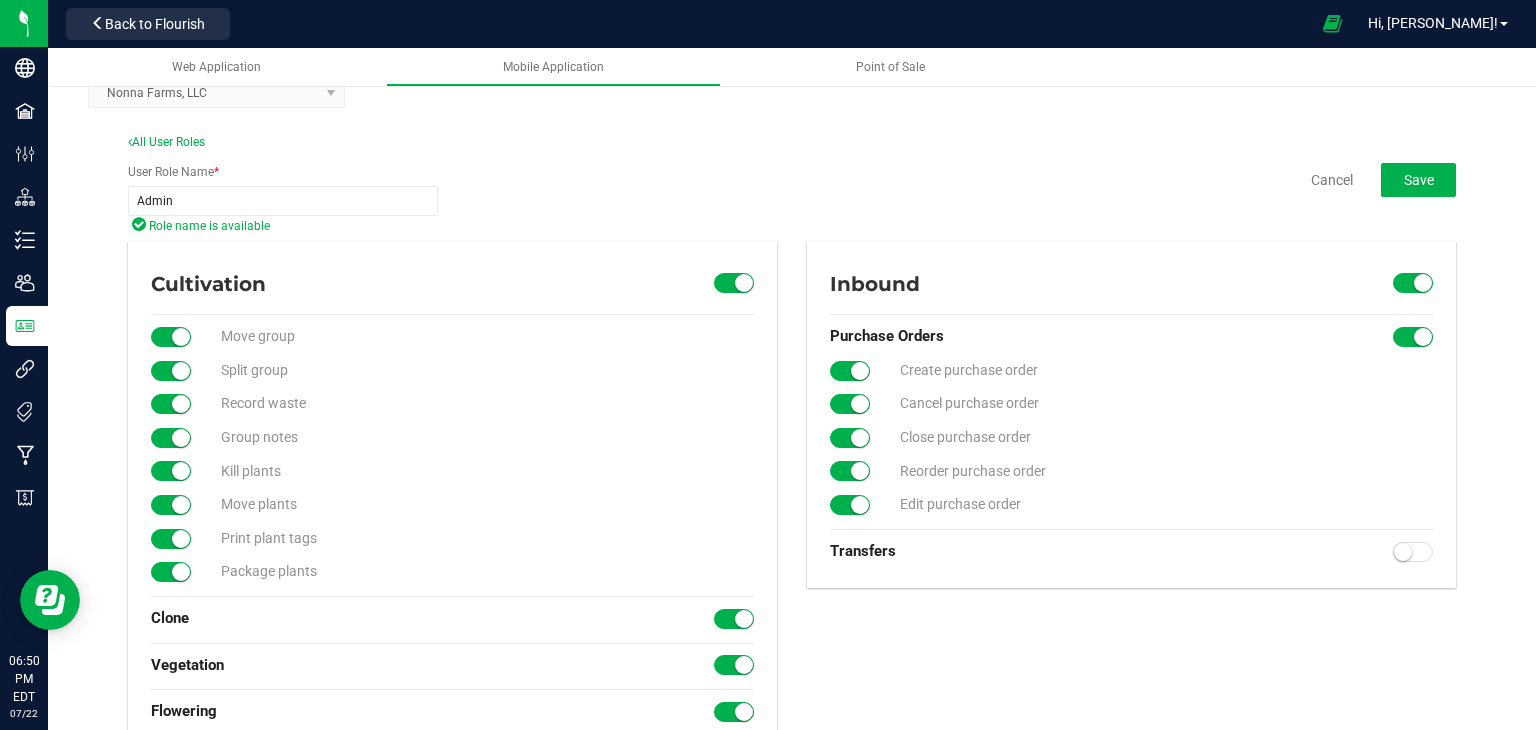 scroll, scrollTop: 0, scrollLeft: 0, axis: both 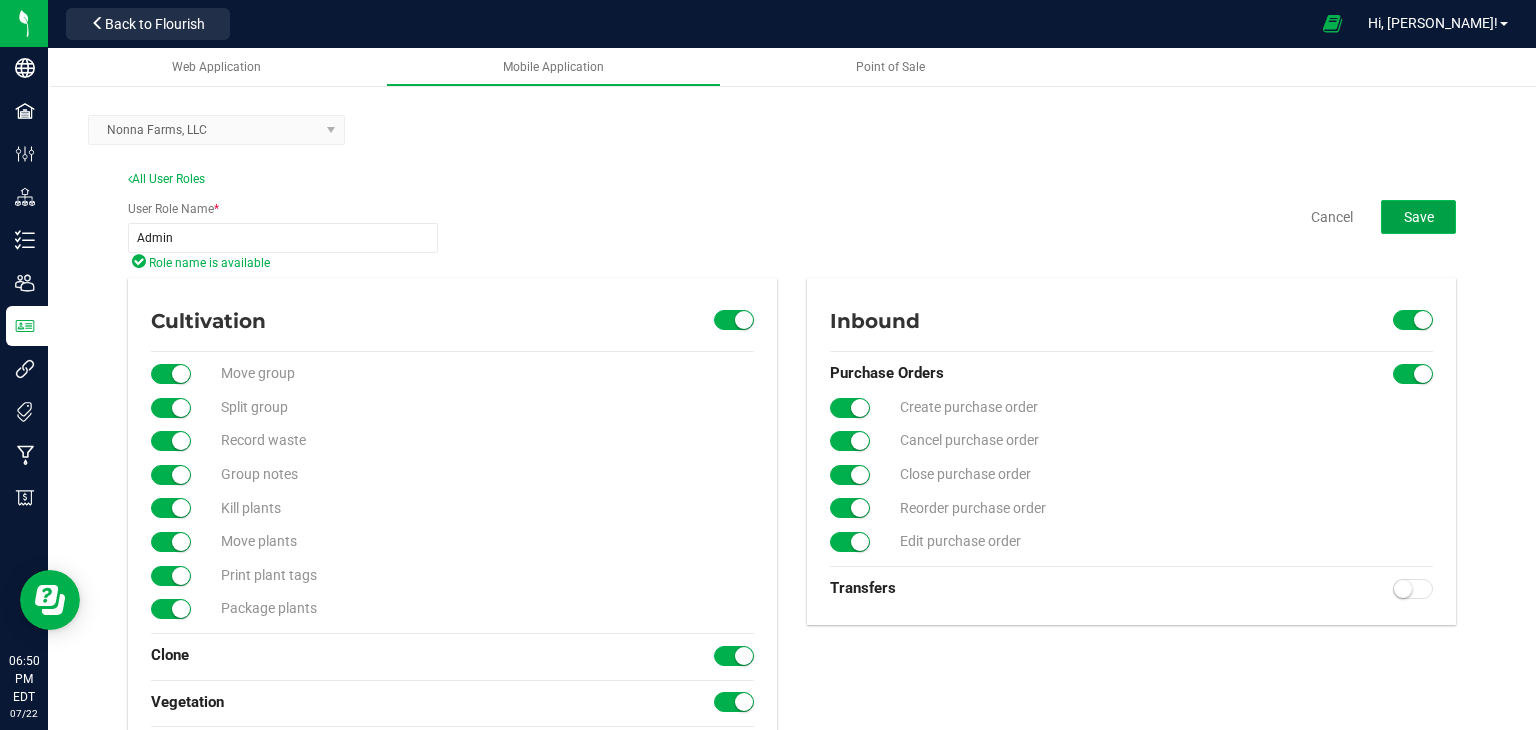 click on "Save" at bounding box center [1418, 217] 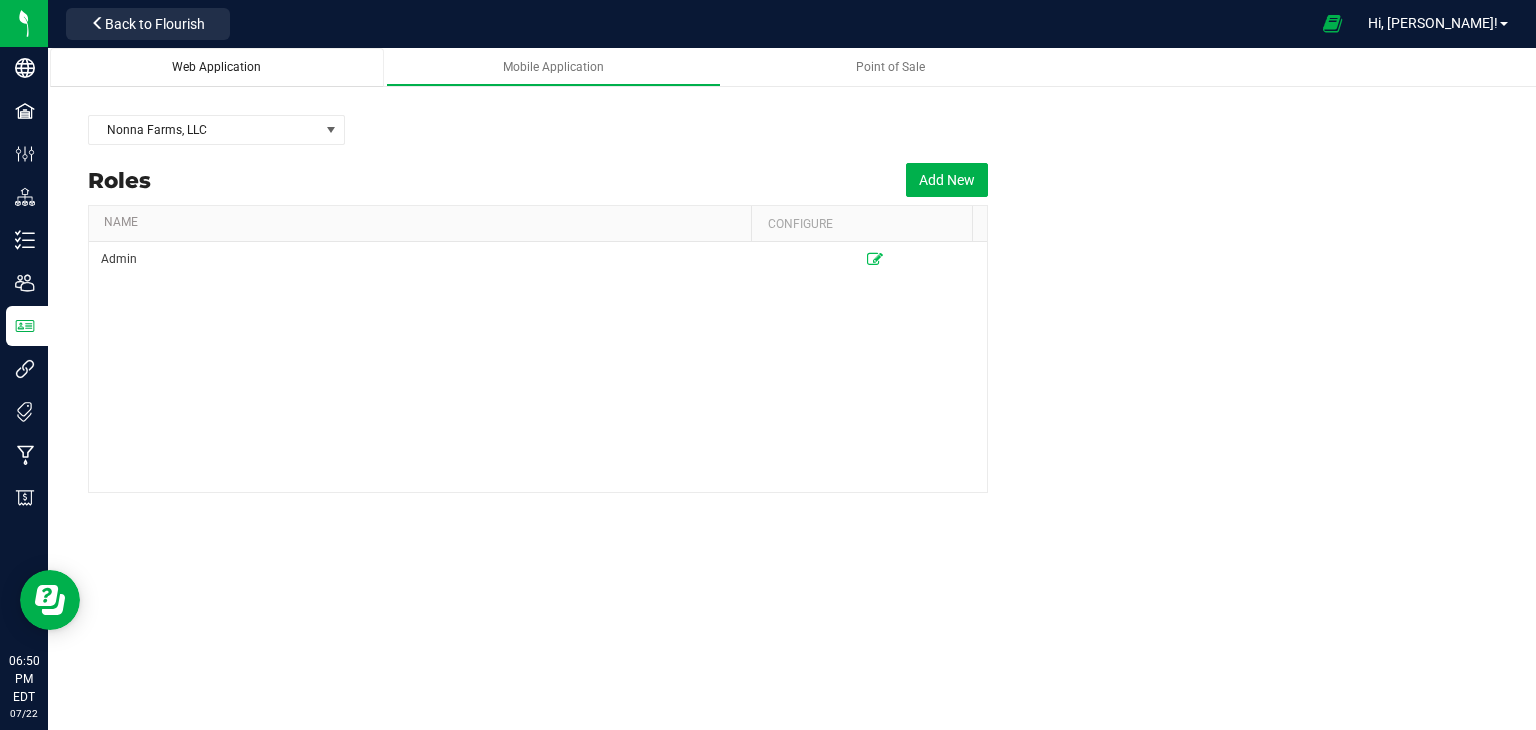 click on "Web Application" at bounding box center (217, 67) 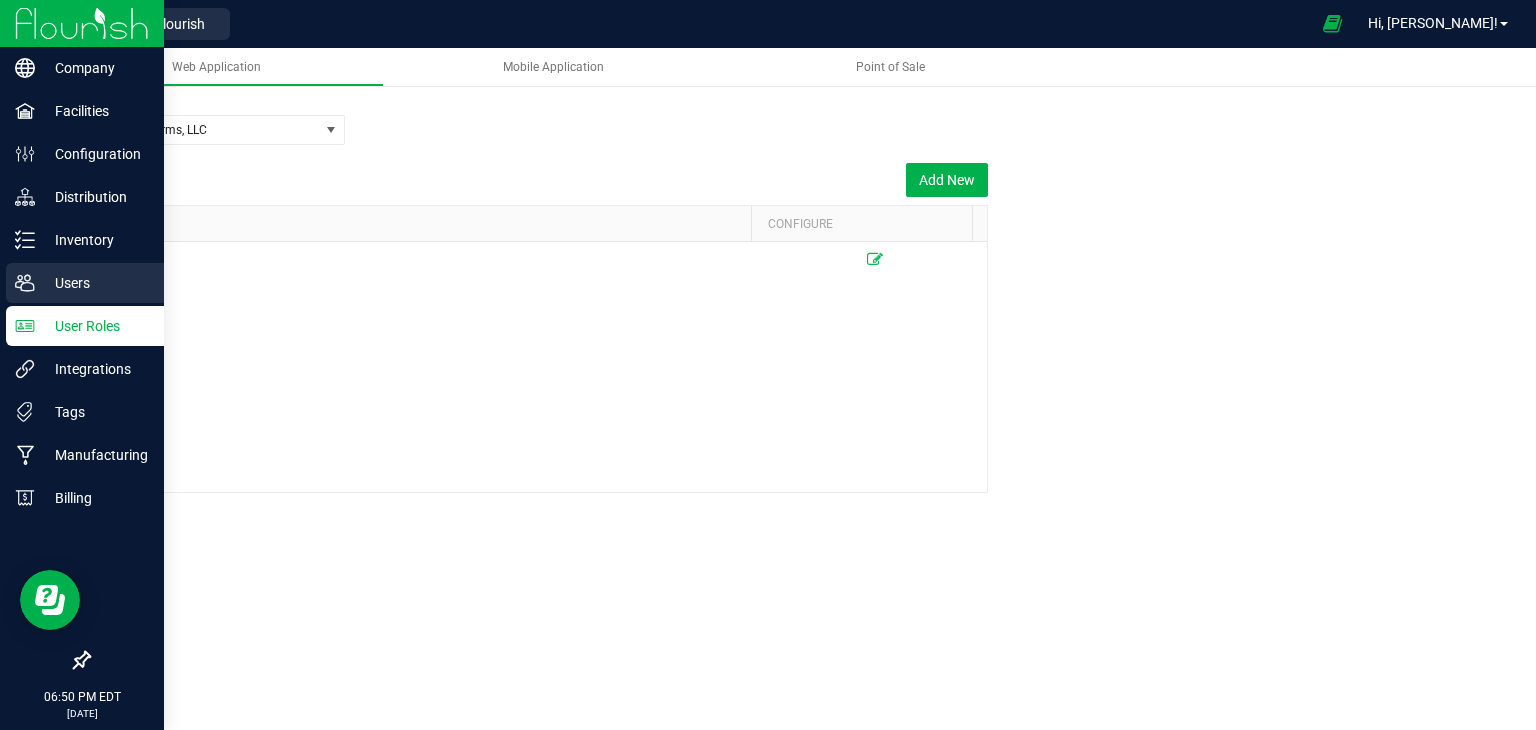 click 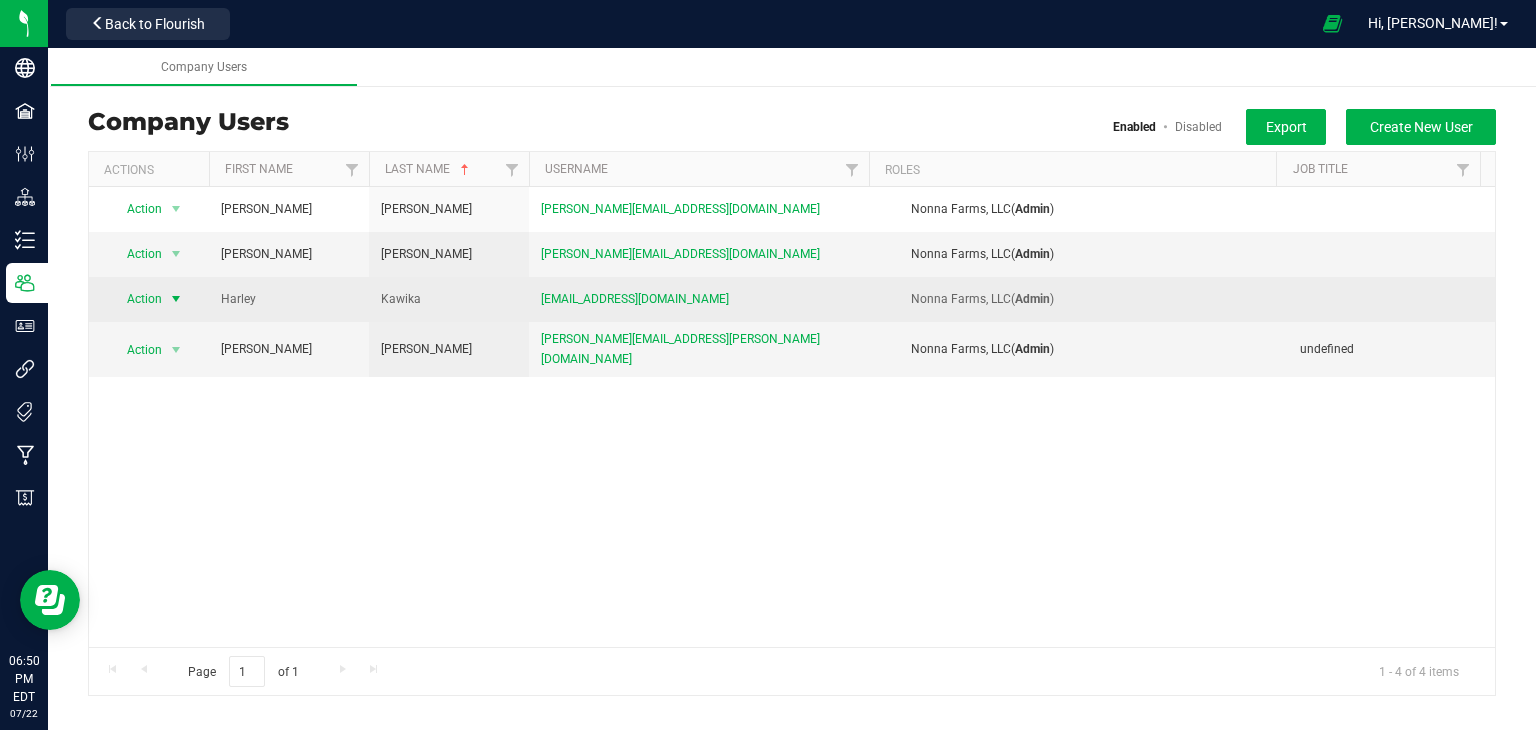 click at bounding box center (176, 299) 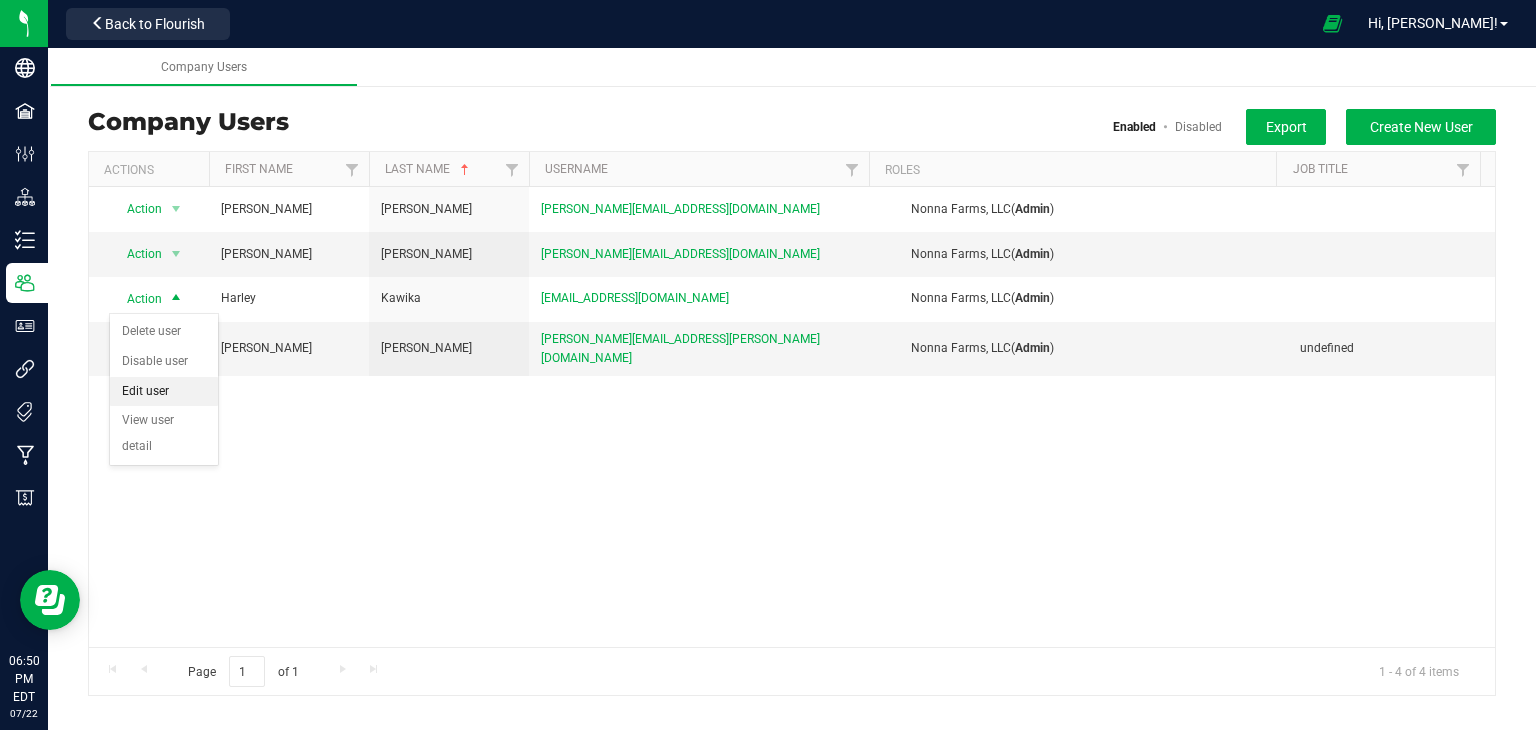 click on "Edit user" at bounding box center (164, 392) 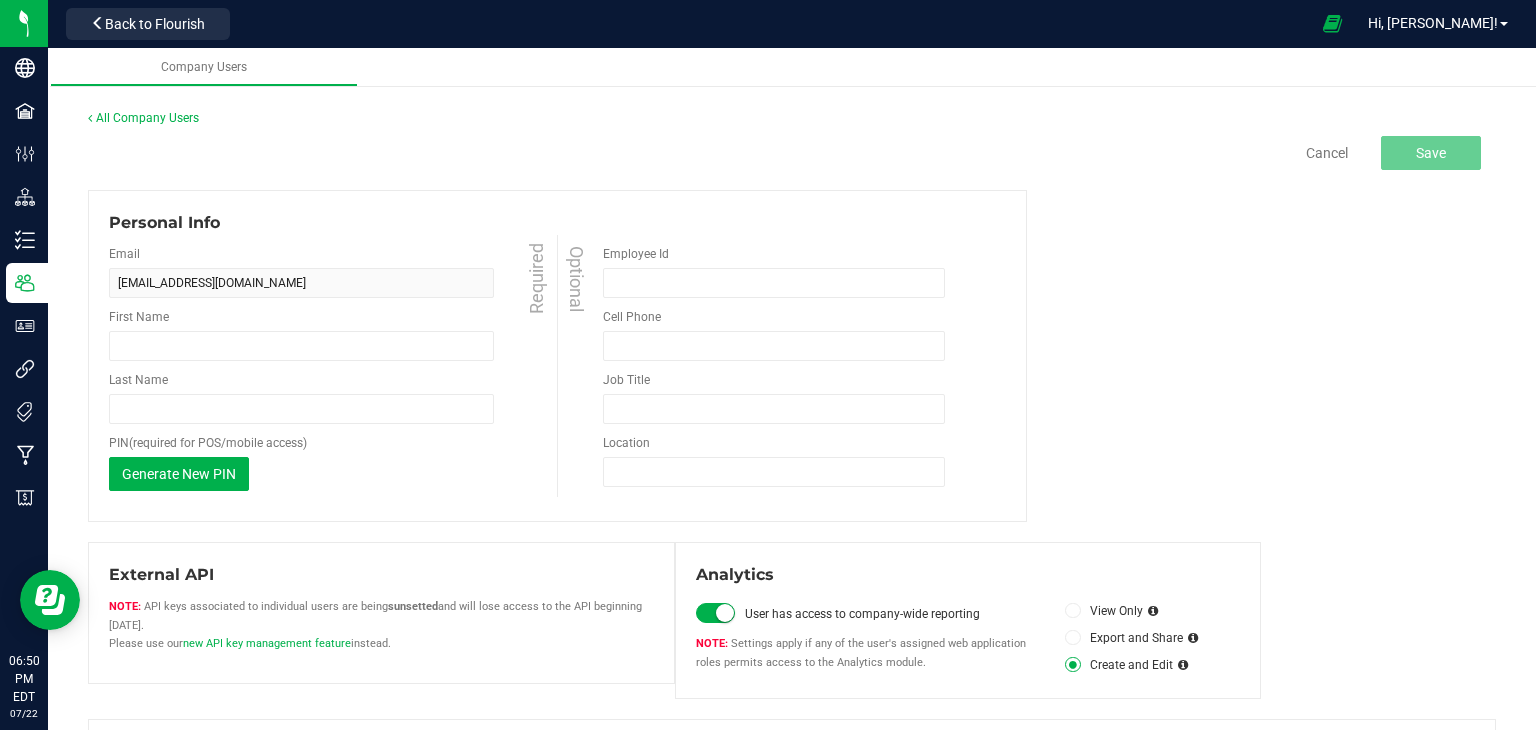 type on "Harley" 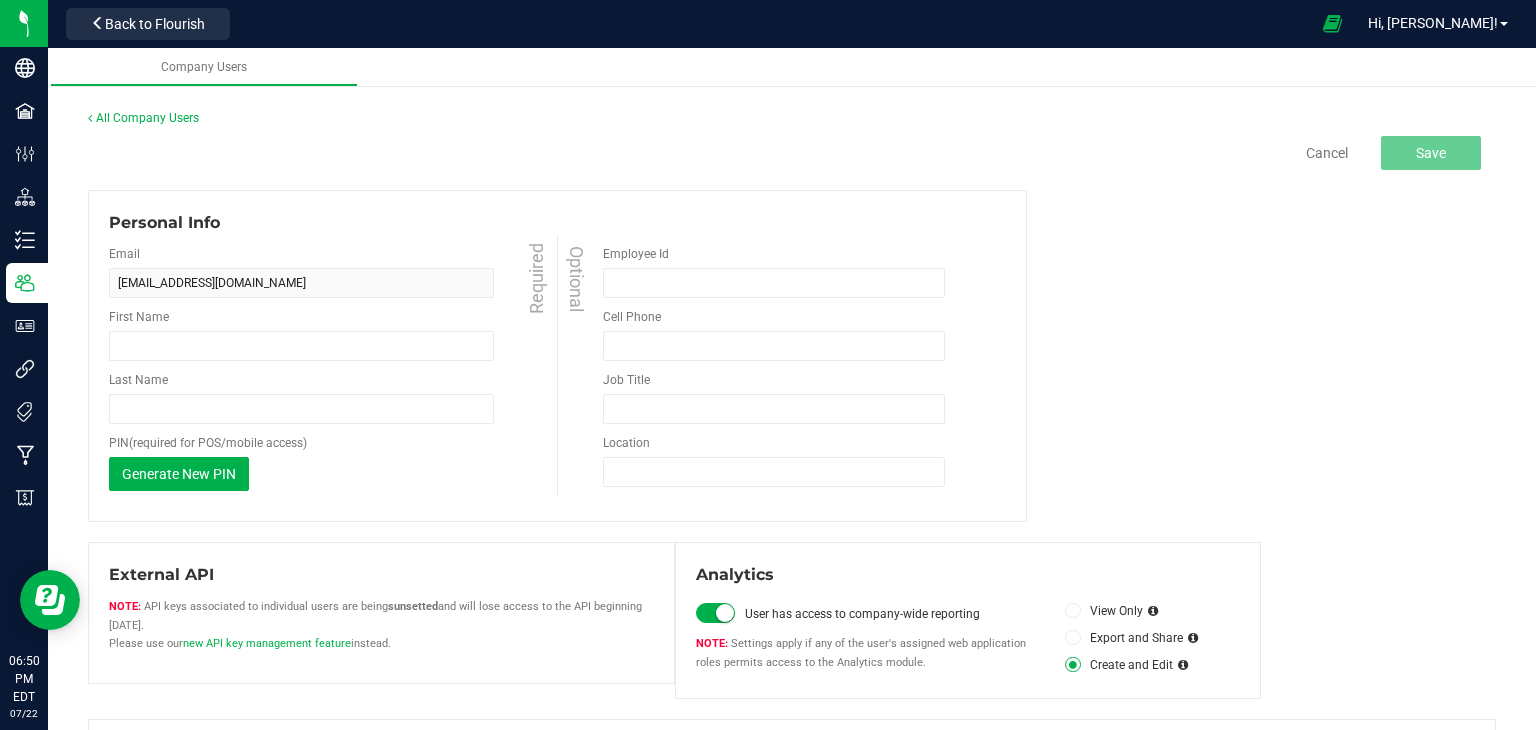 type on "Kawika" 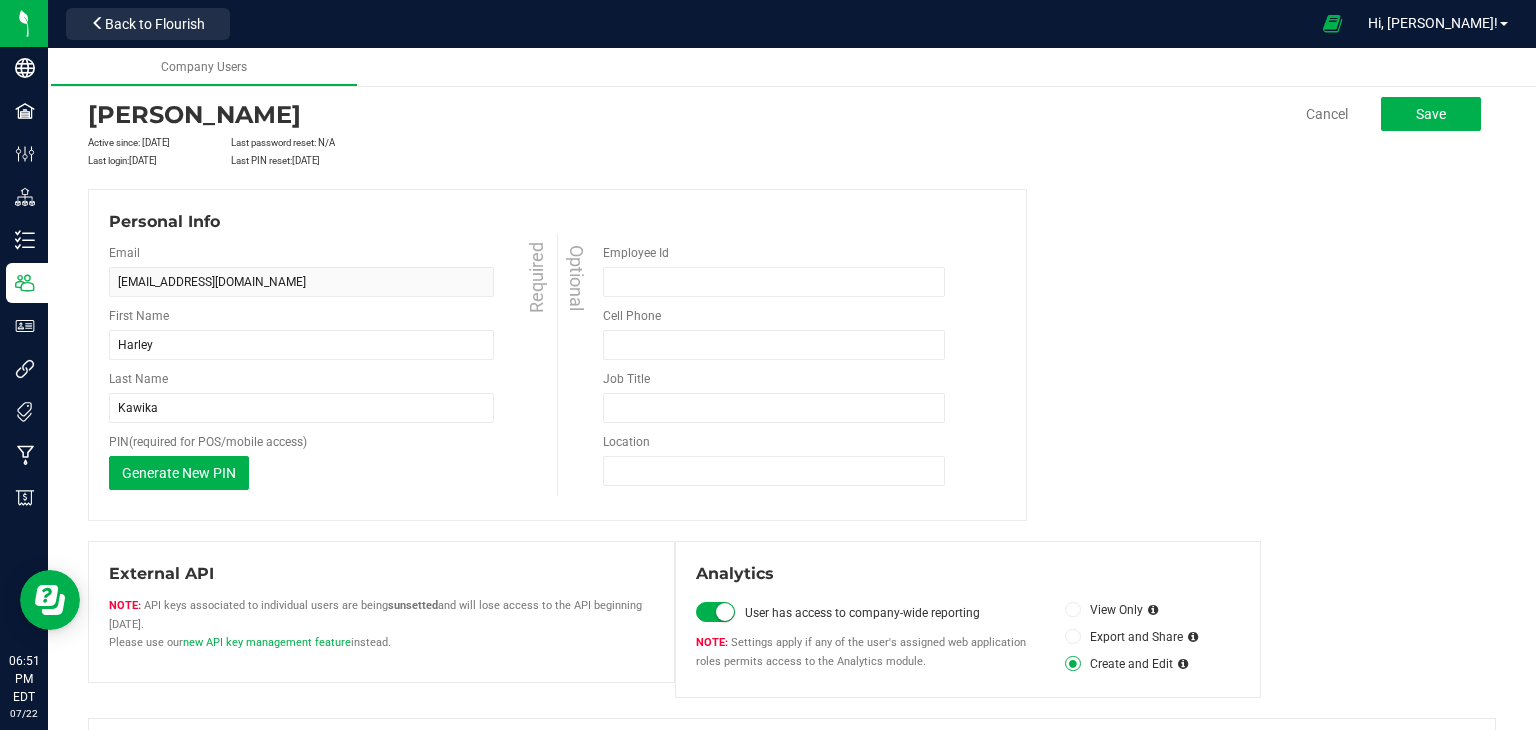 scroll, scrollTop: 40, scrollLeft: 0, axis: vertical 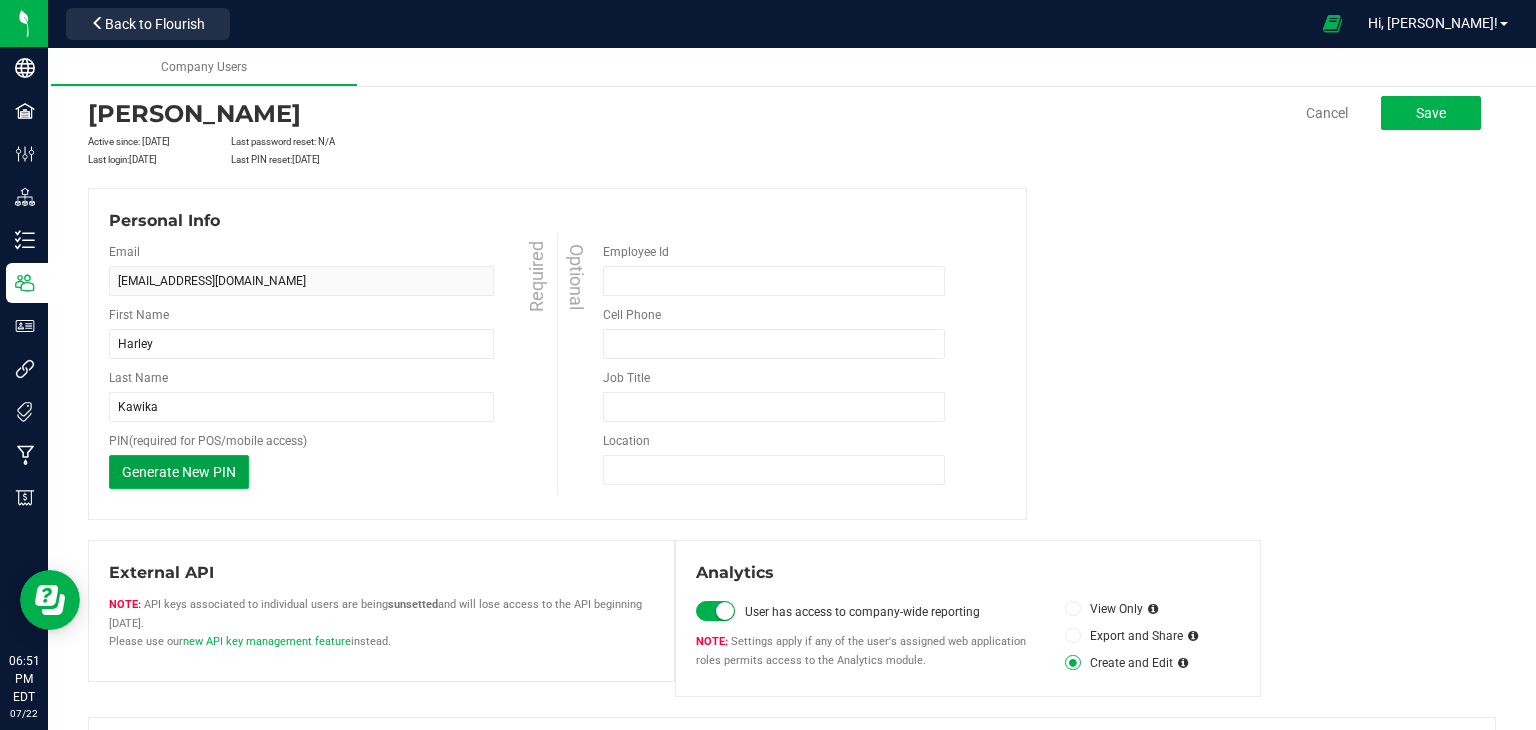 click on "Generate New PIN" at bounding box center [179, 472] 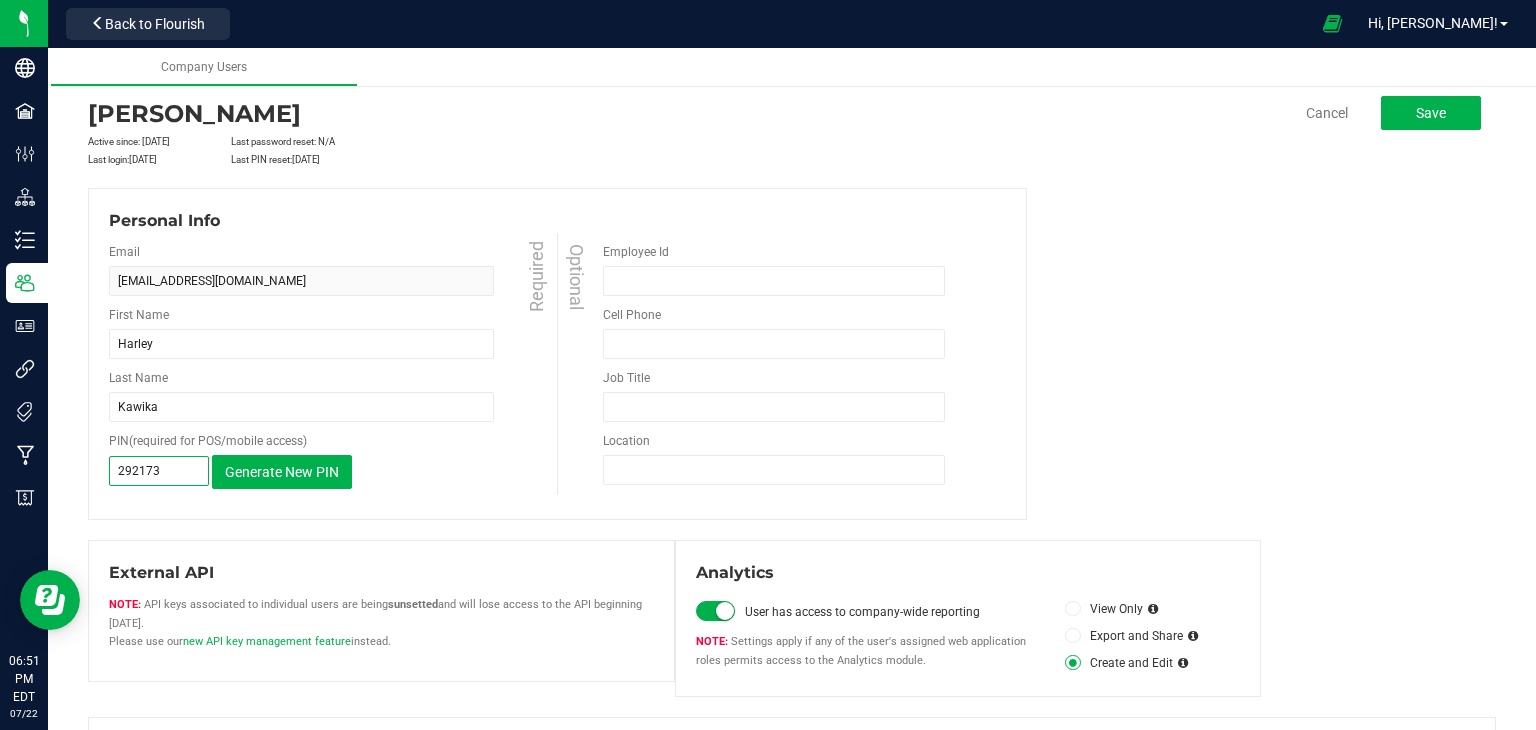click on "292173" at bounding box center (159, 471) 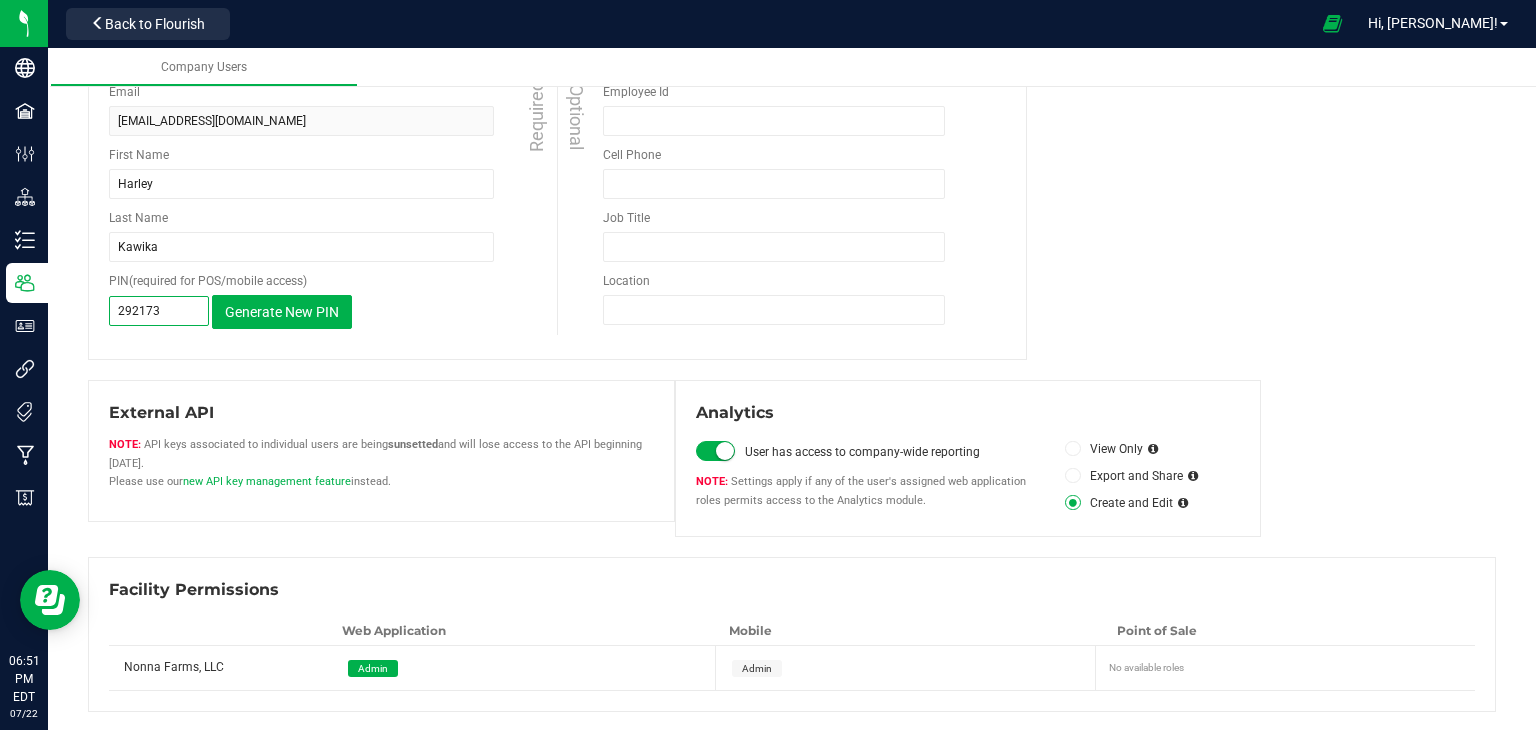 scroll, scrollTop: 0, scrollLeft: 0, axis: both 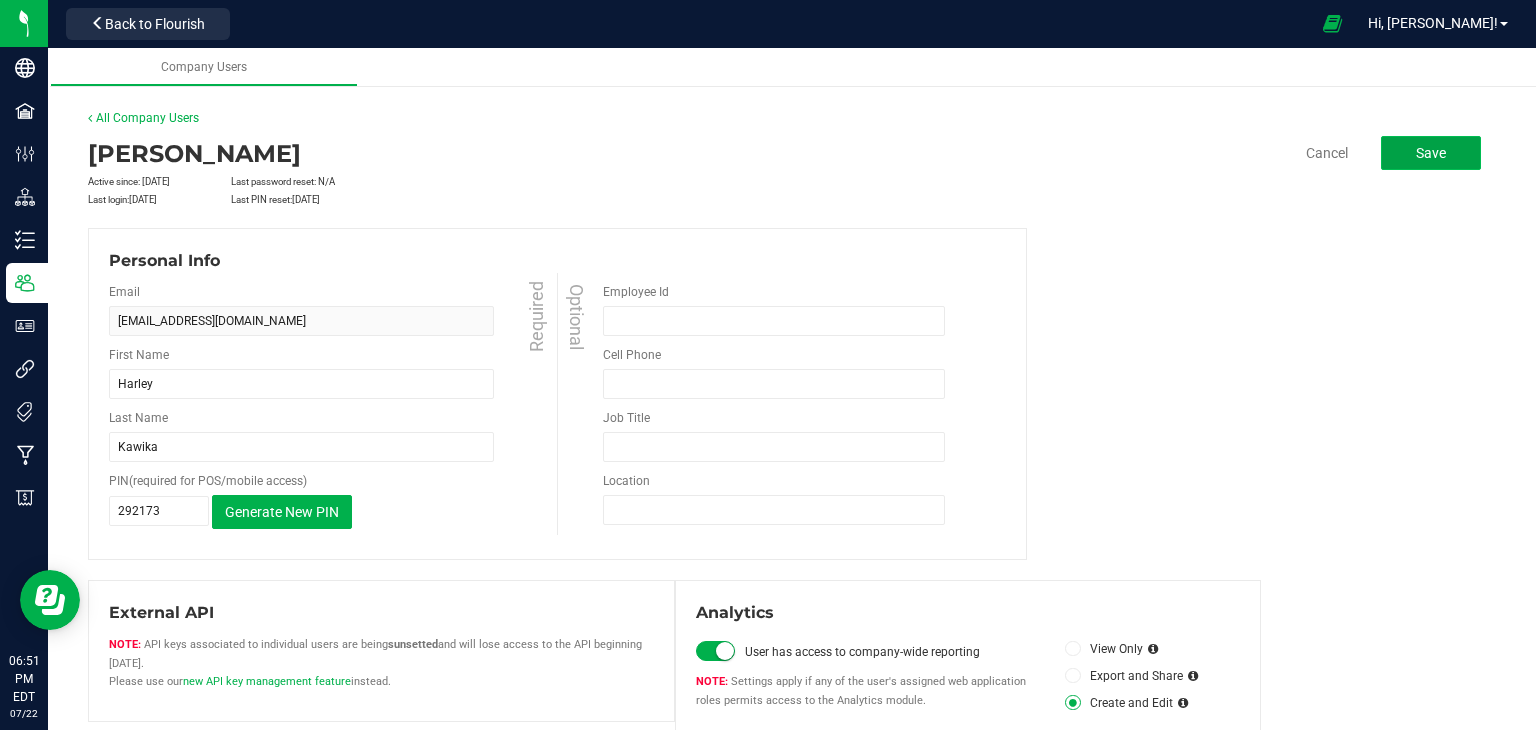 click on "Save" 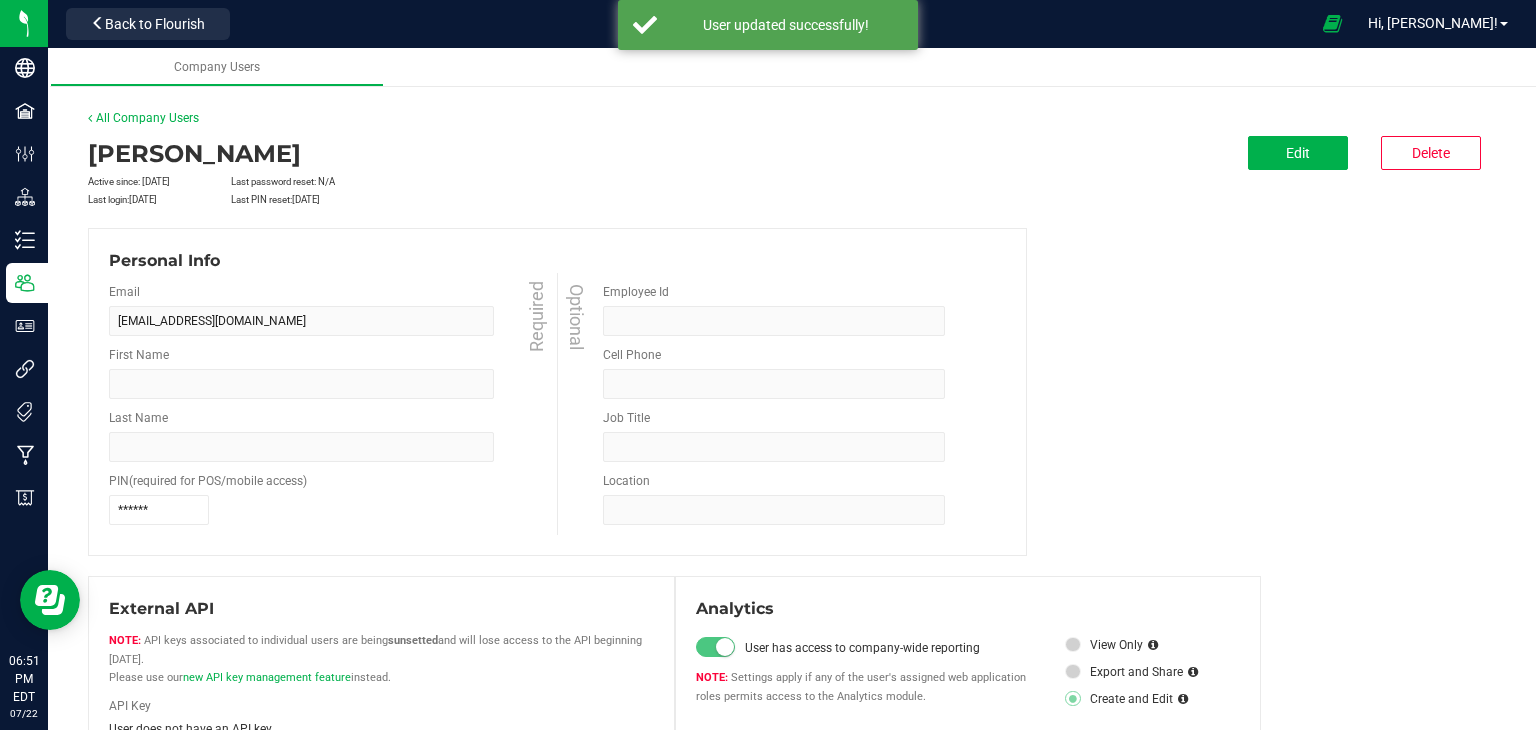 type on "Harley" 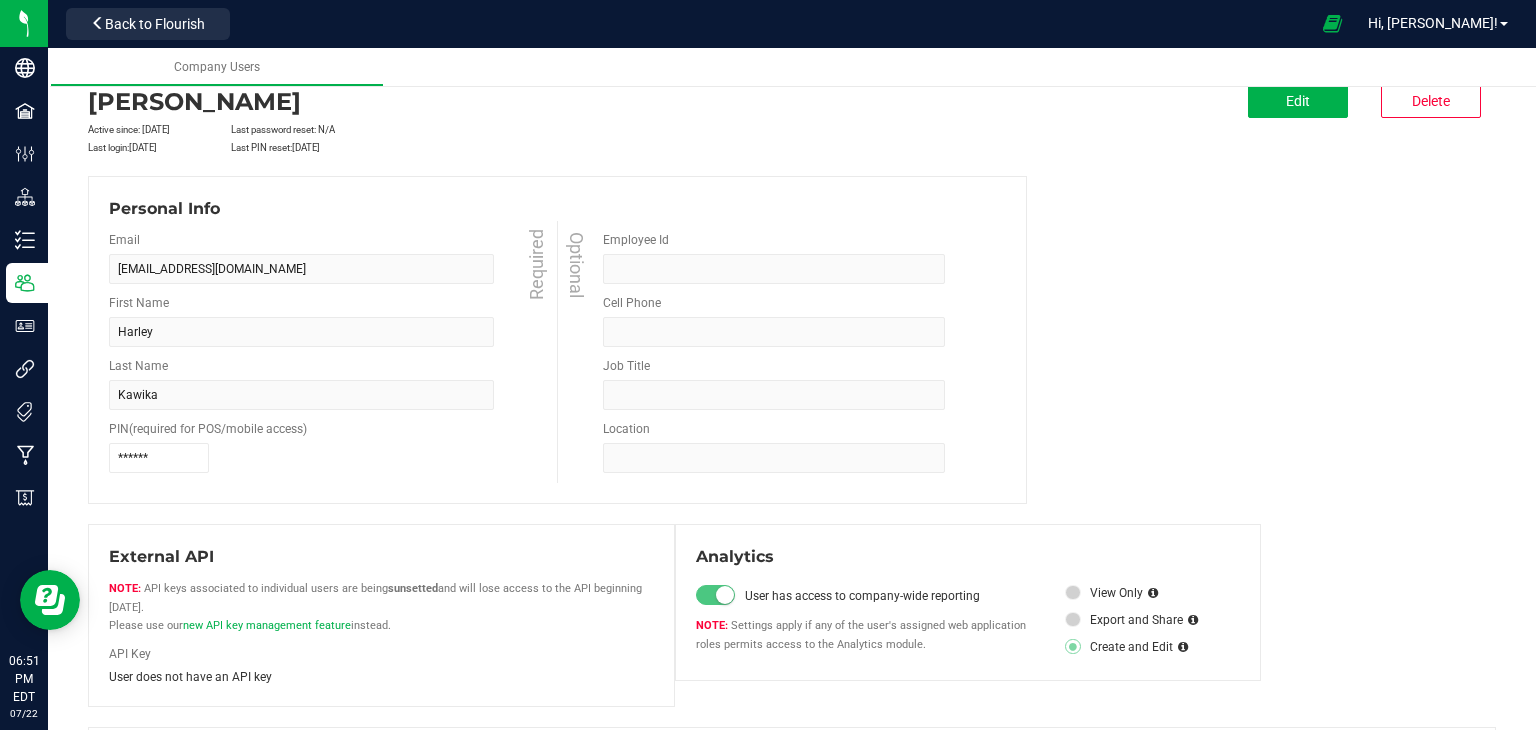 scroll, scrollTop: 0, scrollLeft: 0, axis: both 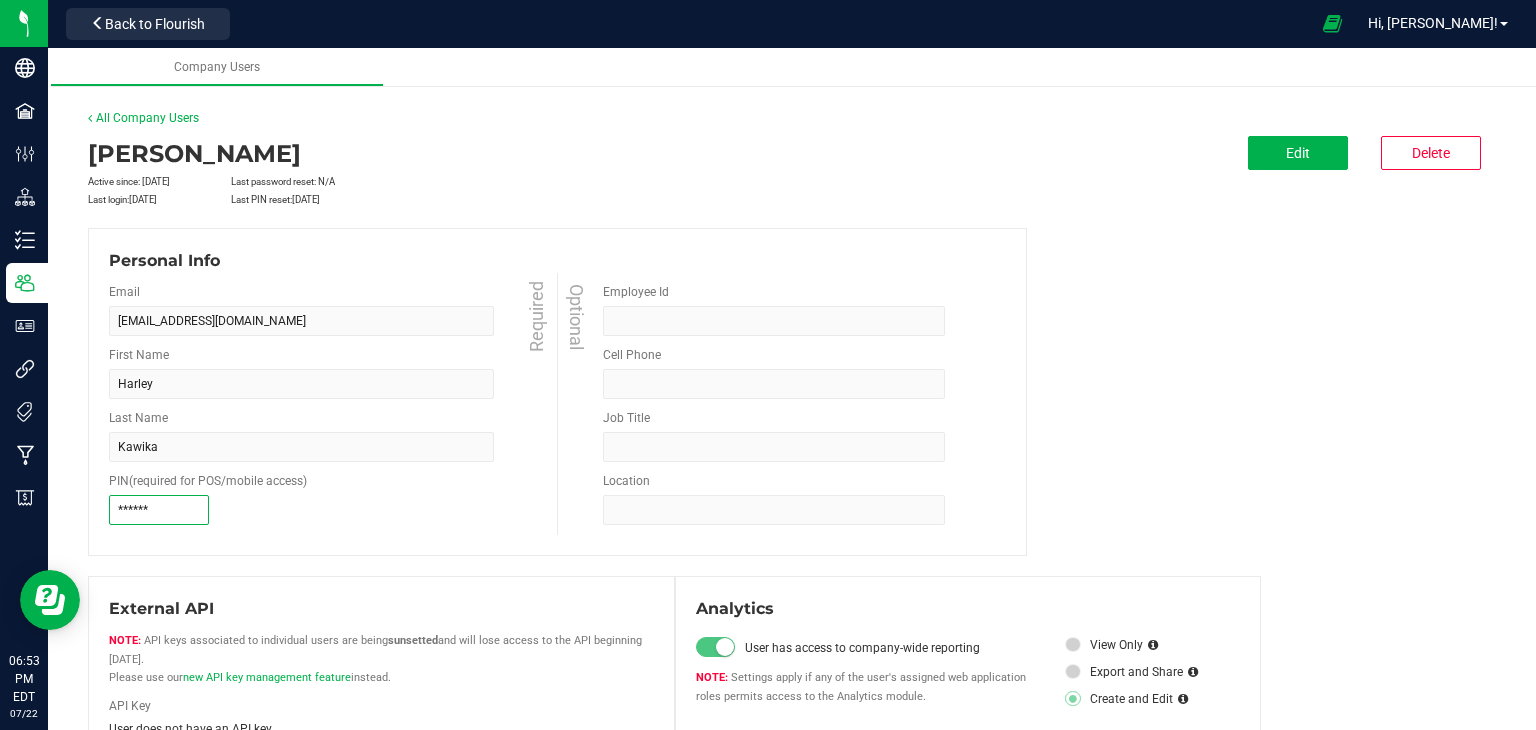 click on "******" at bounding box center (159, 510) 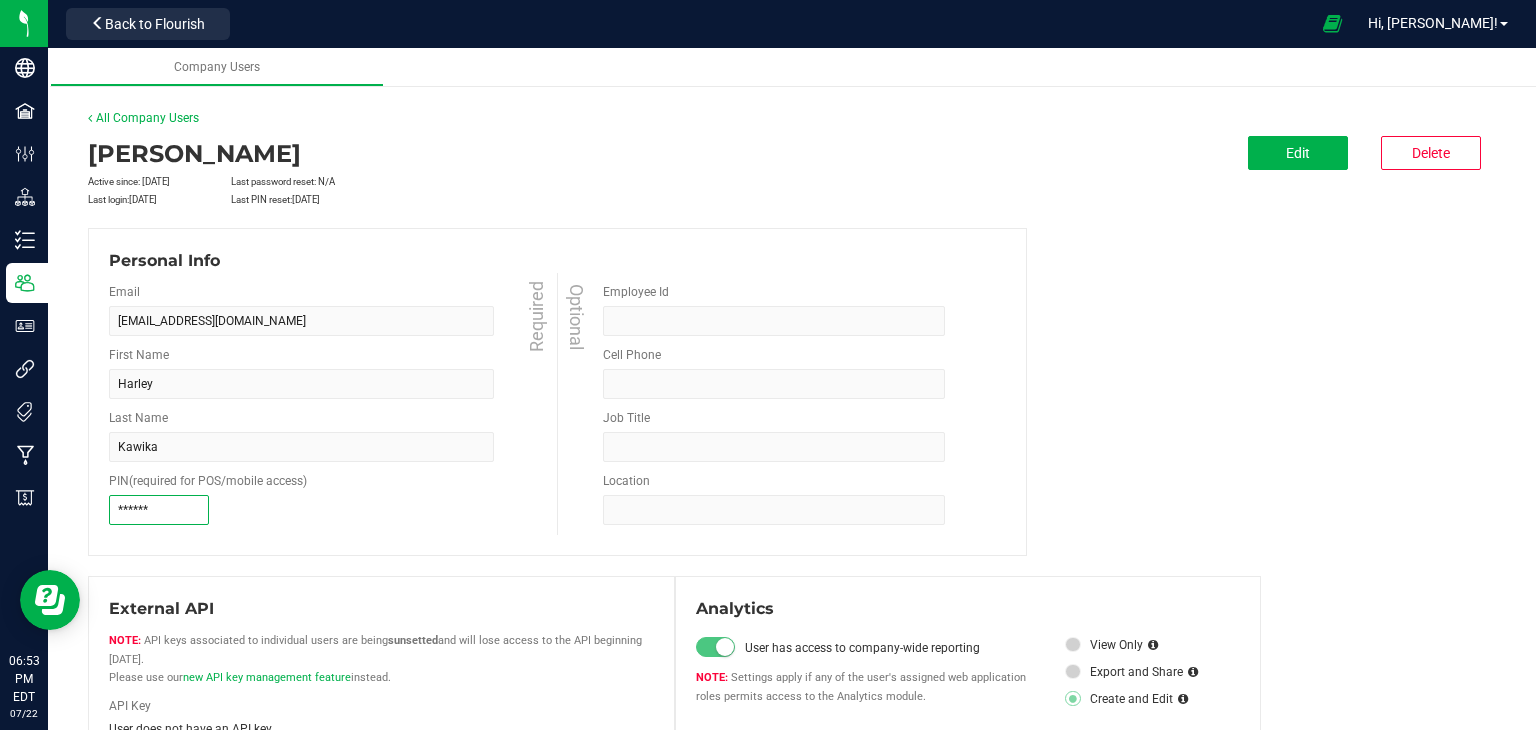 click on "******" at bounding box center (159, 510) 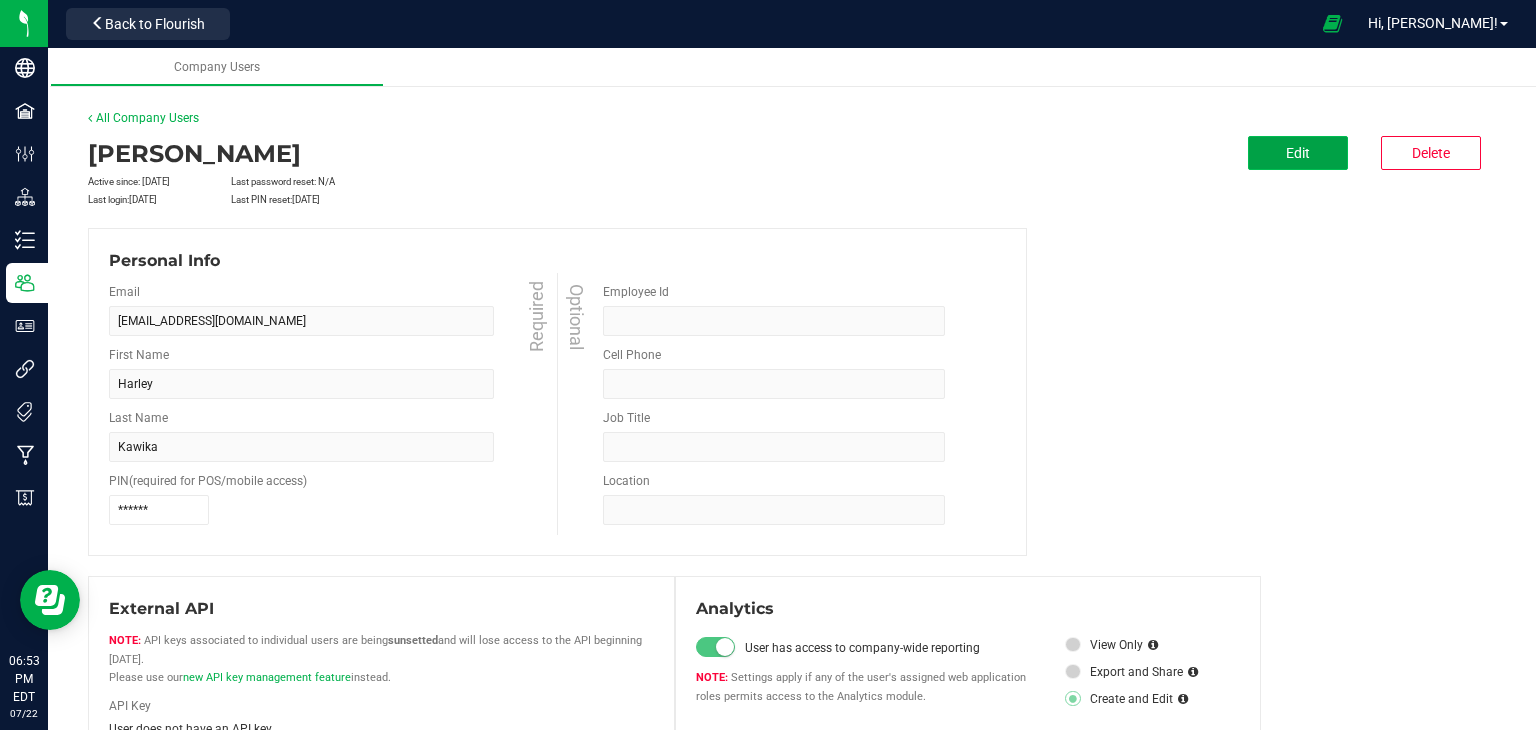 click on "Edit" at bounding box center [1298, 153] 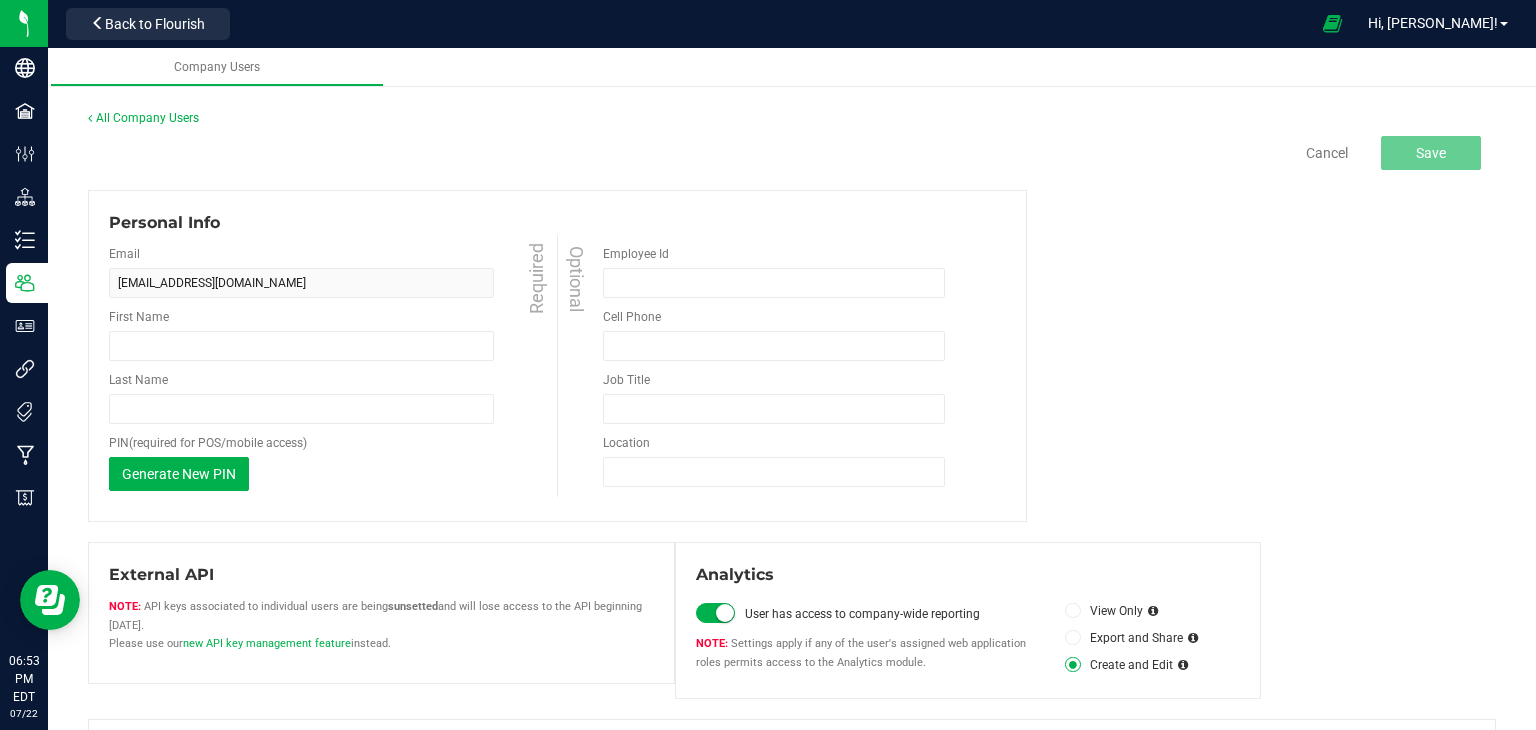 type on "Harley" 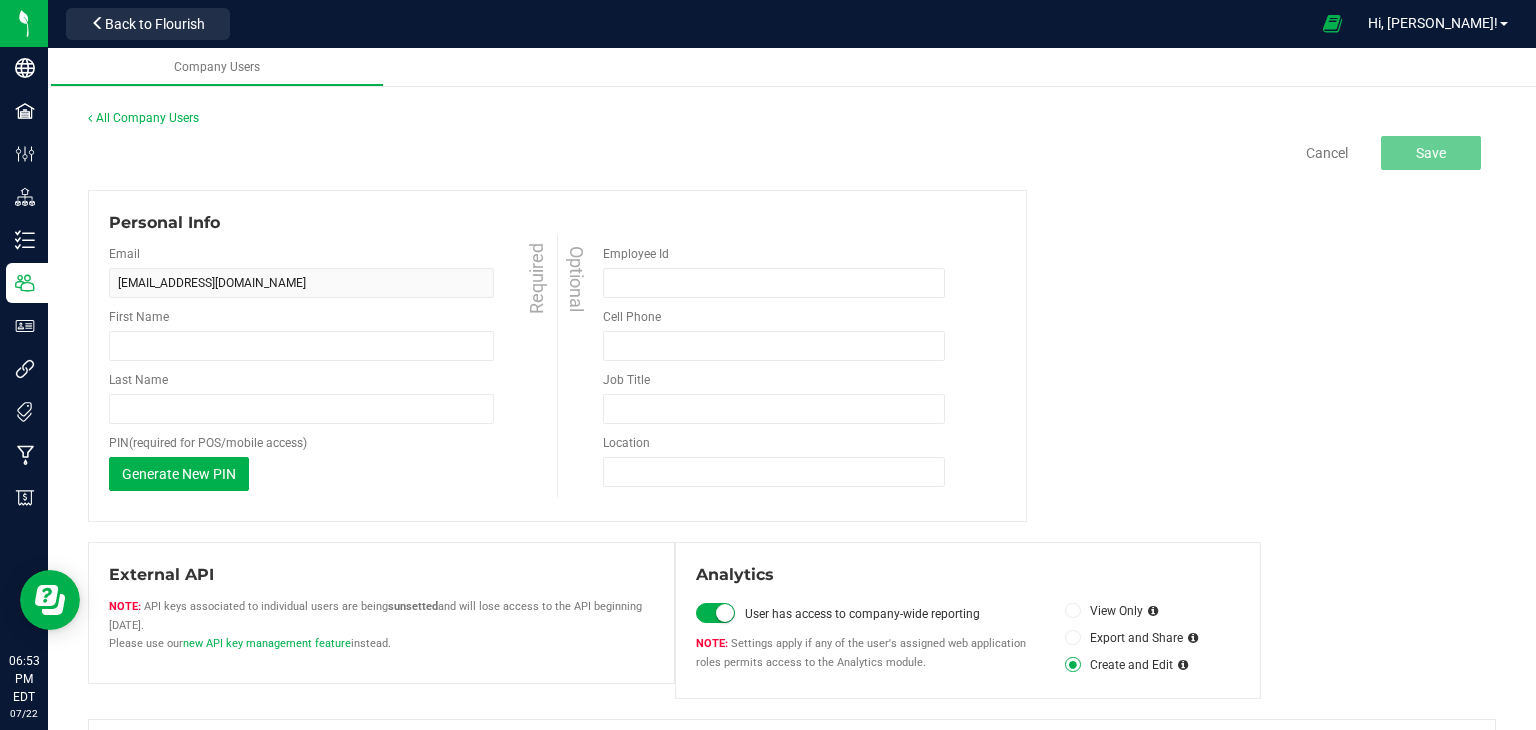 type on "Kawika" 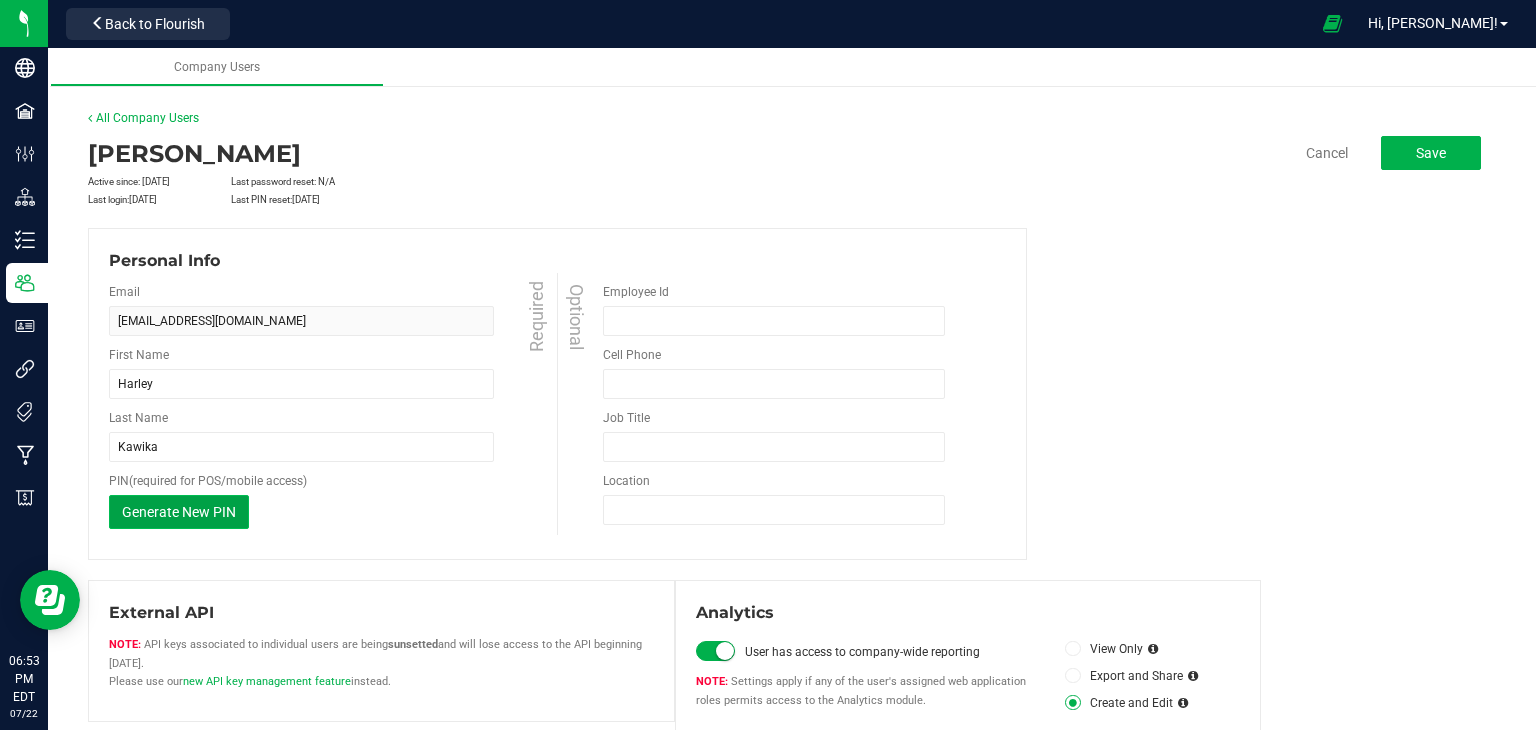 click on "Generate New PIN" at bounding box center (179, 512) 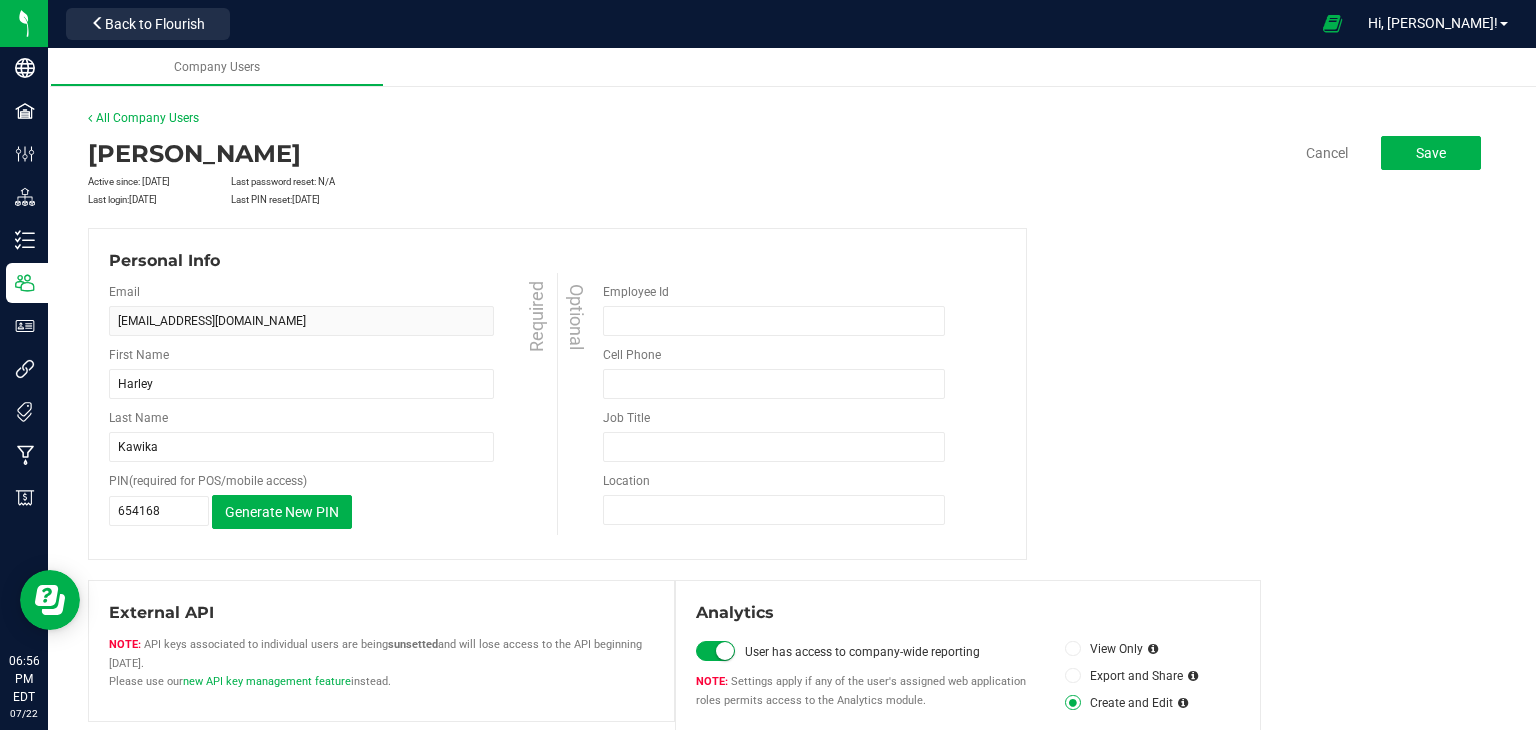 scroll, scrollTop: 200, scrollLeft: 0, axis: vertical 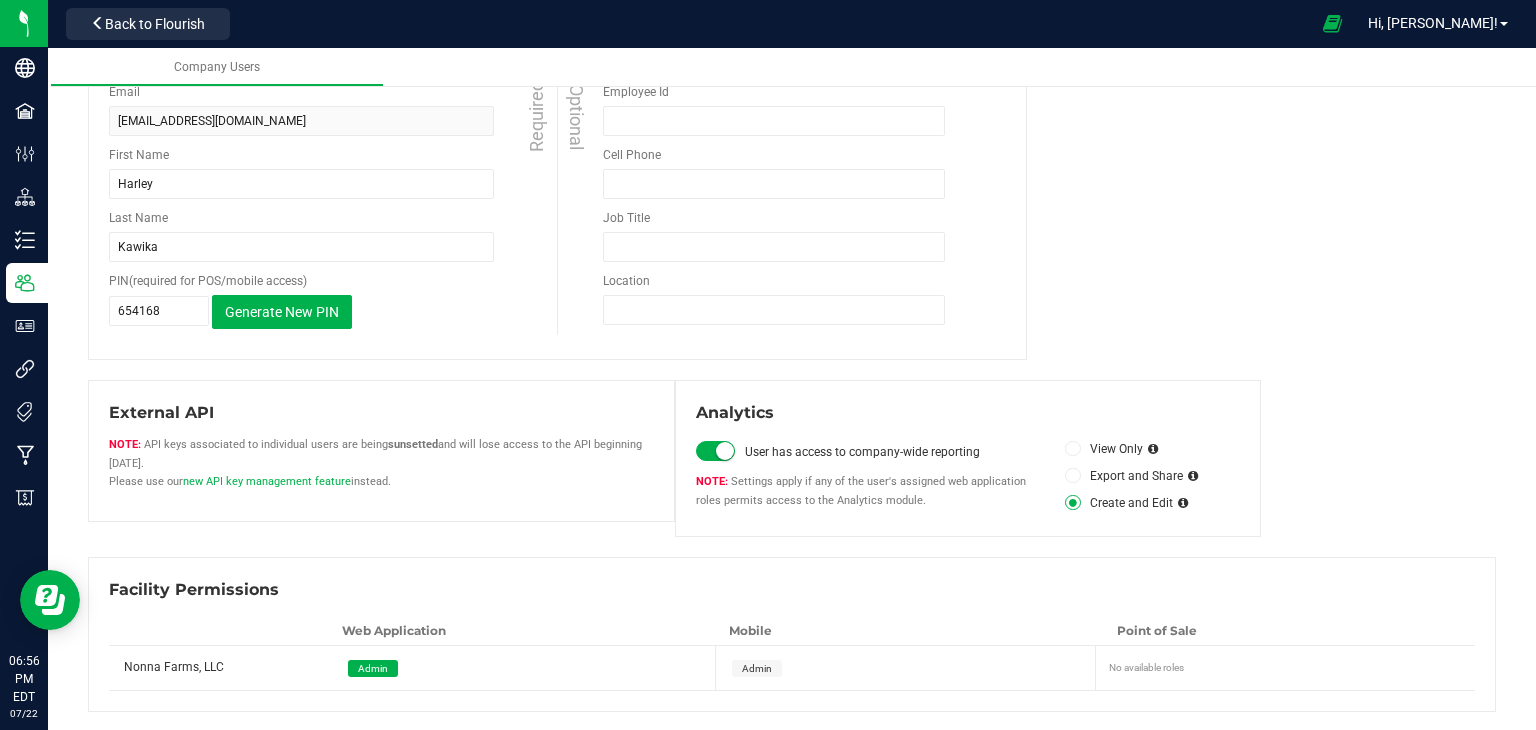 click on "Admin" at bounding box center (757, 668) 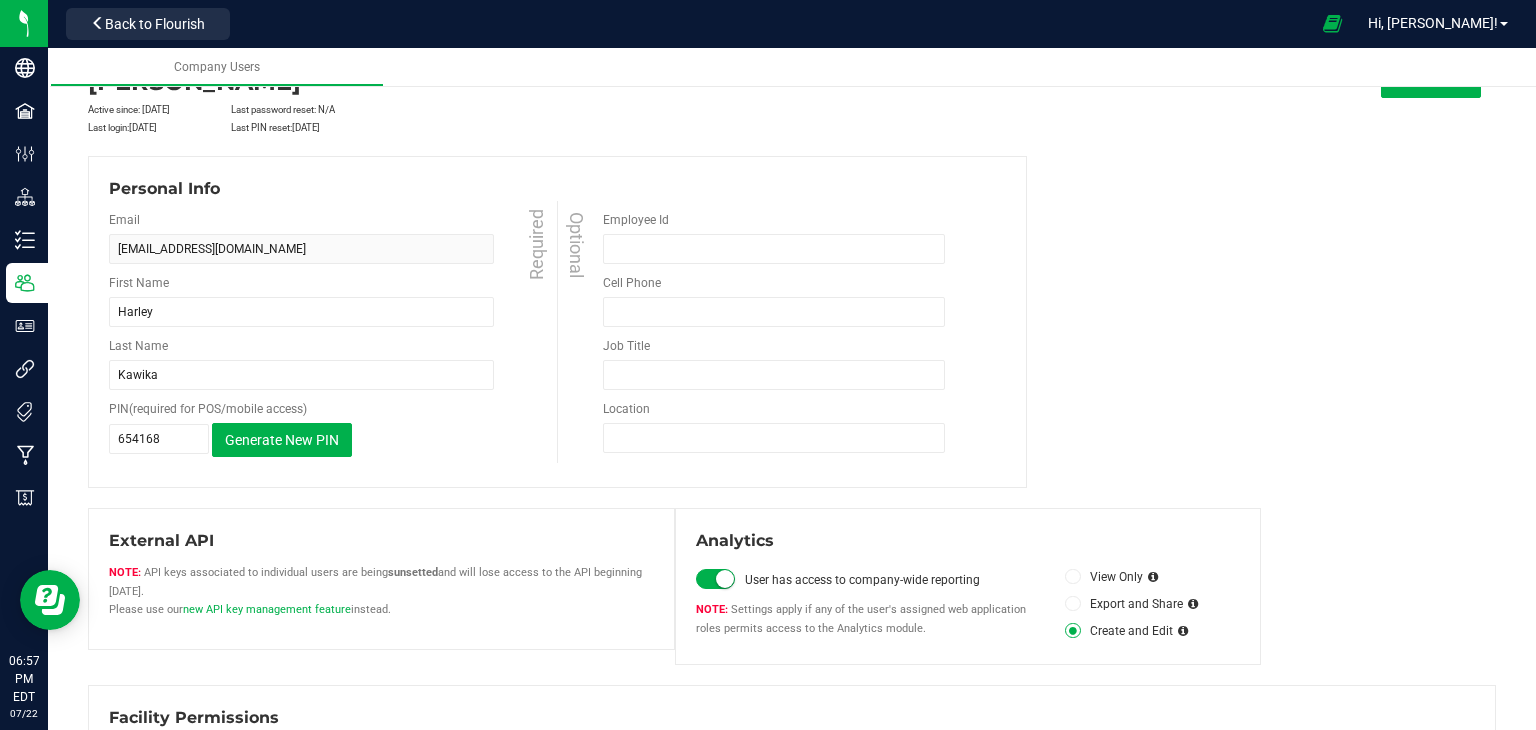scroll, scrollTop: 0, scrollLeft: 0, axis: both 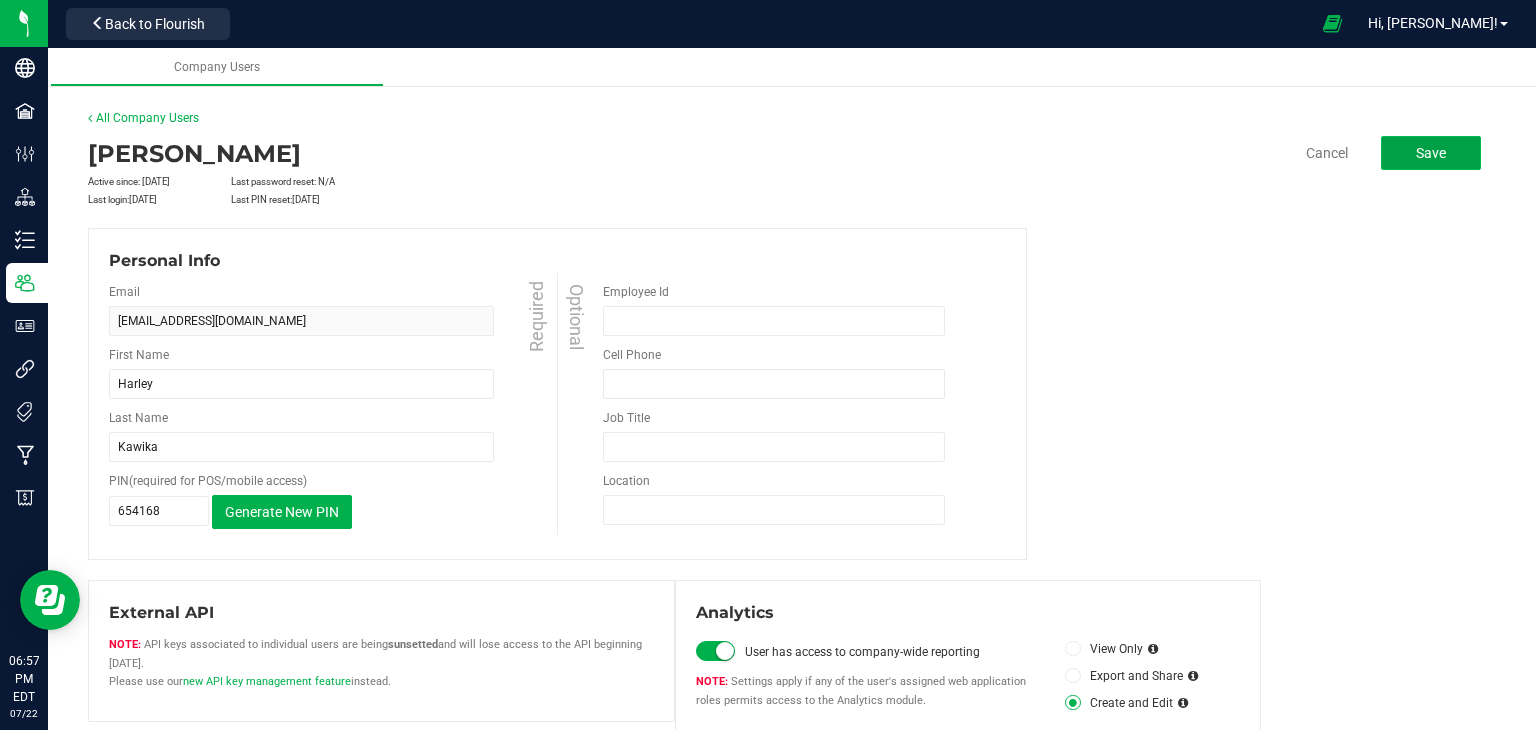 click on "Save" 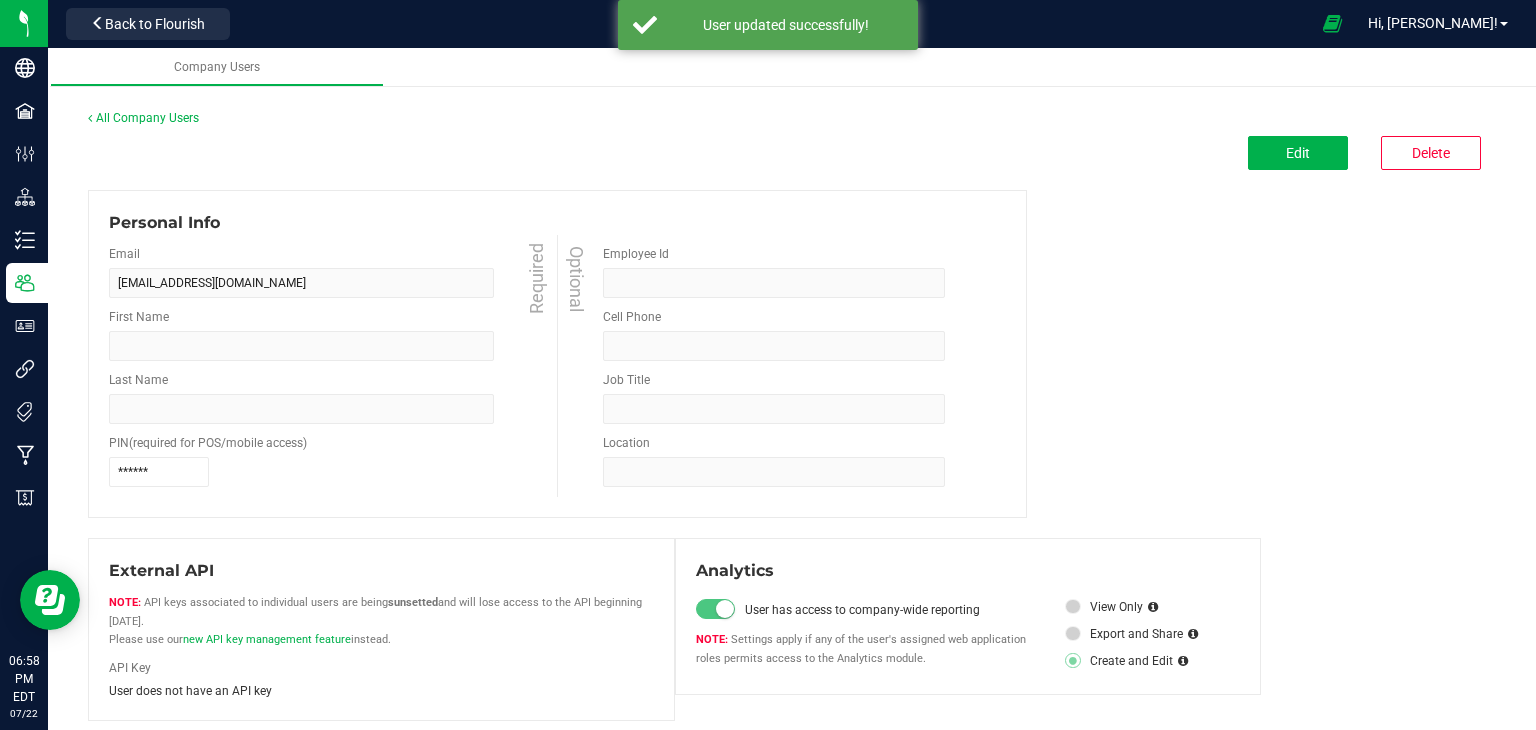 type on "Harley" 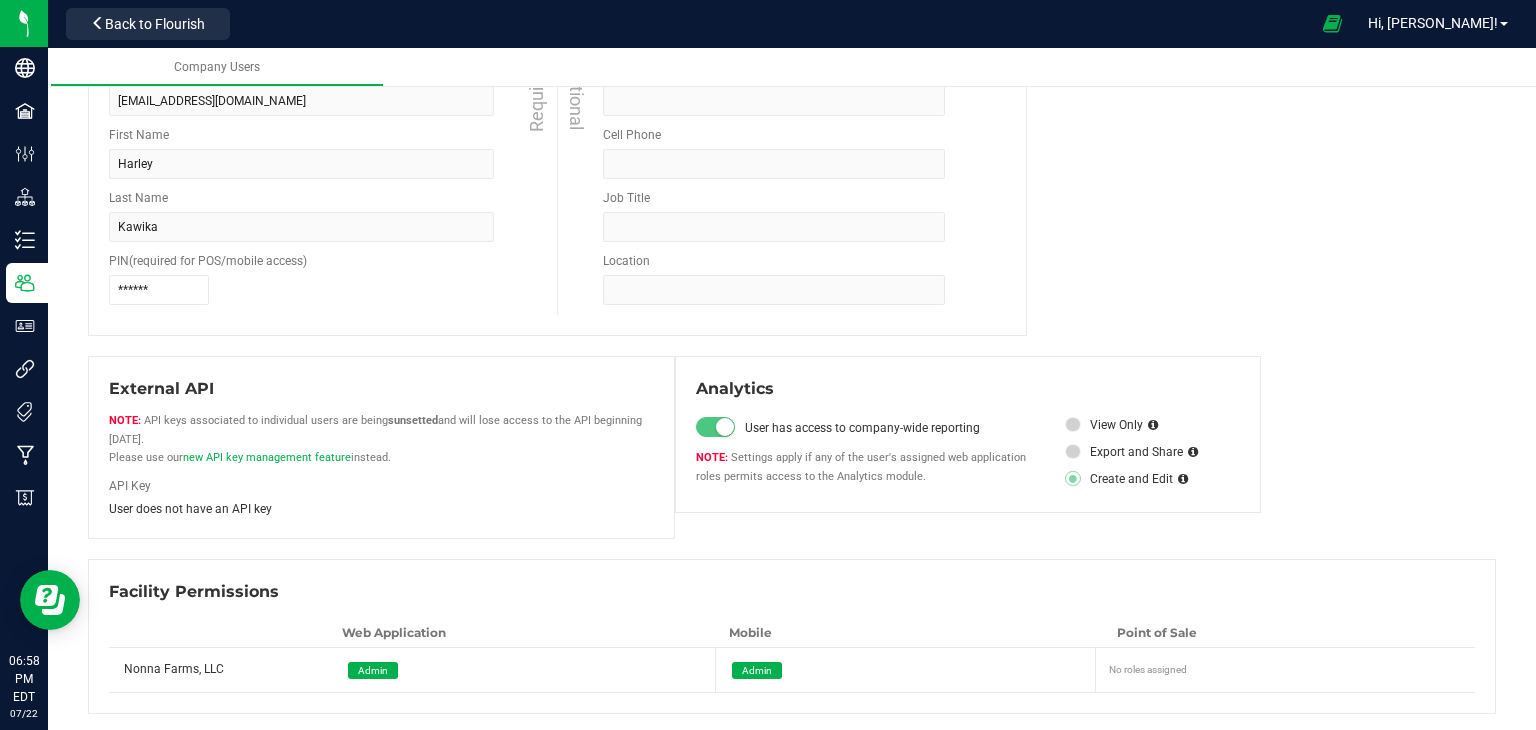 scroll, scrollTop: 0, scrollLeft: 0, axis: both 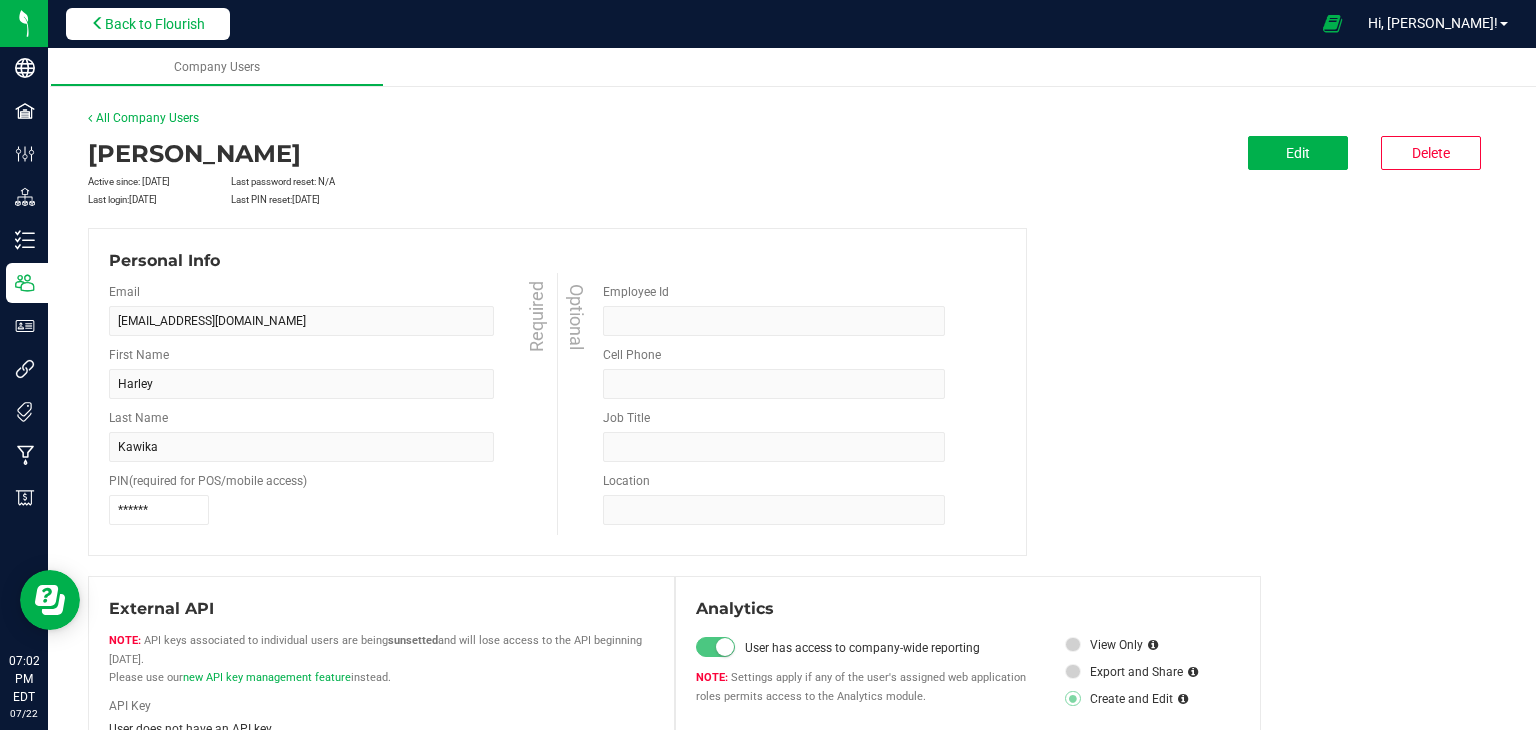 click on "Back to Flourish" at bounding box center [155, 24] 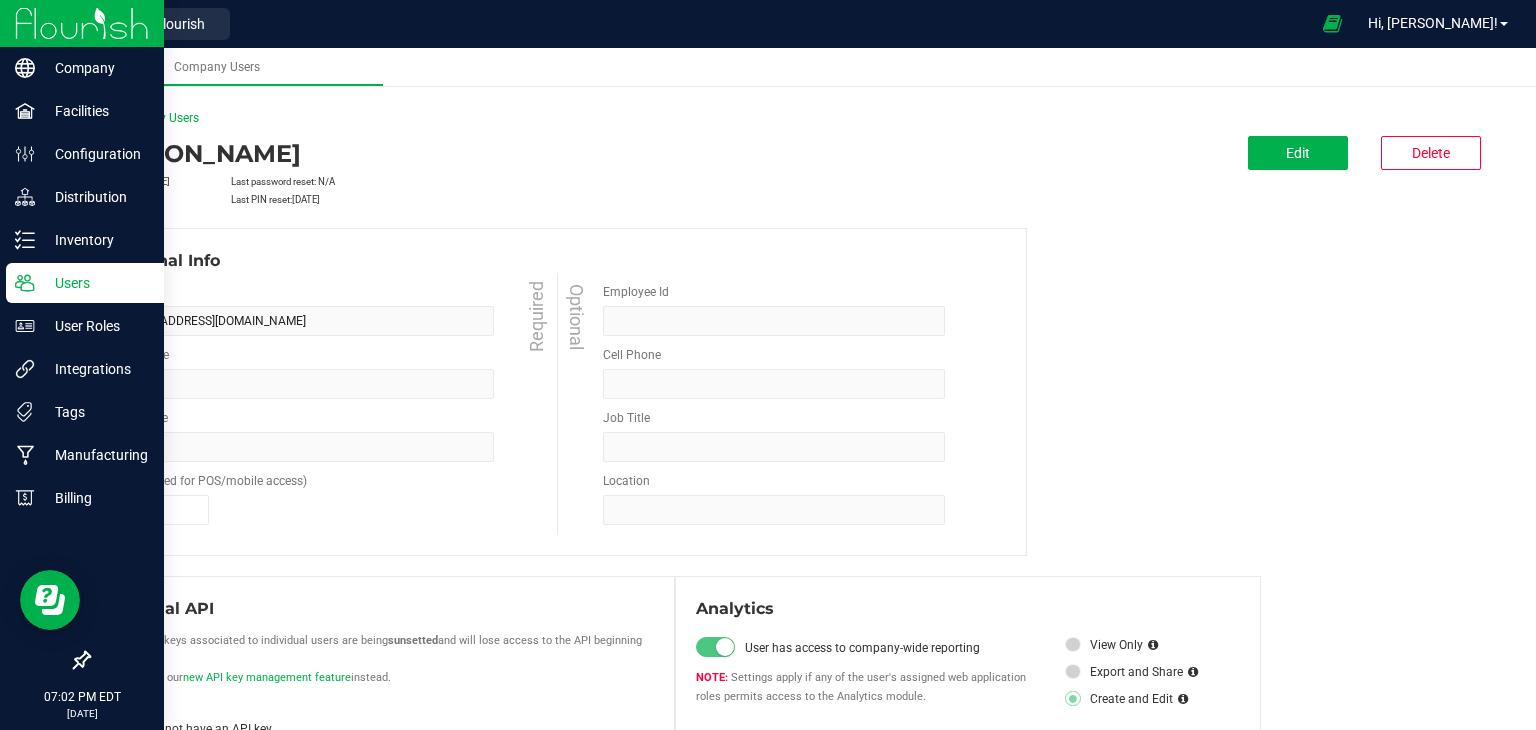click at bounding box center [82, 23] 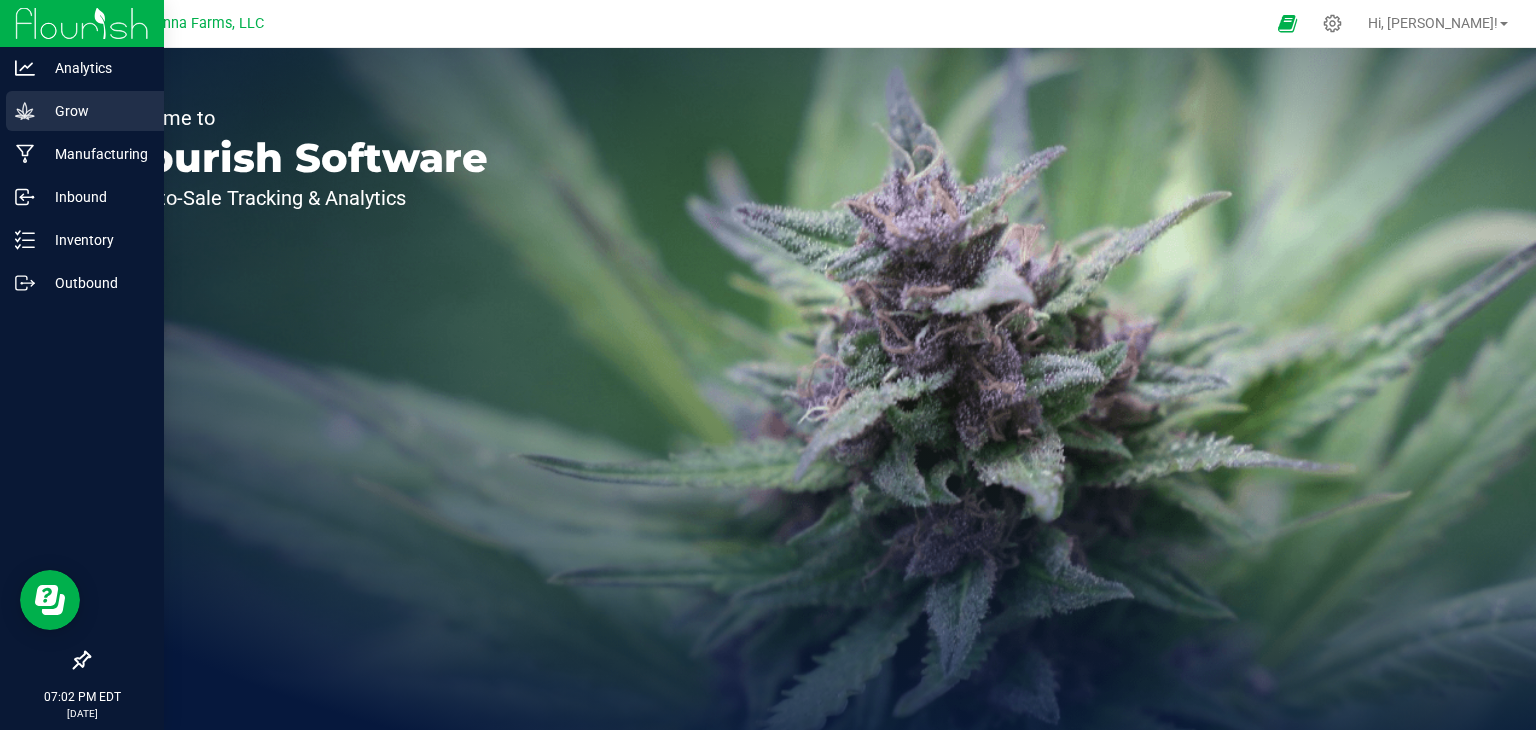 click on "Grow" at bounding box center [95, 111] 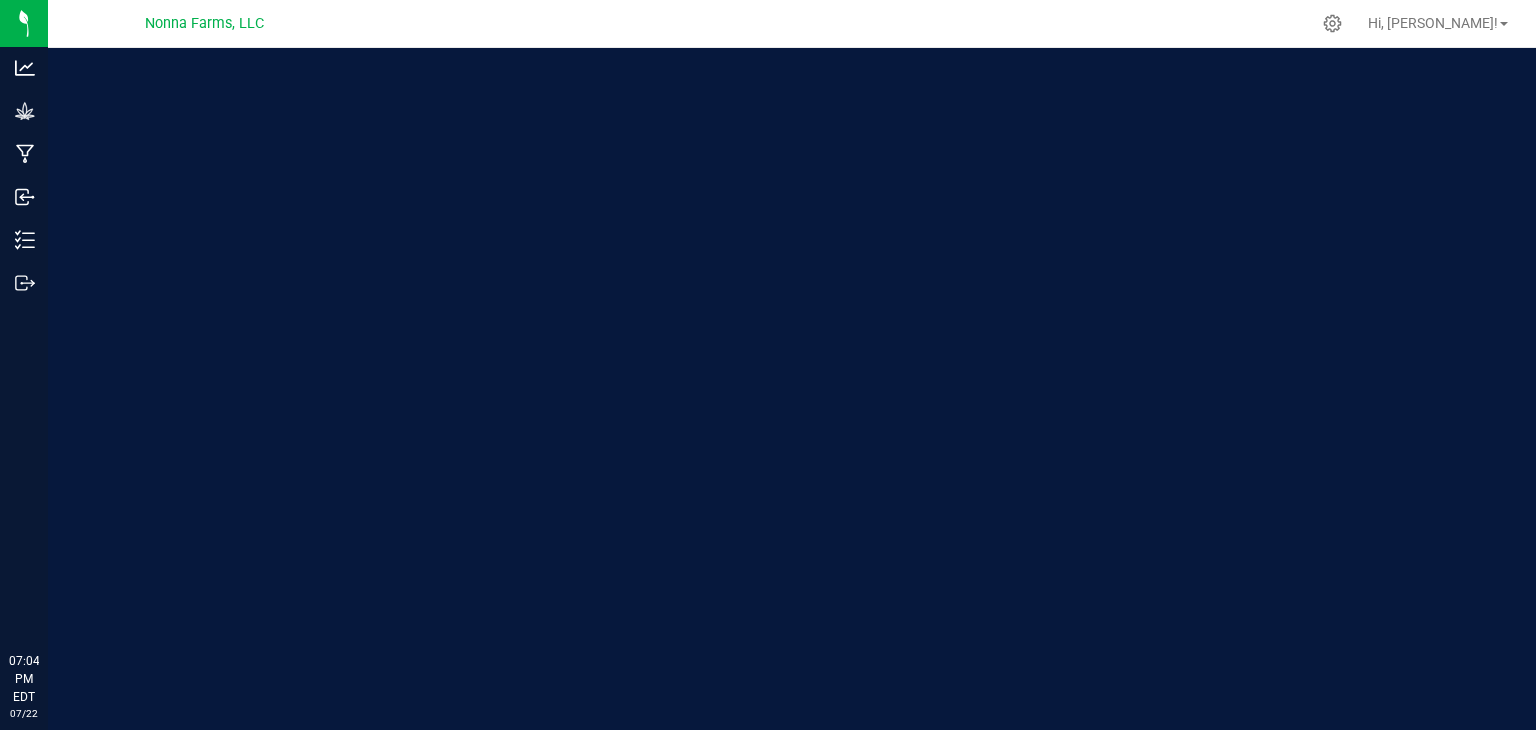 scroll, scrollTop: 0, scrollLeft: 0, axis: both 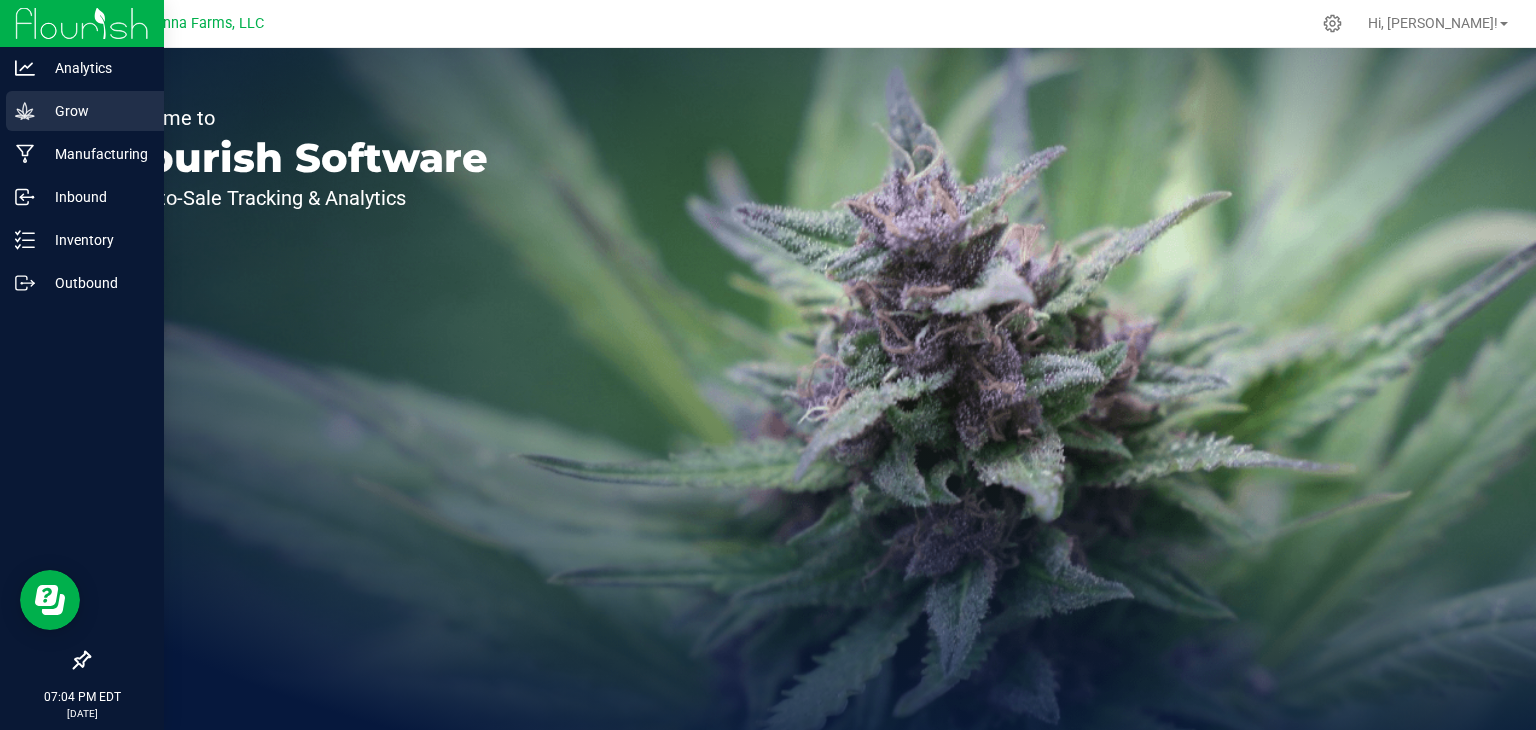 click on "Grow" at bounding box center (95, 111) 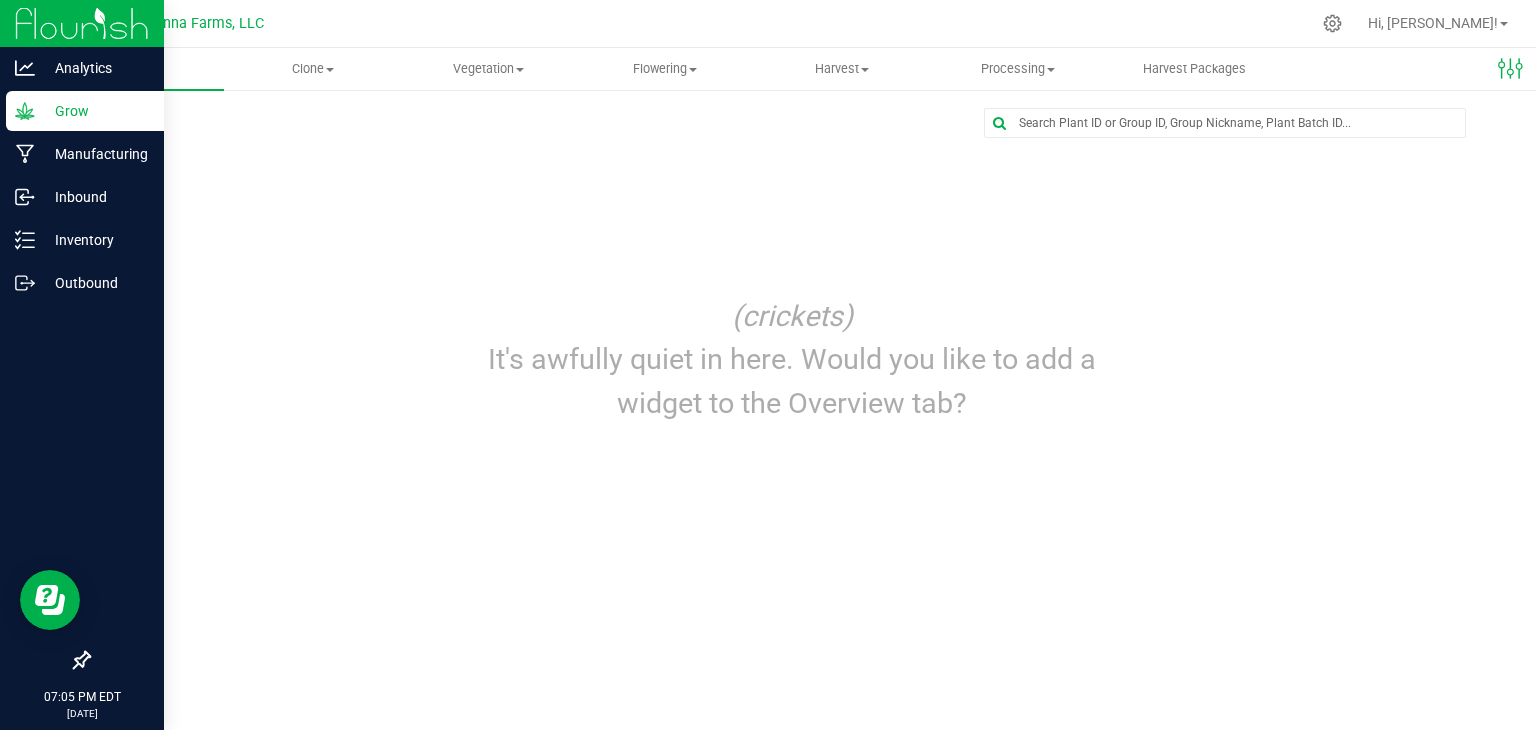 click on "Grow" at bounding box center (95, 111) 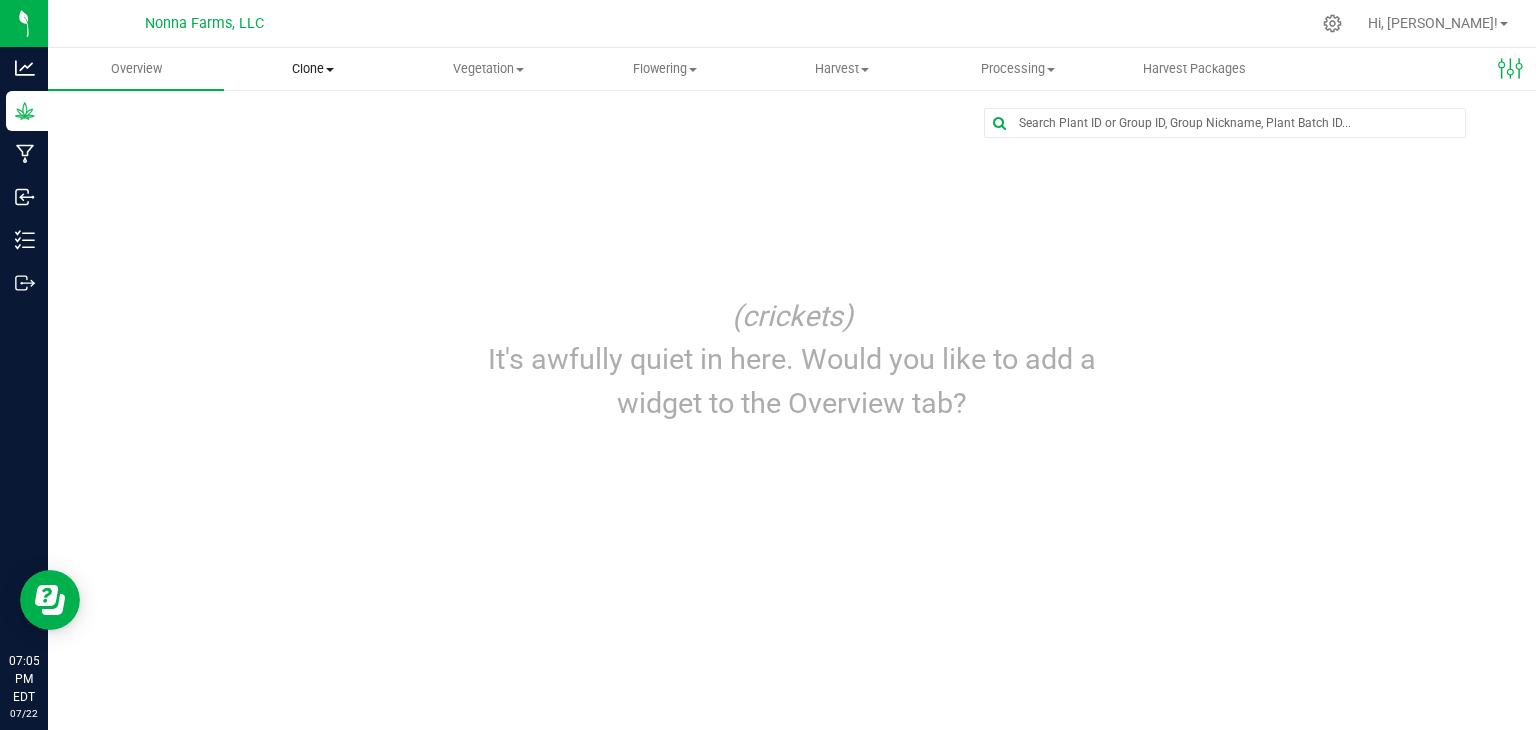click on "Clone" at bounding box center (312, 69) 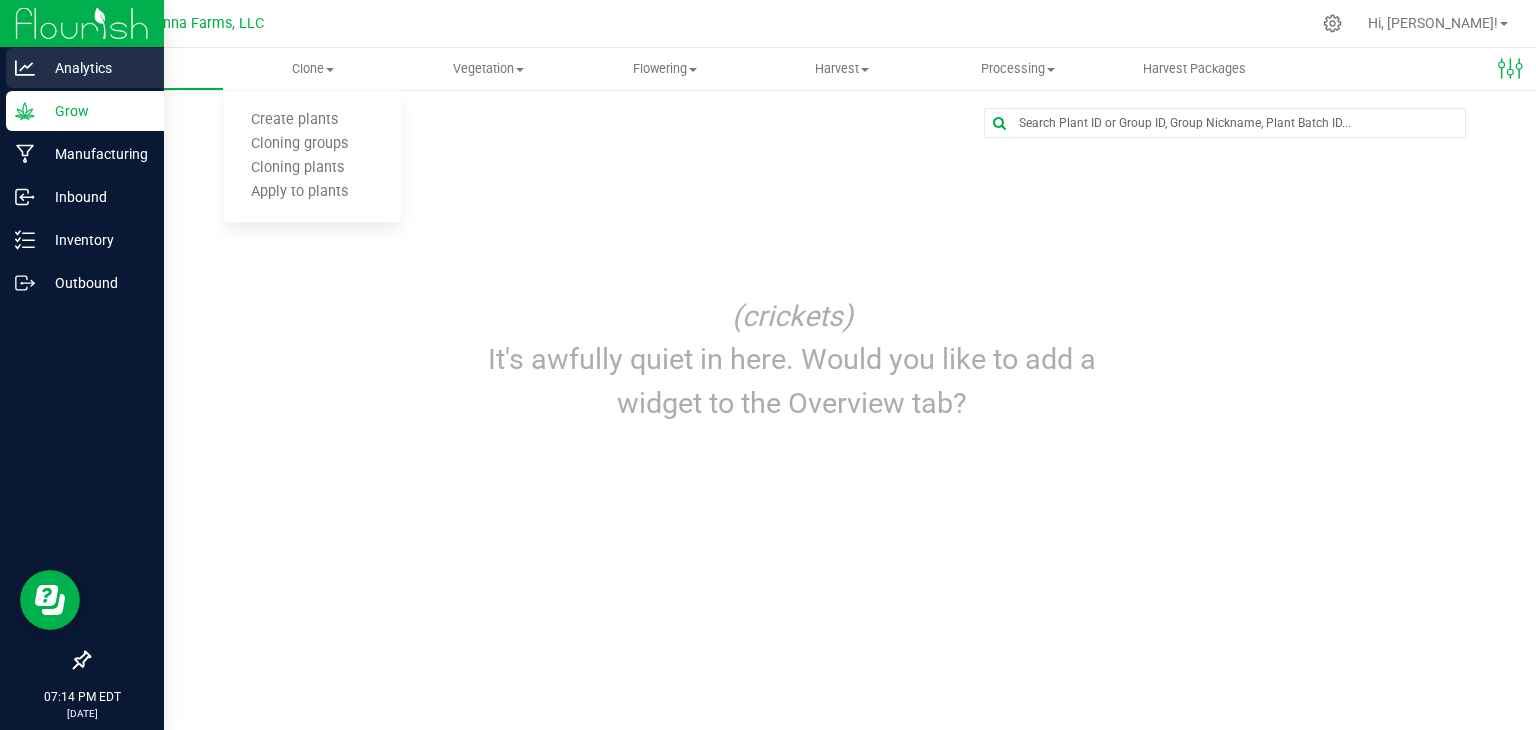 click 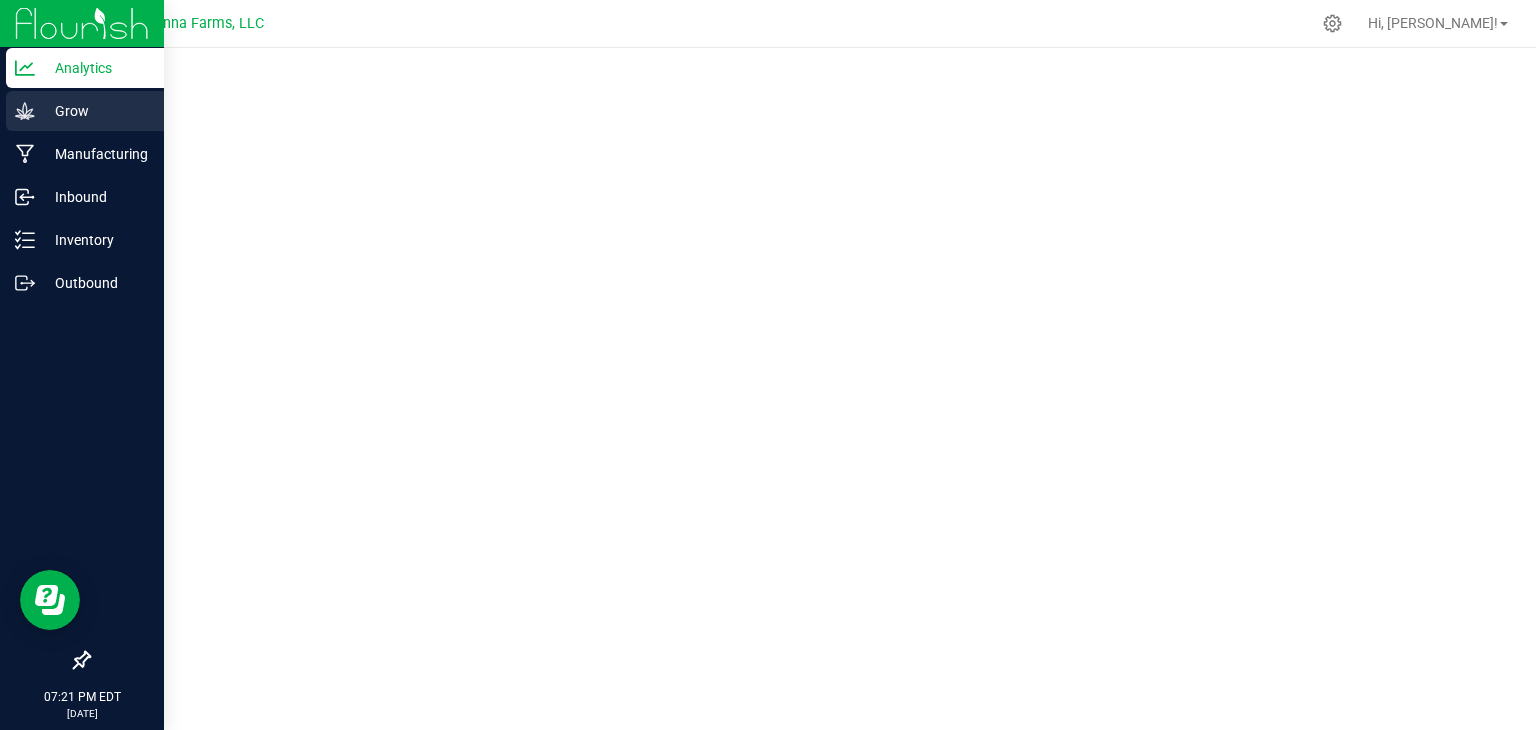 click on "Grow" at bounding box center [95, 111] 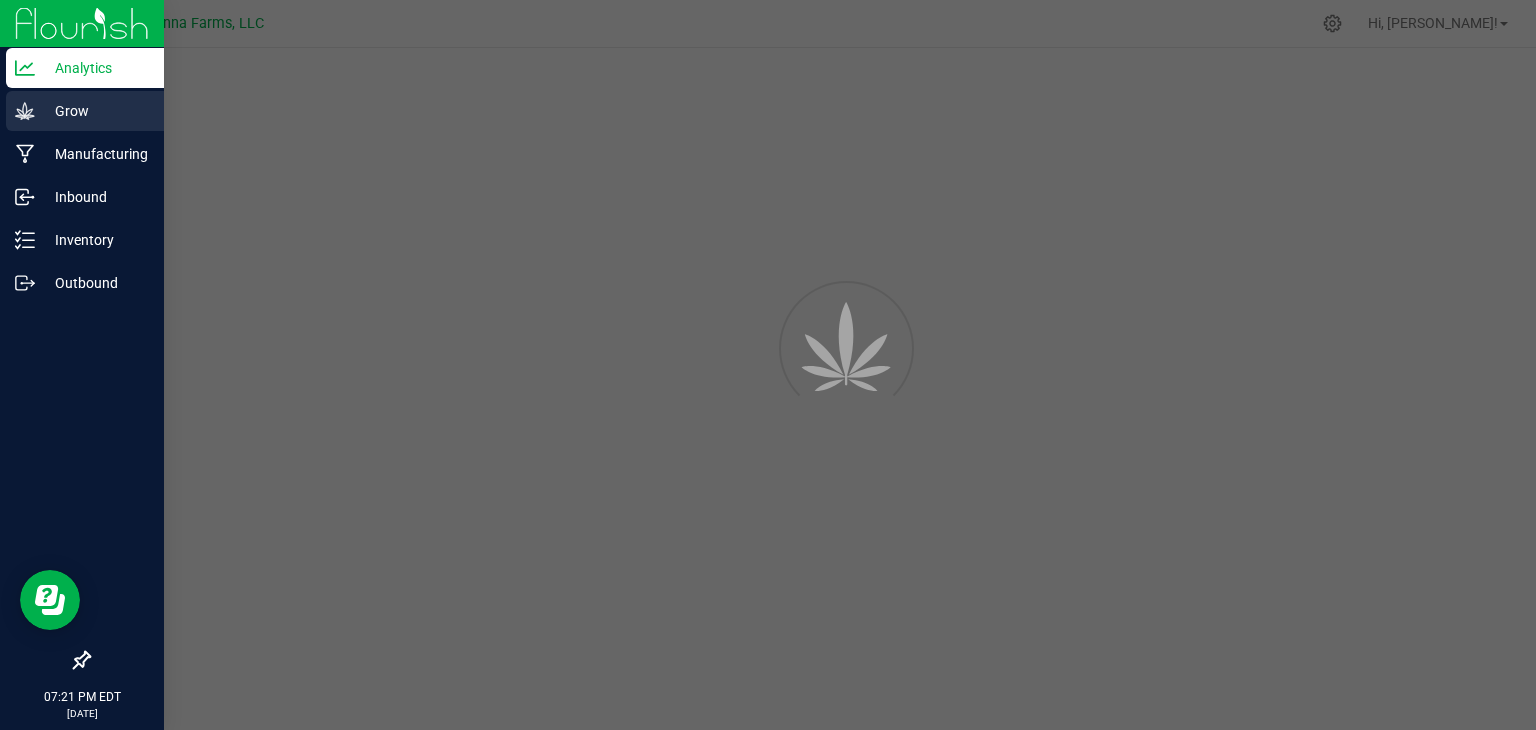click on "Grow" at bounding box center [95, 111] 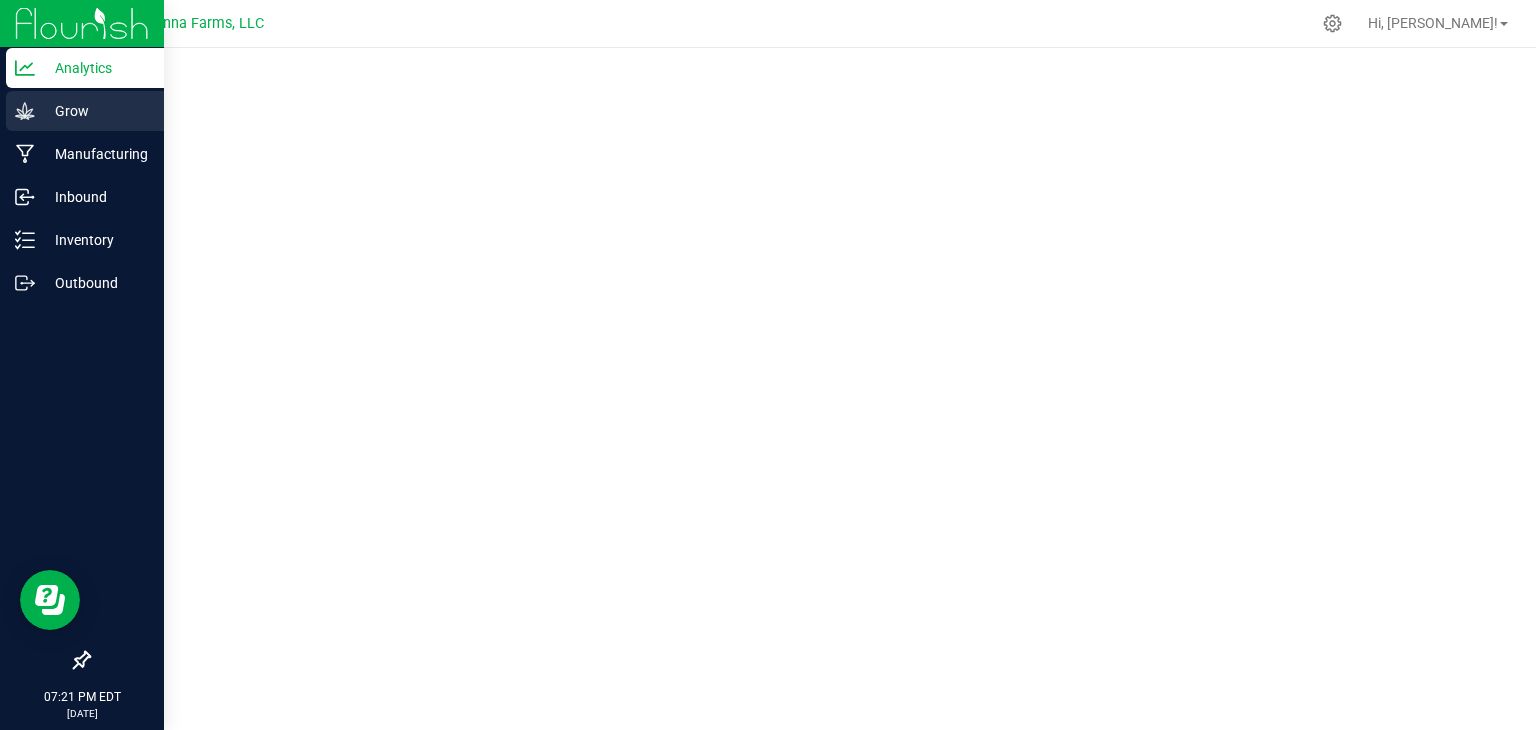 click on "Grow" at bounding box center (95, 111) 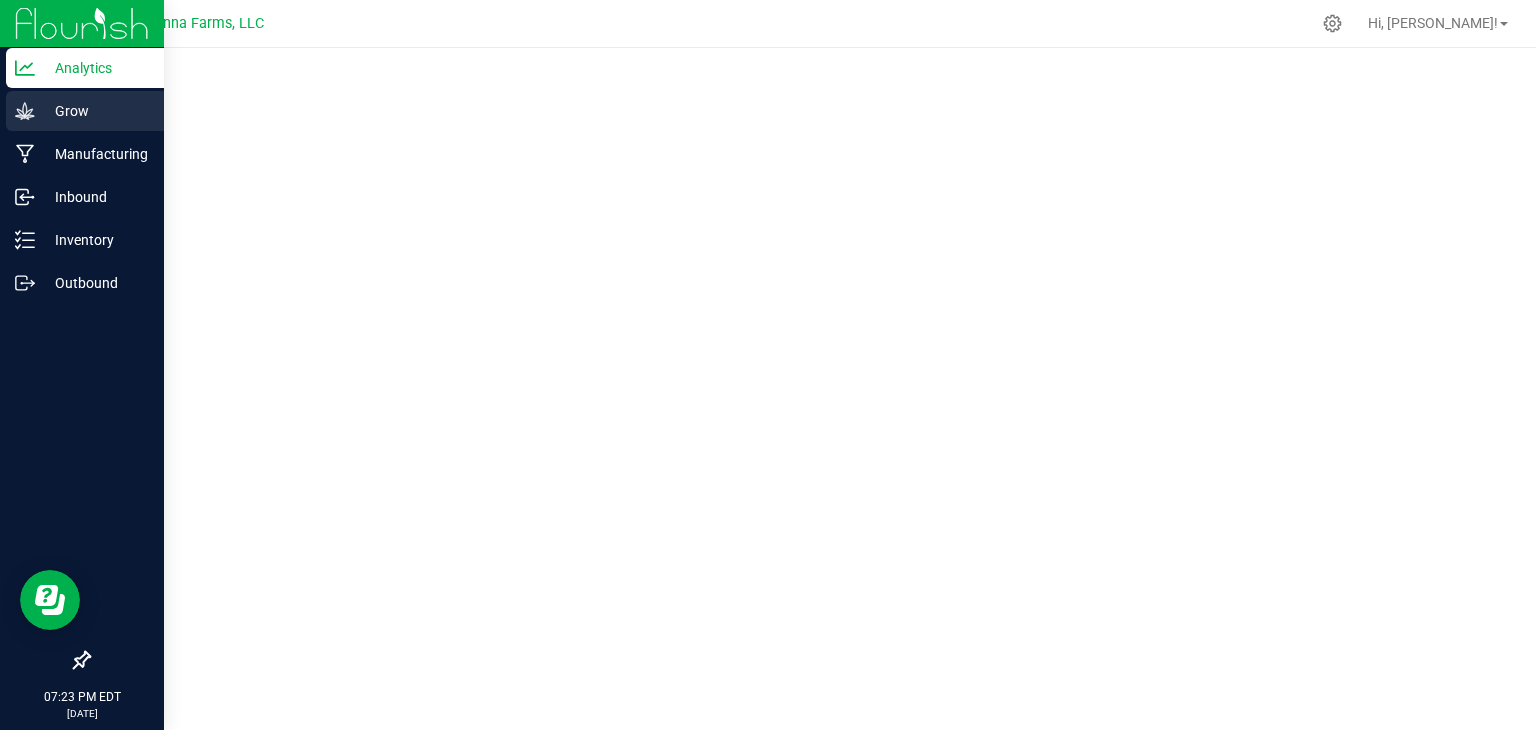 click on "Grow" at bounding box center [95, 111] 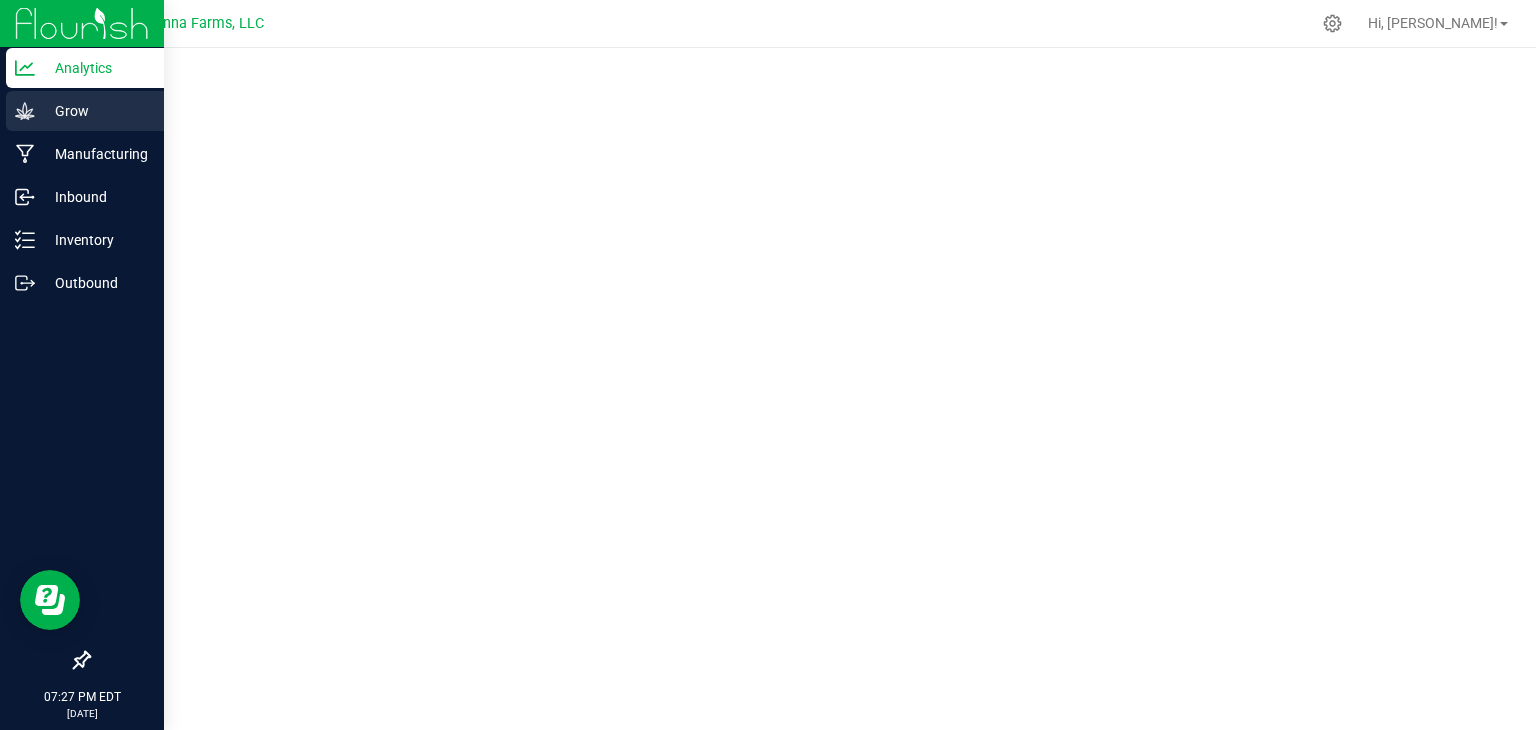 click 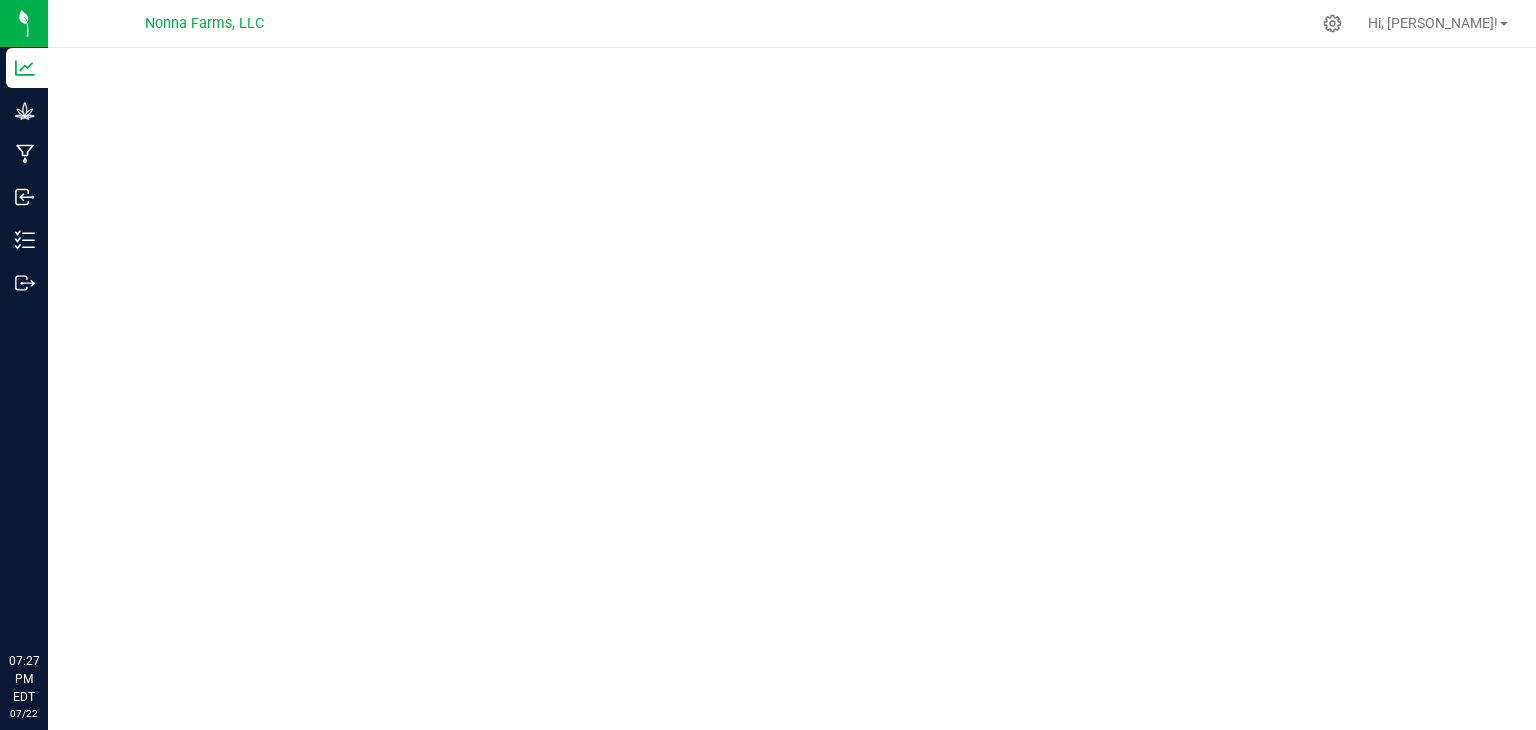 scroll, scrollTop: 0, scrollLeft: 0, axis: both 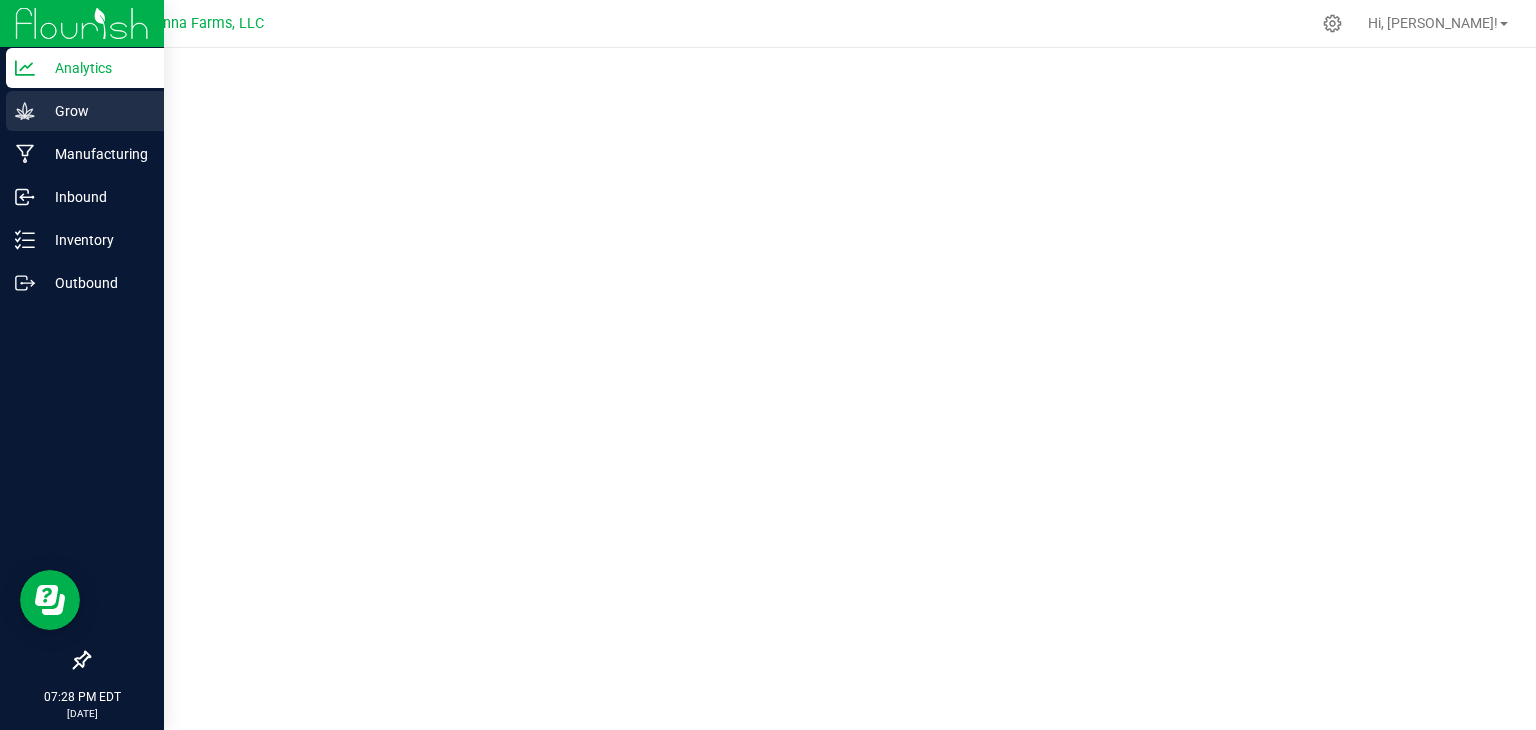 click 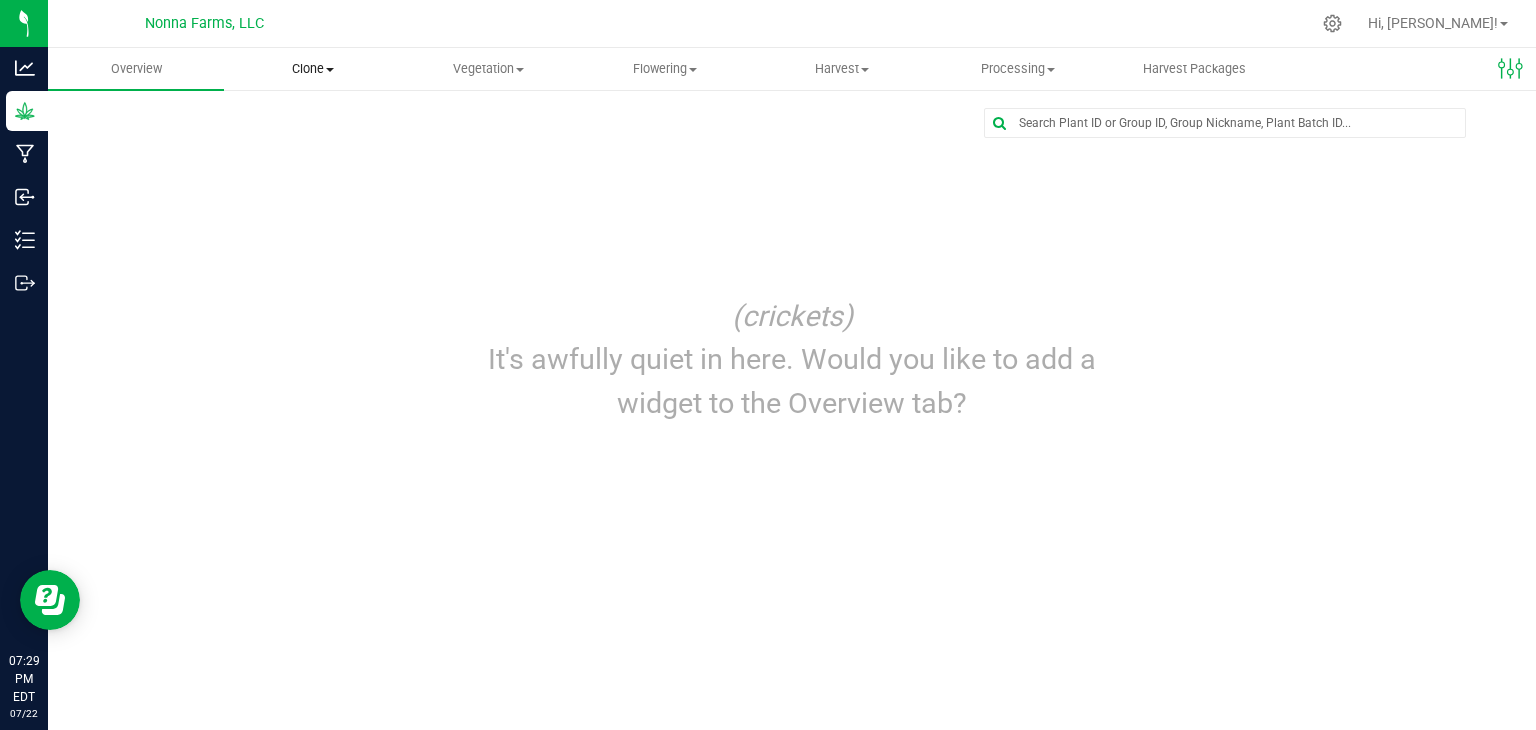 click on "Clone" at bounding box center [312, 69] 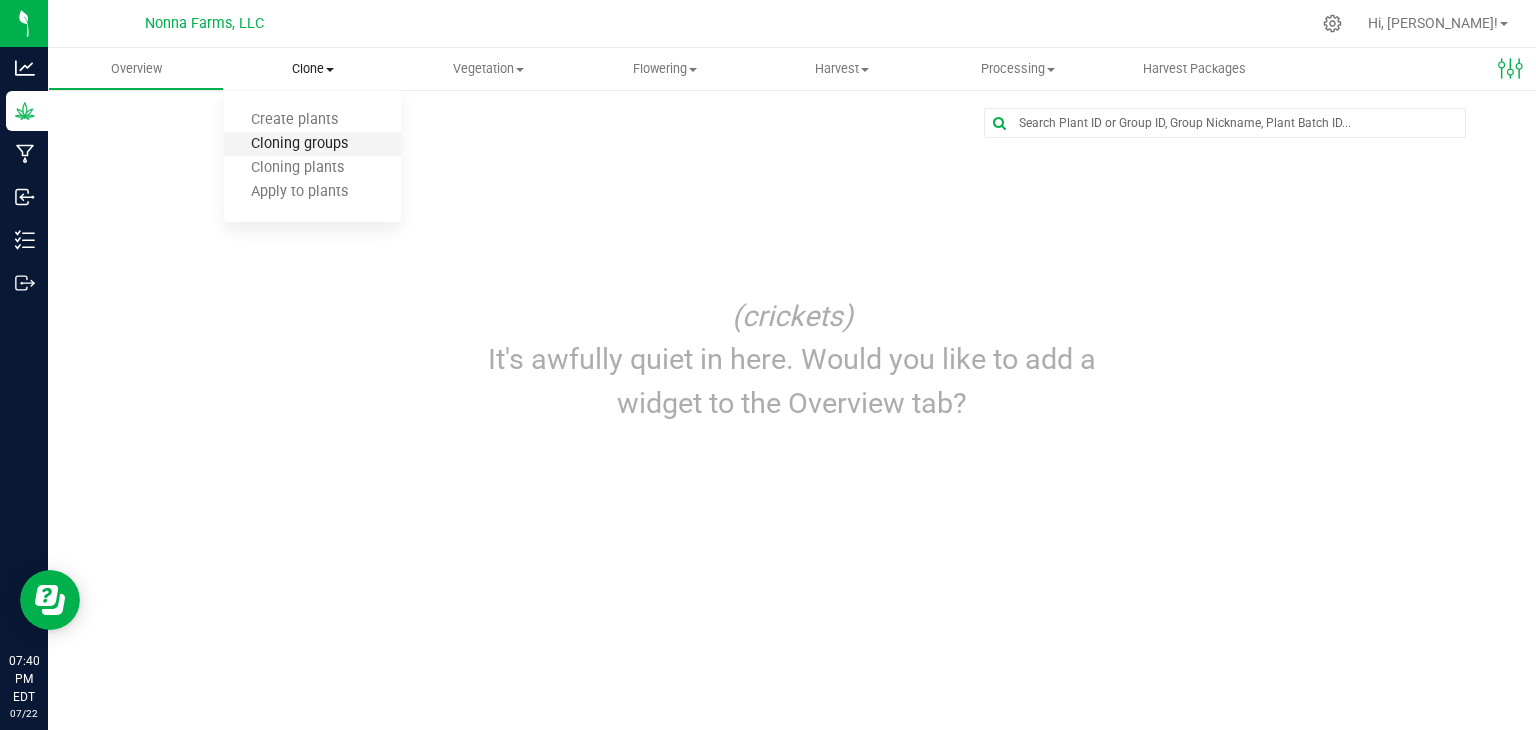 click on "Cloning groups" at bounding box center (299, 144) 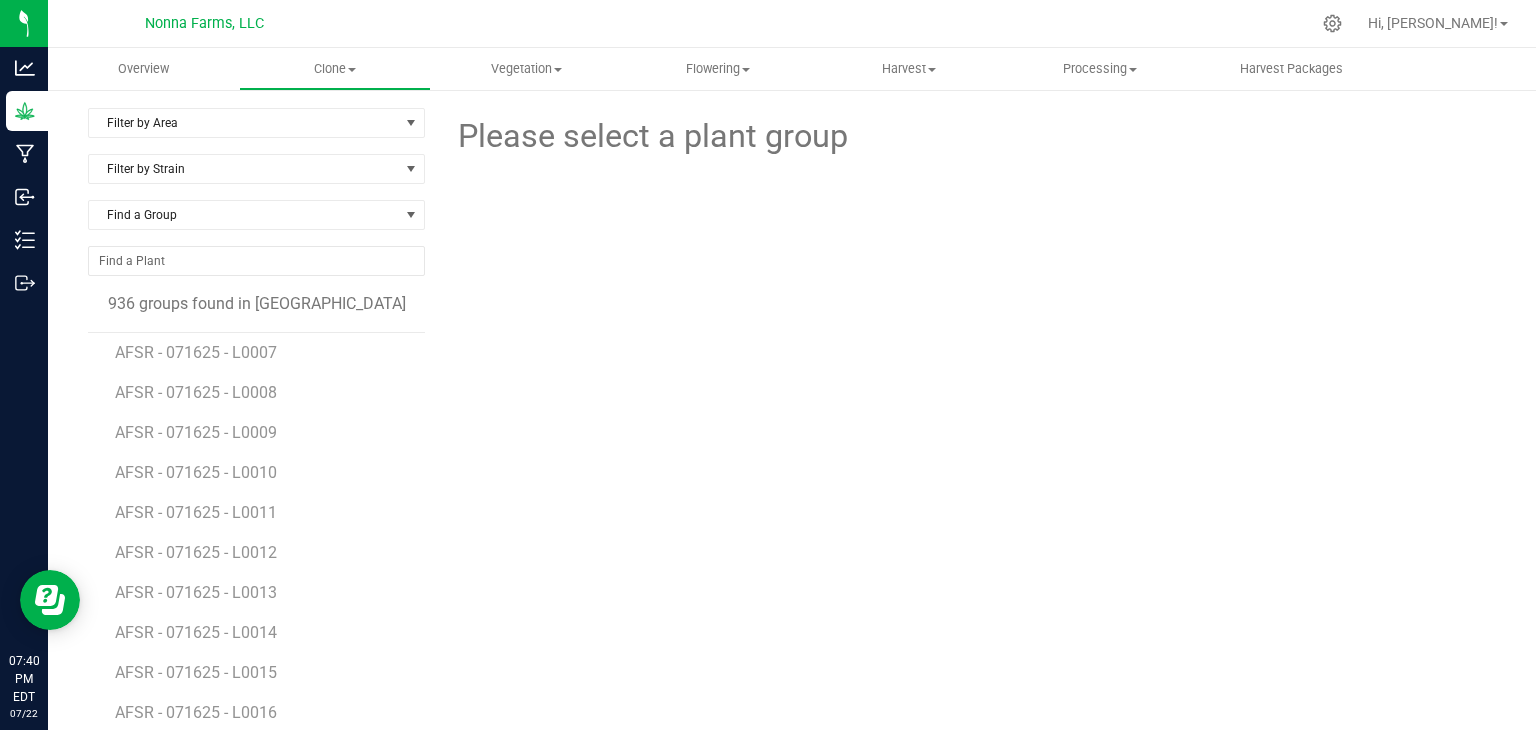 scroll, scrollTop: 0, scrollLeft: 0, axis: both 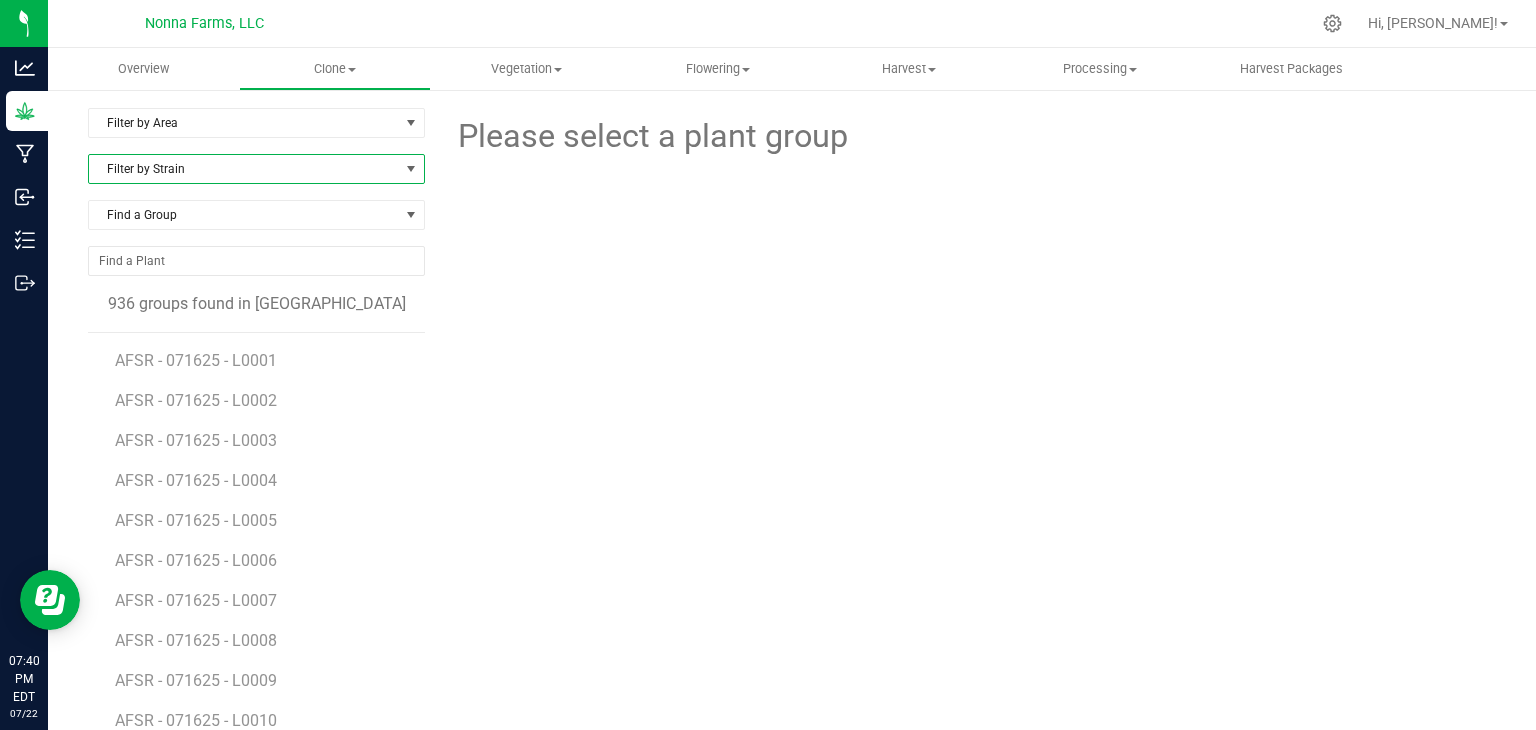 click on "Filter by Strain" at bounding box center (244, 169) 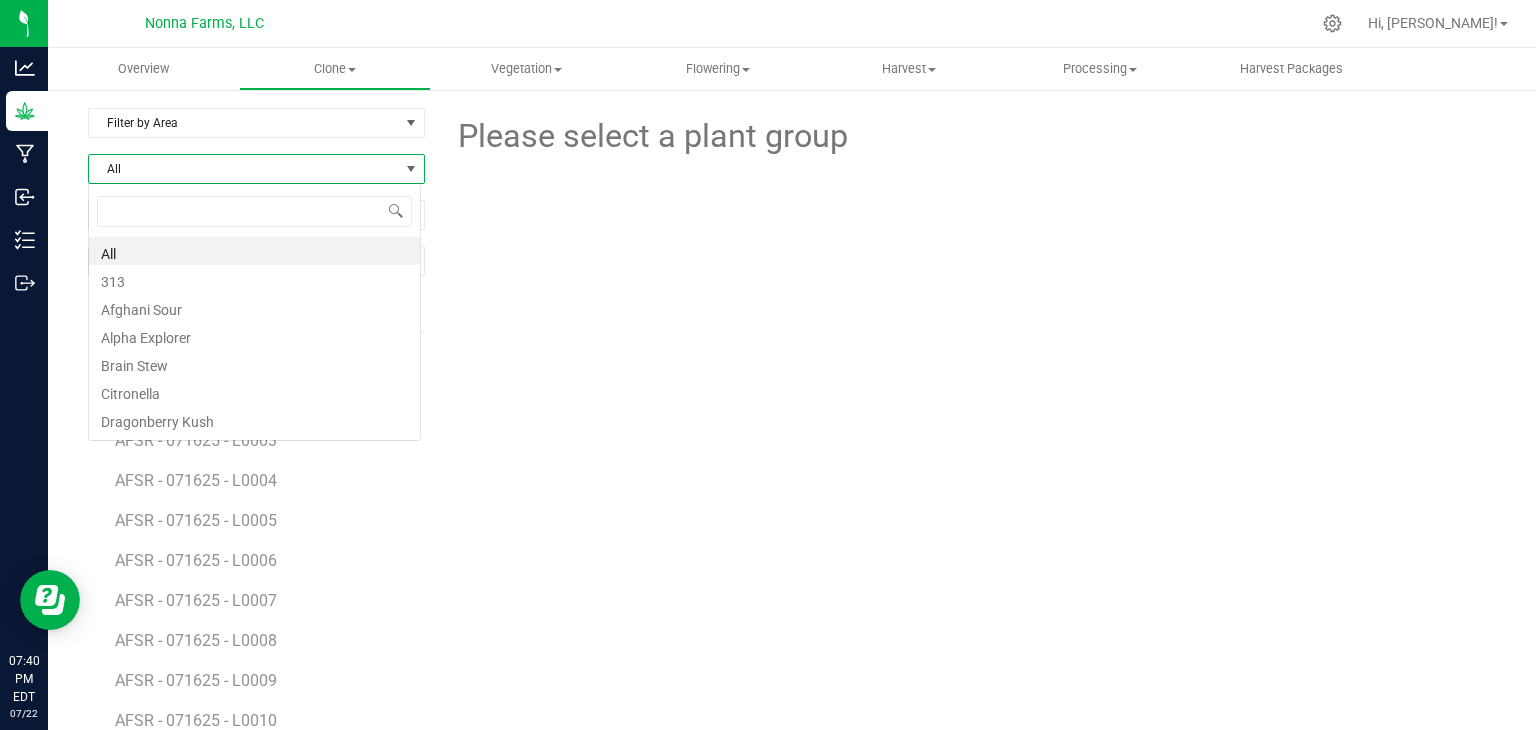 scroll, scrollTop: 99970, scrollLeft: 99666, axis: both 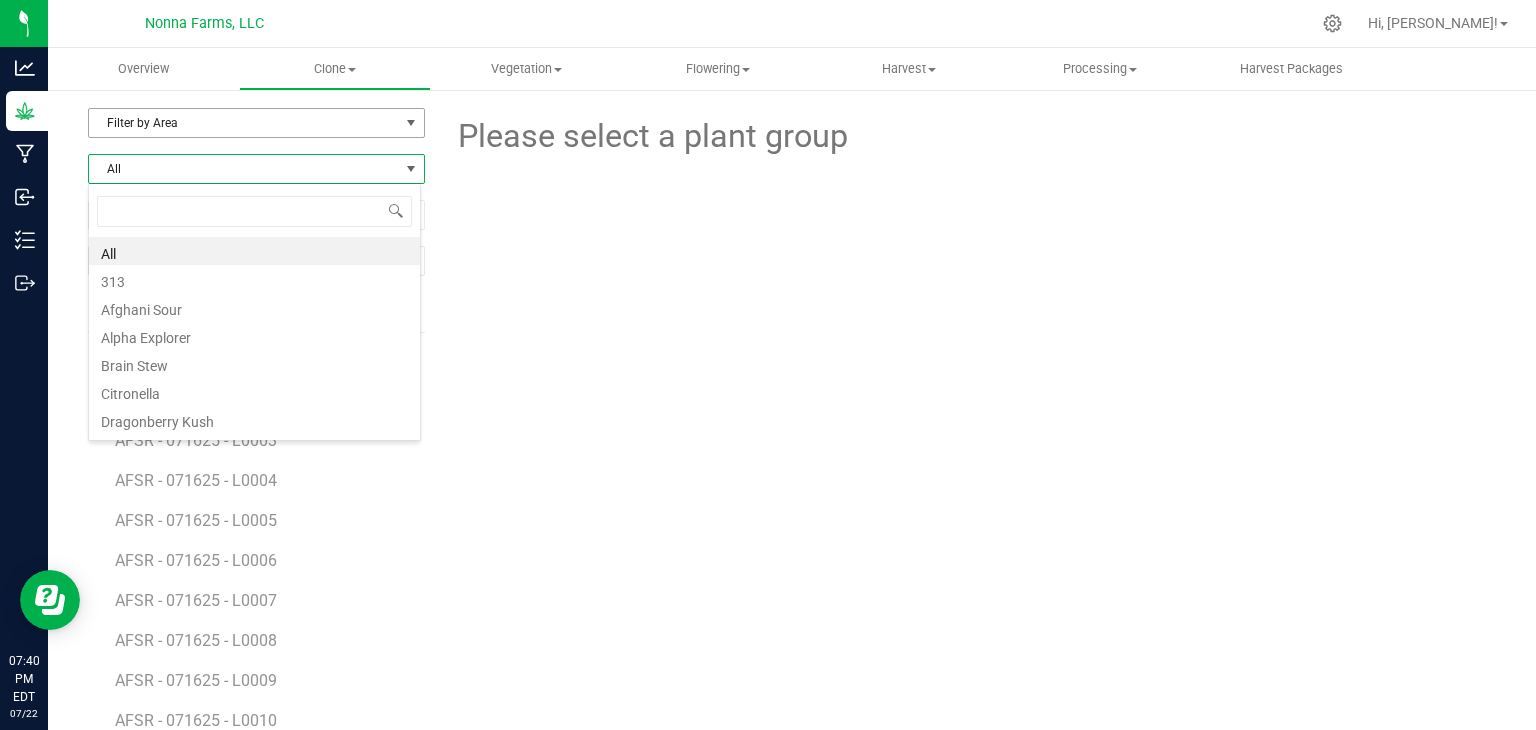 click on "Filter by Area" at bounding box center [244, 123] 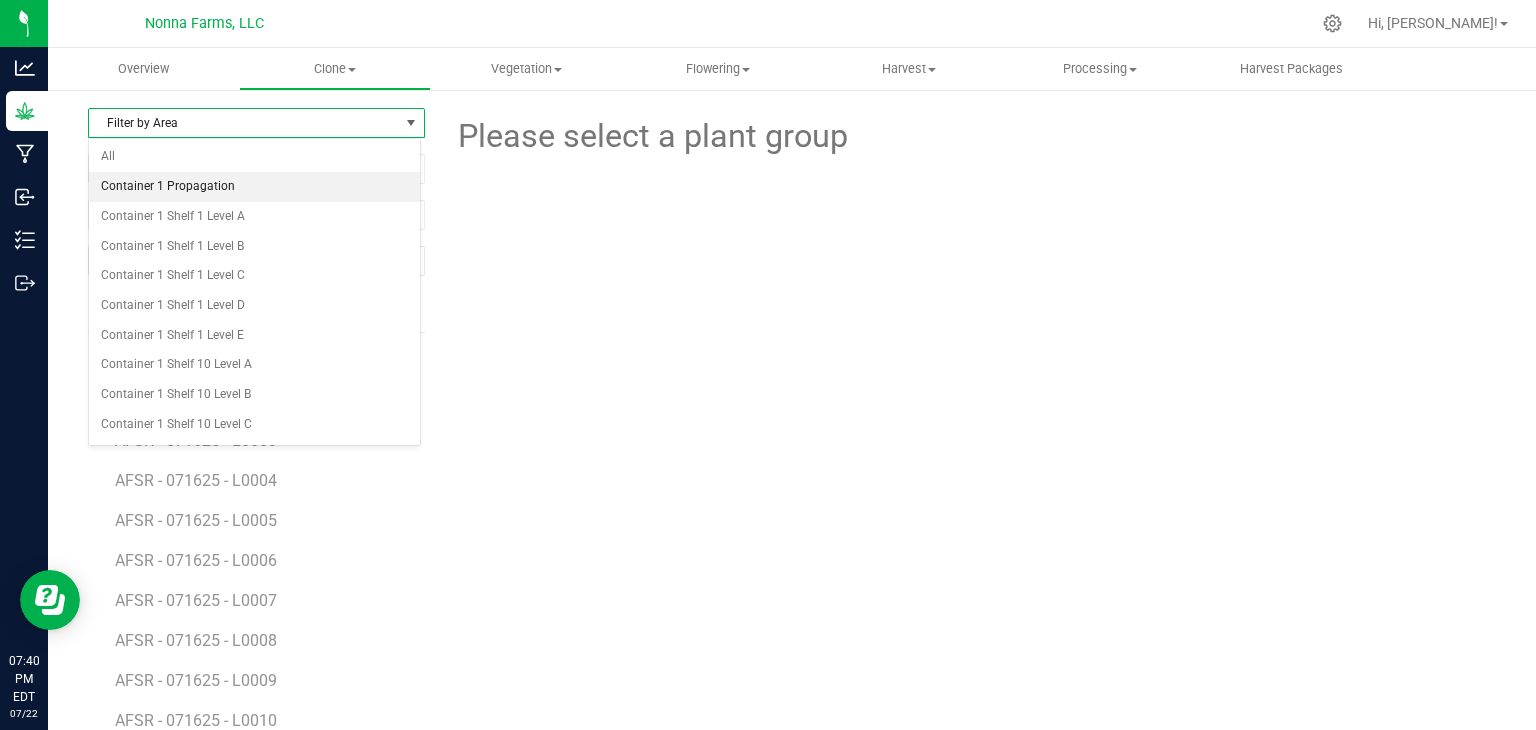 click on "Container 1 Propagation" at bounding box center [254, 187] 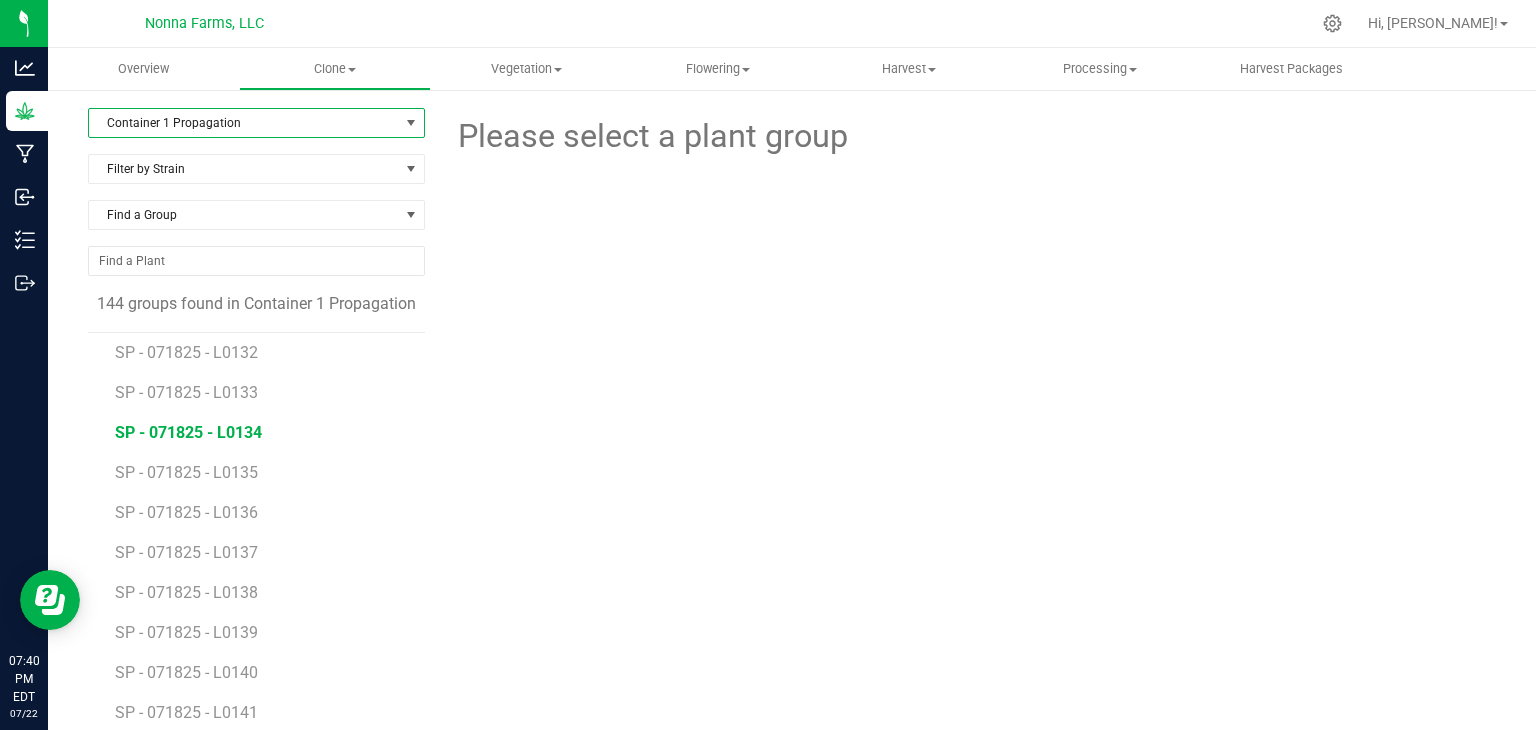 scroll, scrollTop: 5276, scrollLeft: 0, axis: vertical 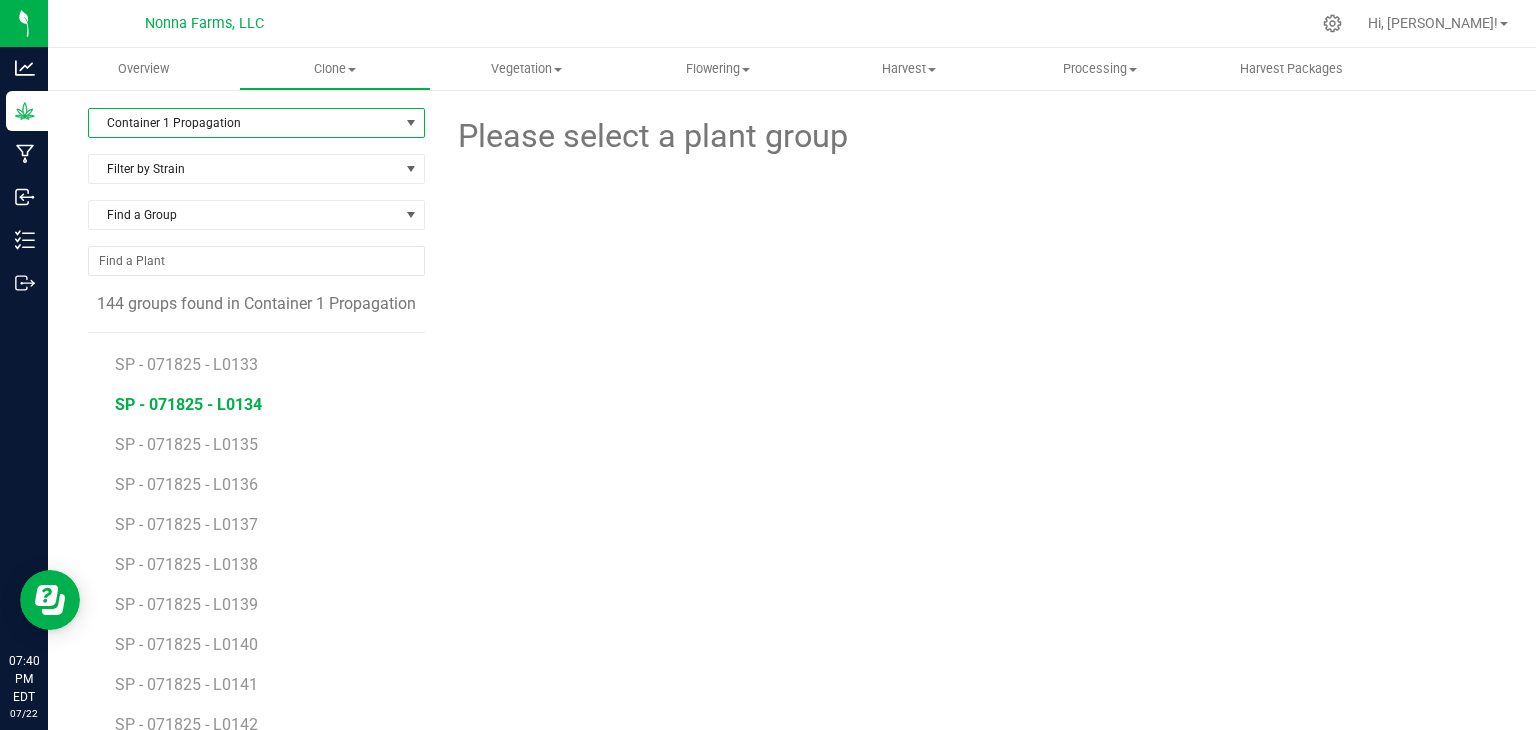 click on "SP - 071825 - L0134" at bounding box center (188, 404) 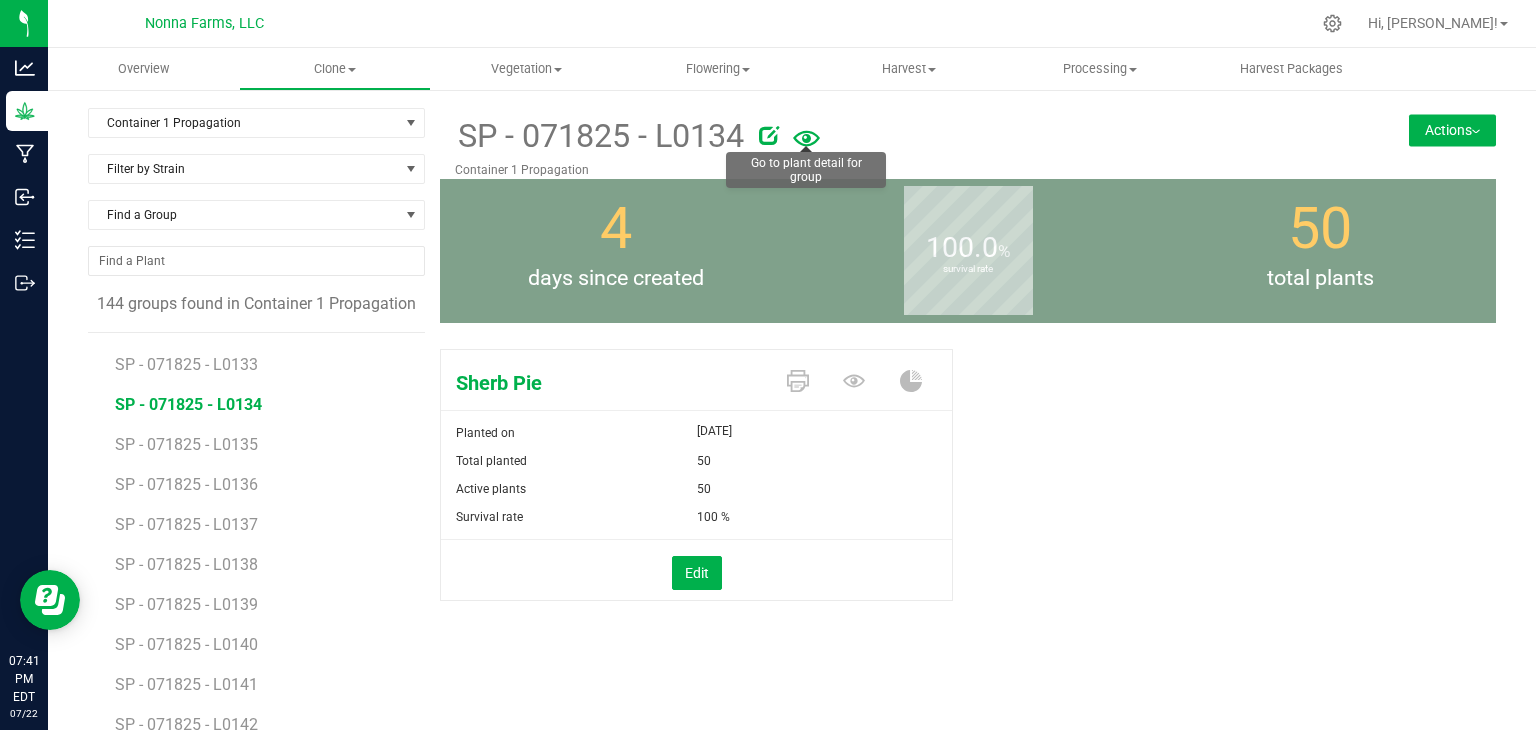 click 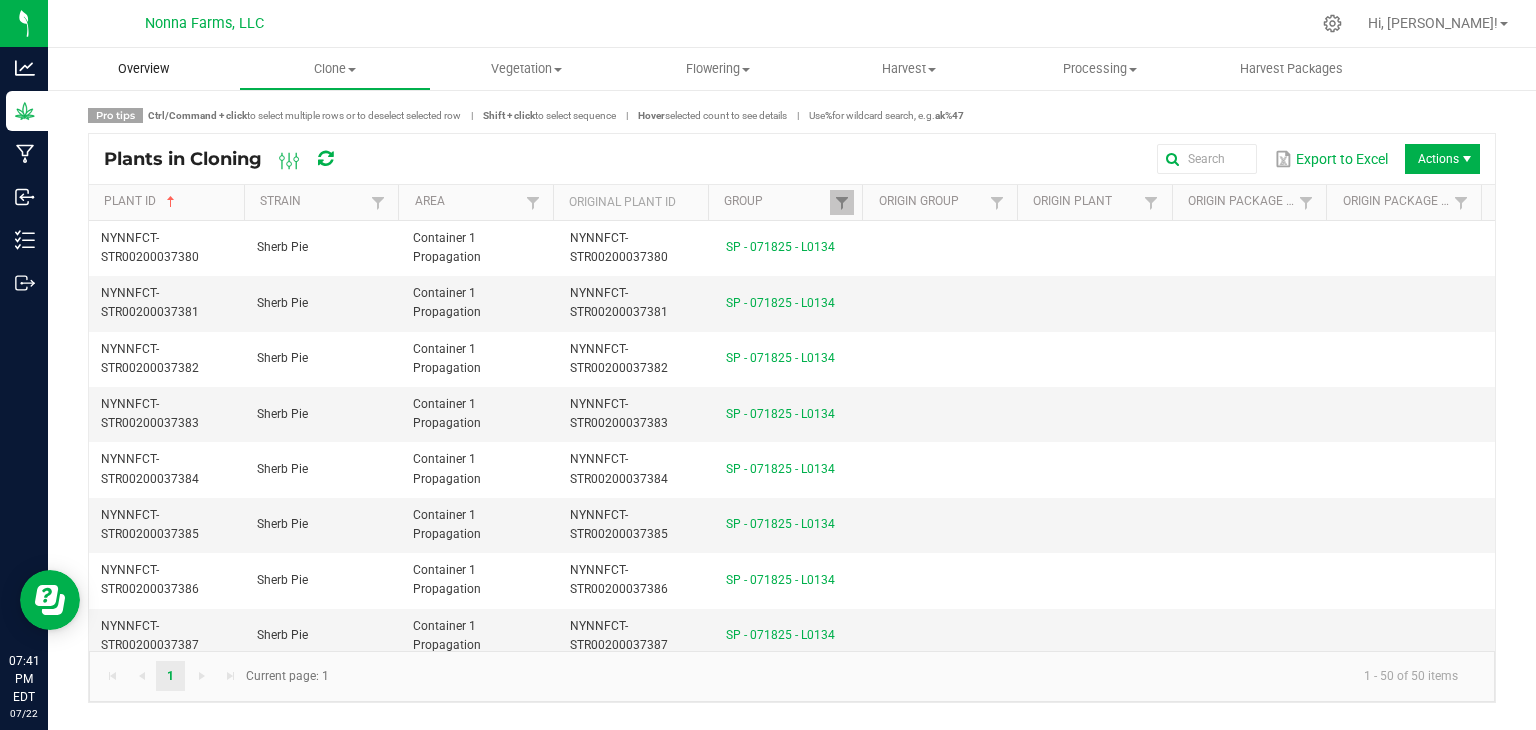 click on "Overview" at bounding box center (143, 69) 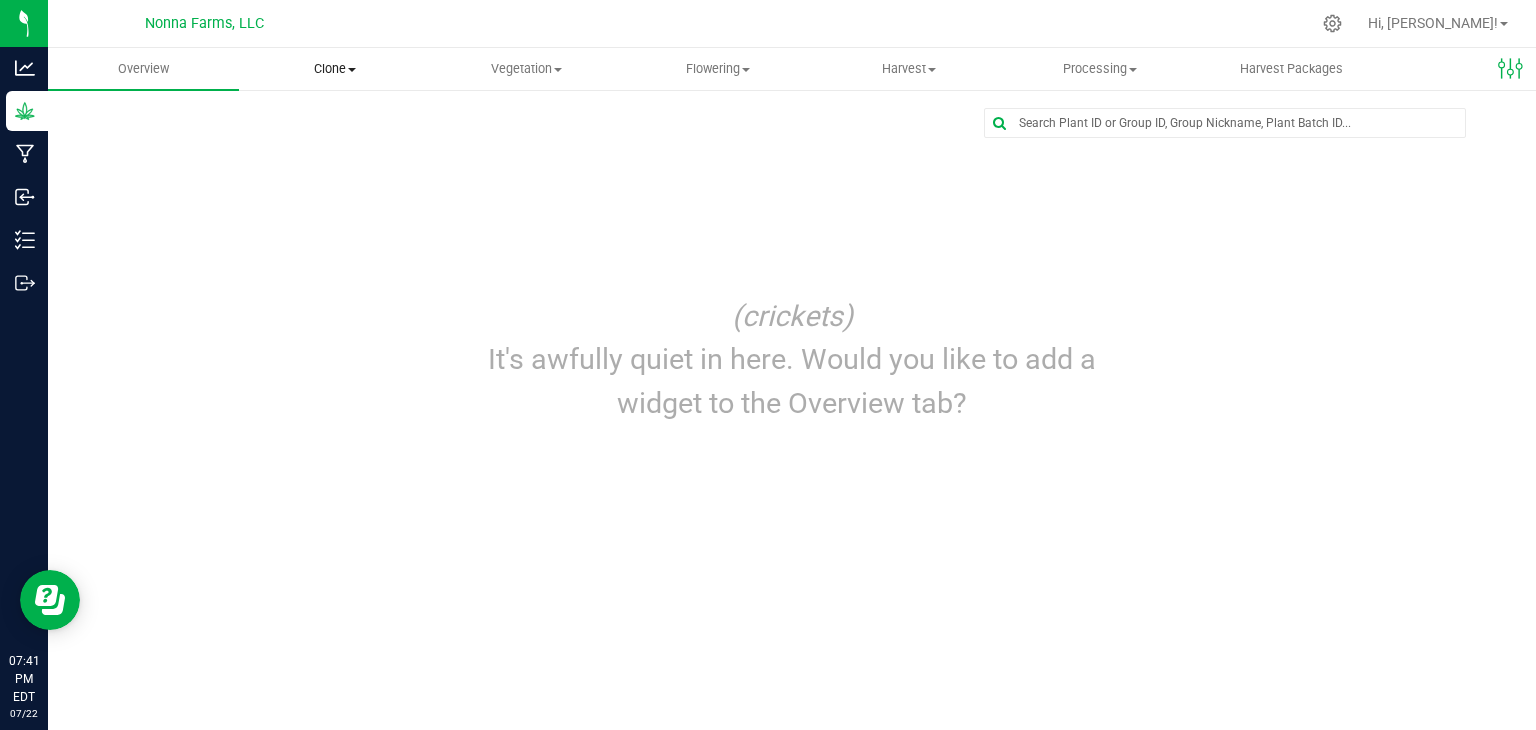 click on "Clone" at bounding box center [334, 69] 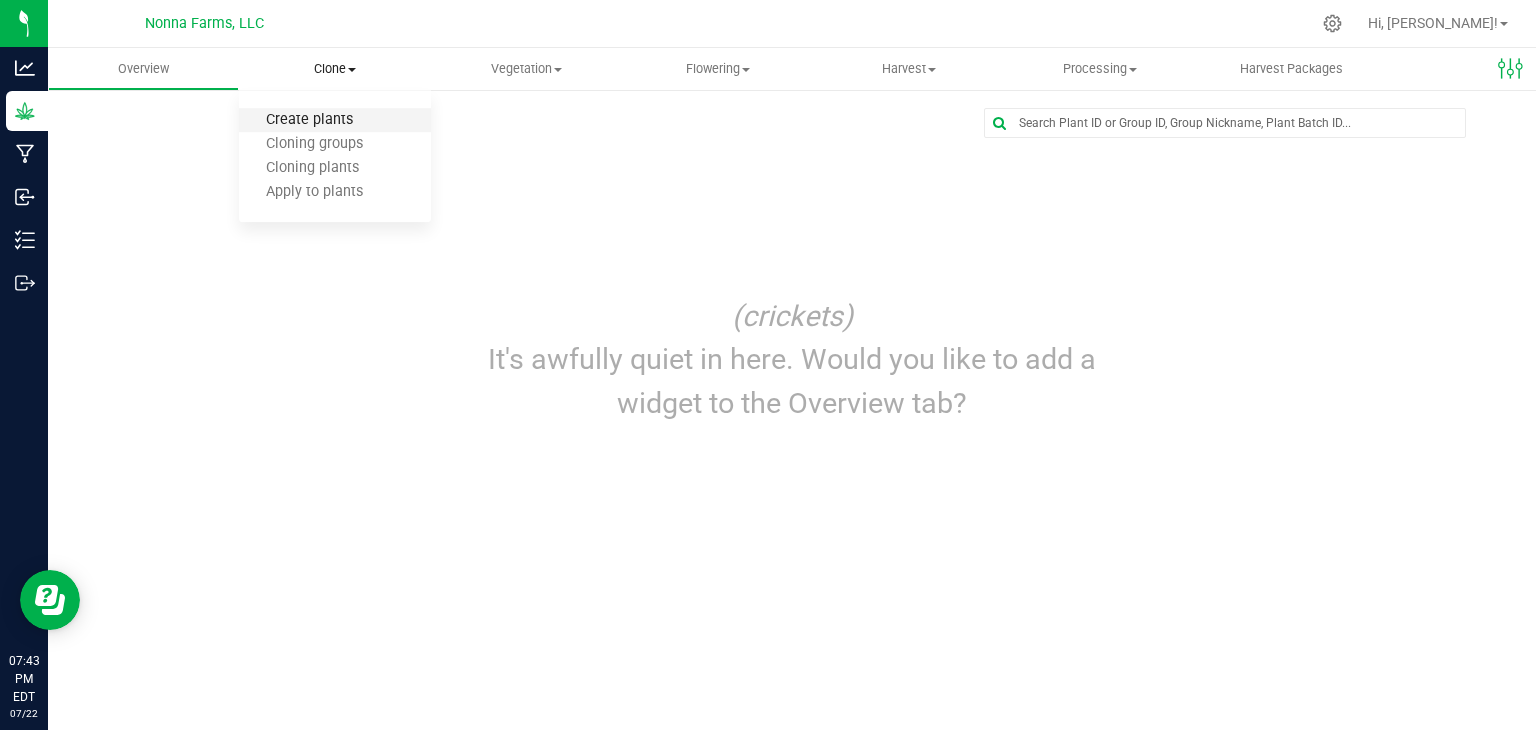 click on "Create plants" at bounding box center [309, 120] 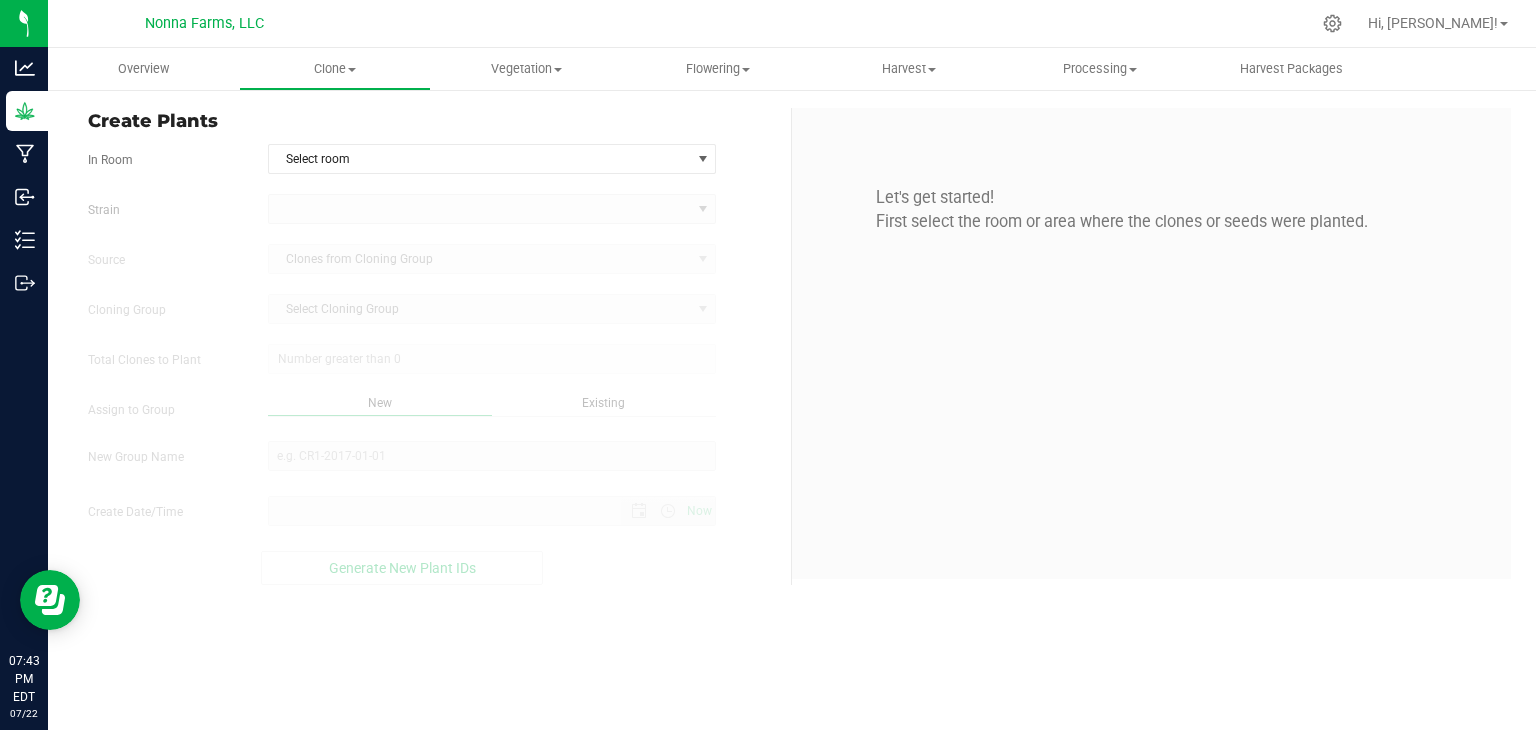 type on "[DATE] 7:43 PM" 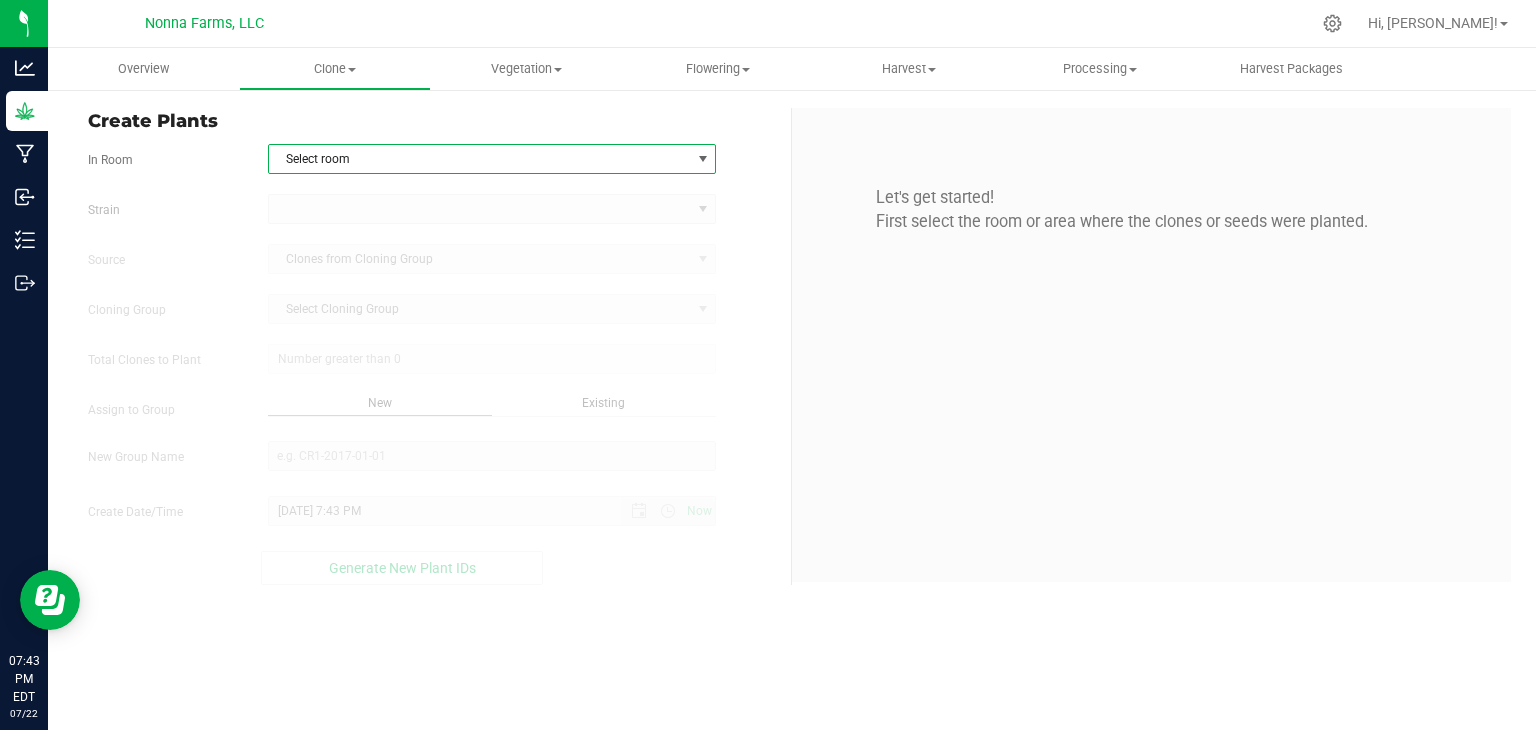 click on "Select room" at bounding box center (480, 159) 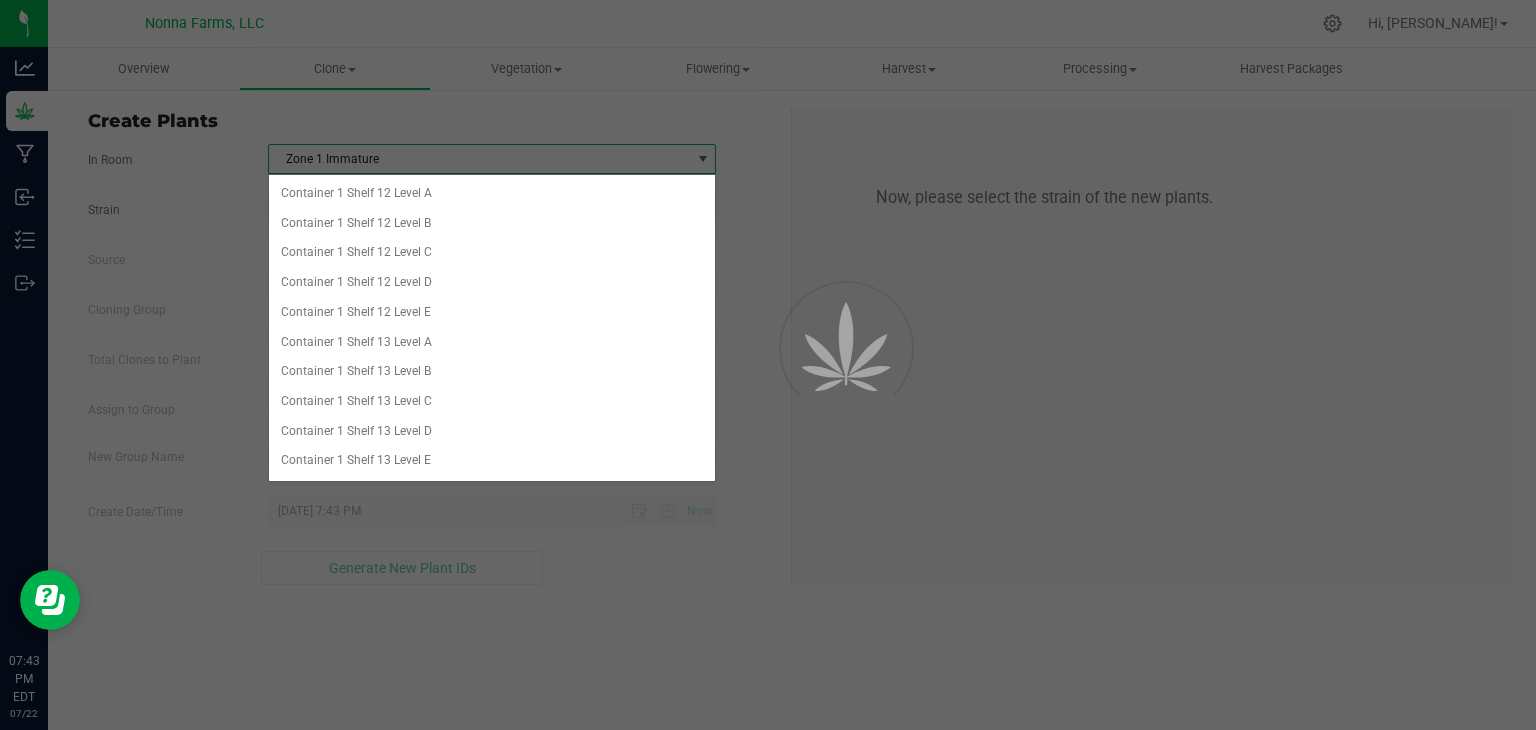 scroll, scrollTop: 7819, scrollLeft: 0, axis: vertical 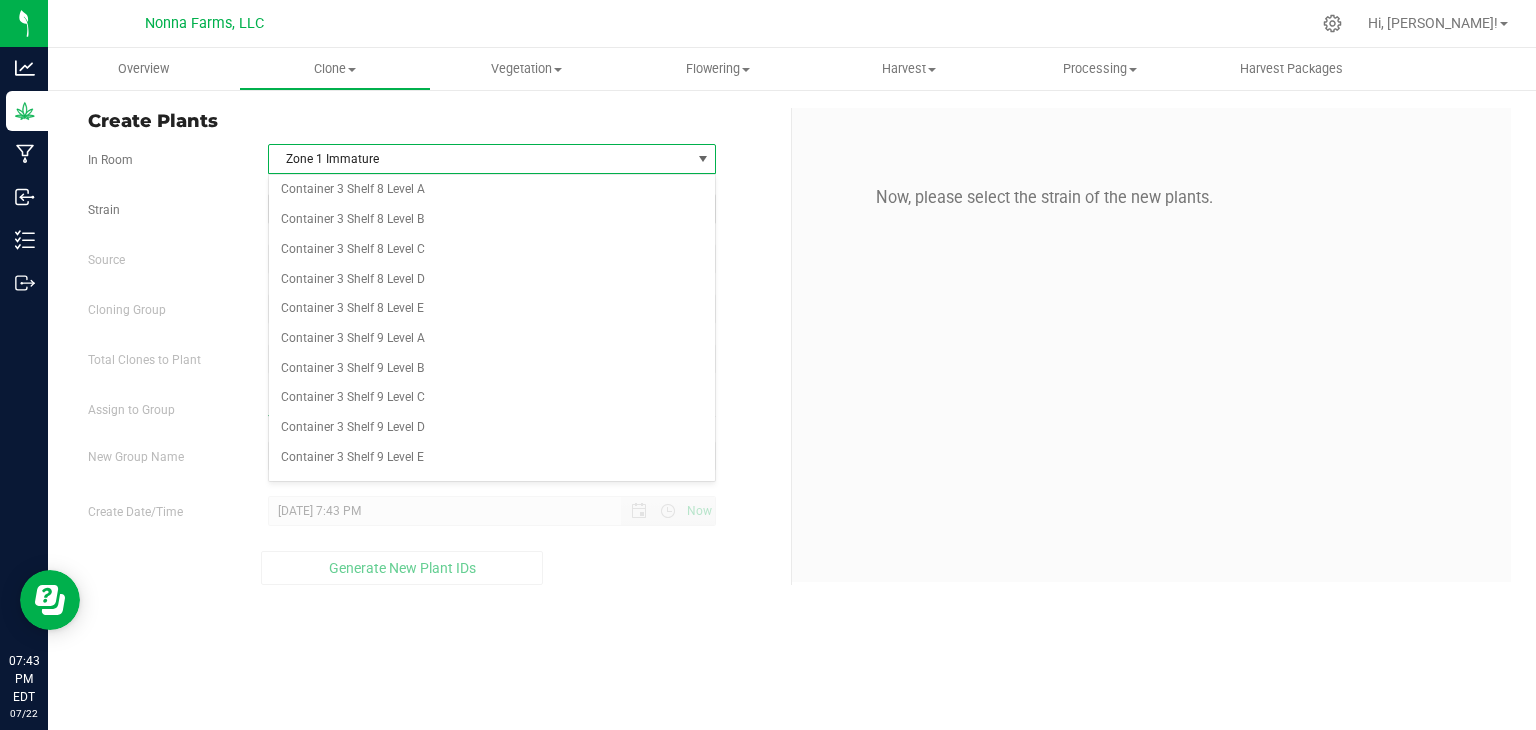 click on "Zone 1 Immature" at bounding box center [492, 577] 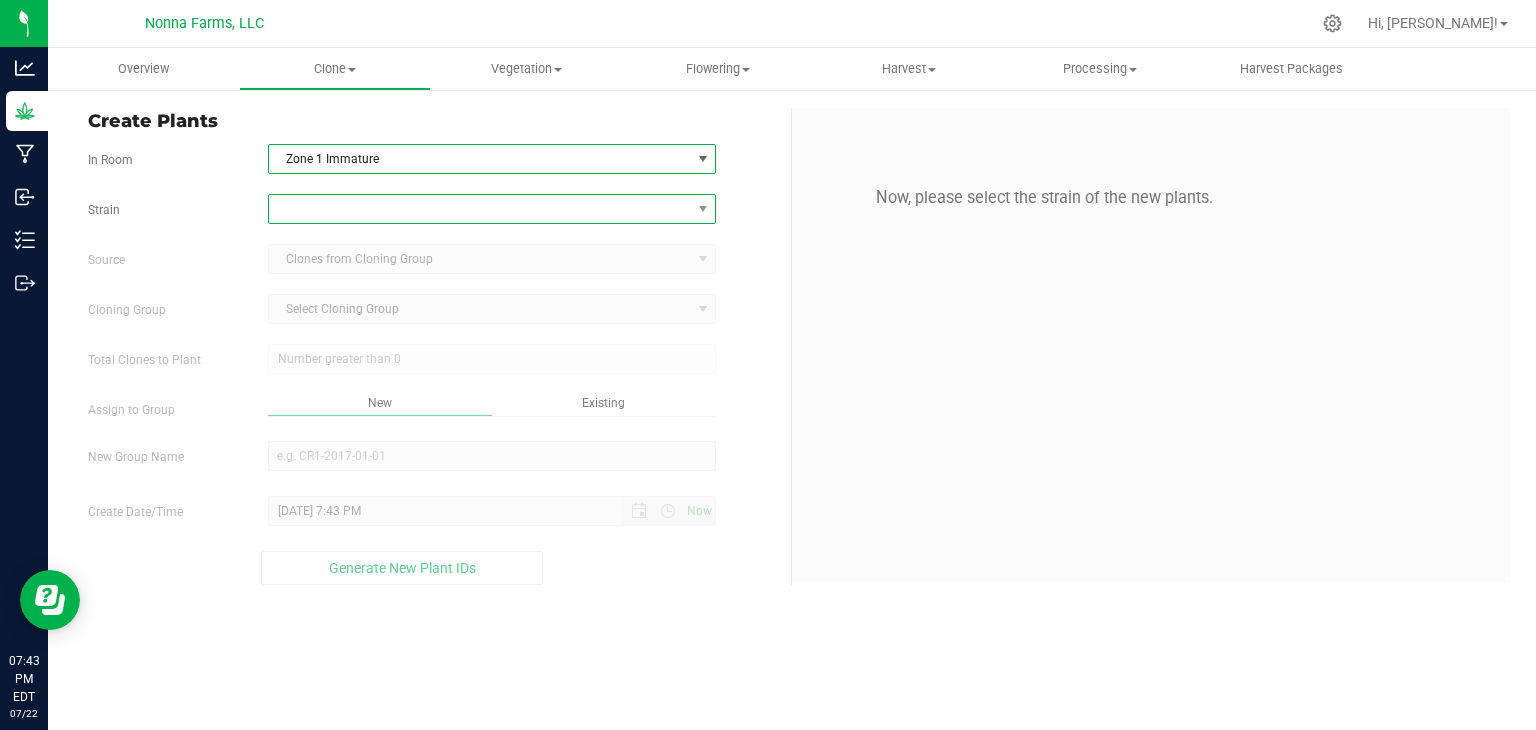 click at bounding box center [480, 209] 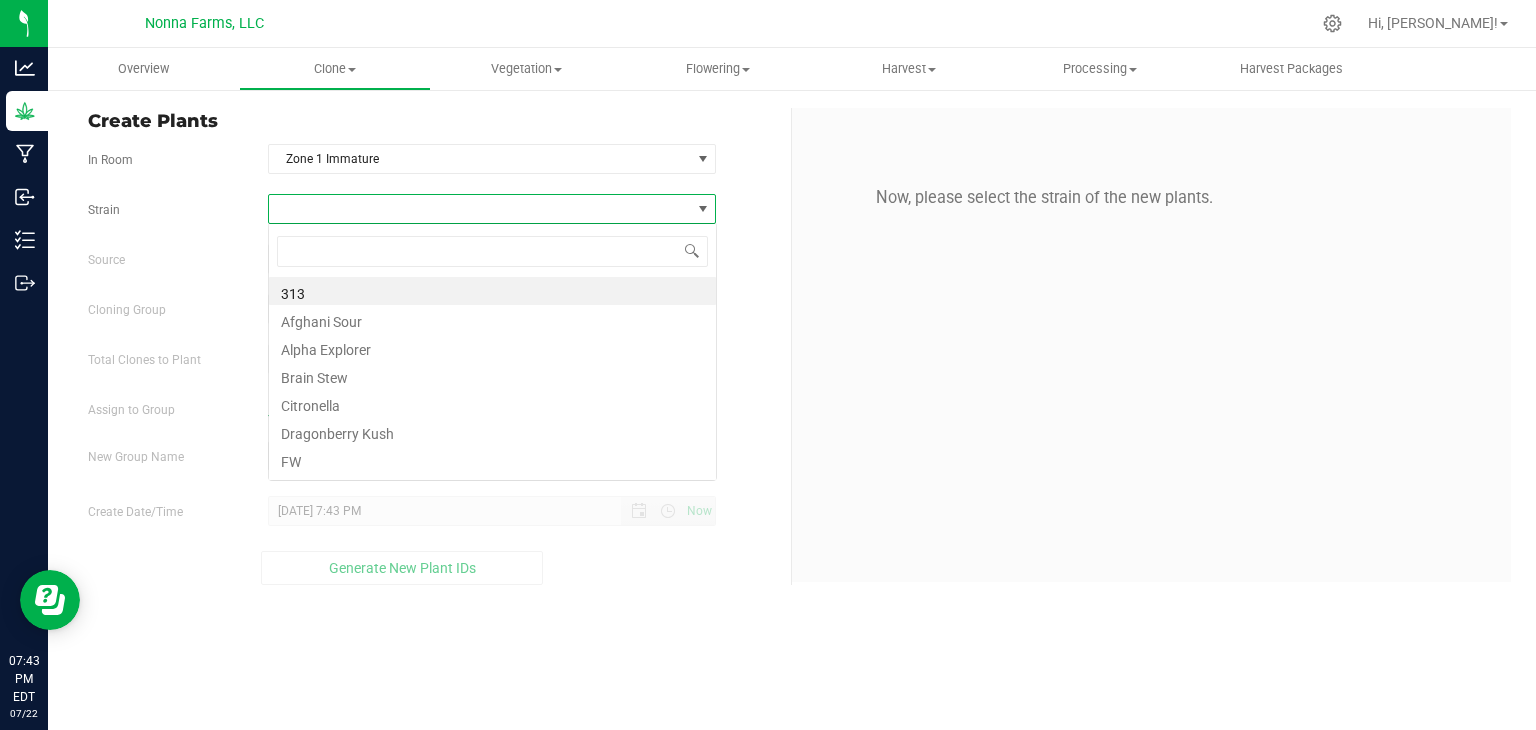 scroll, scrollTop: 99970, scrollLeft: 99551, axis: both 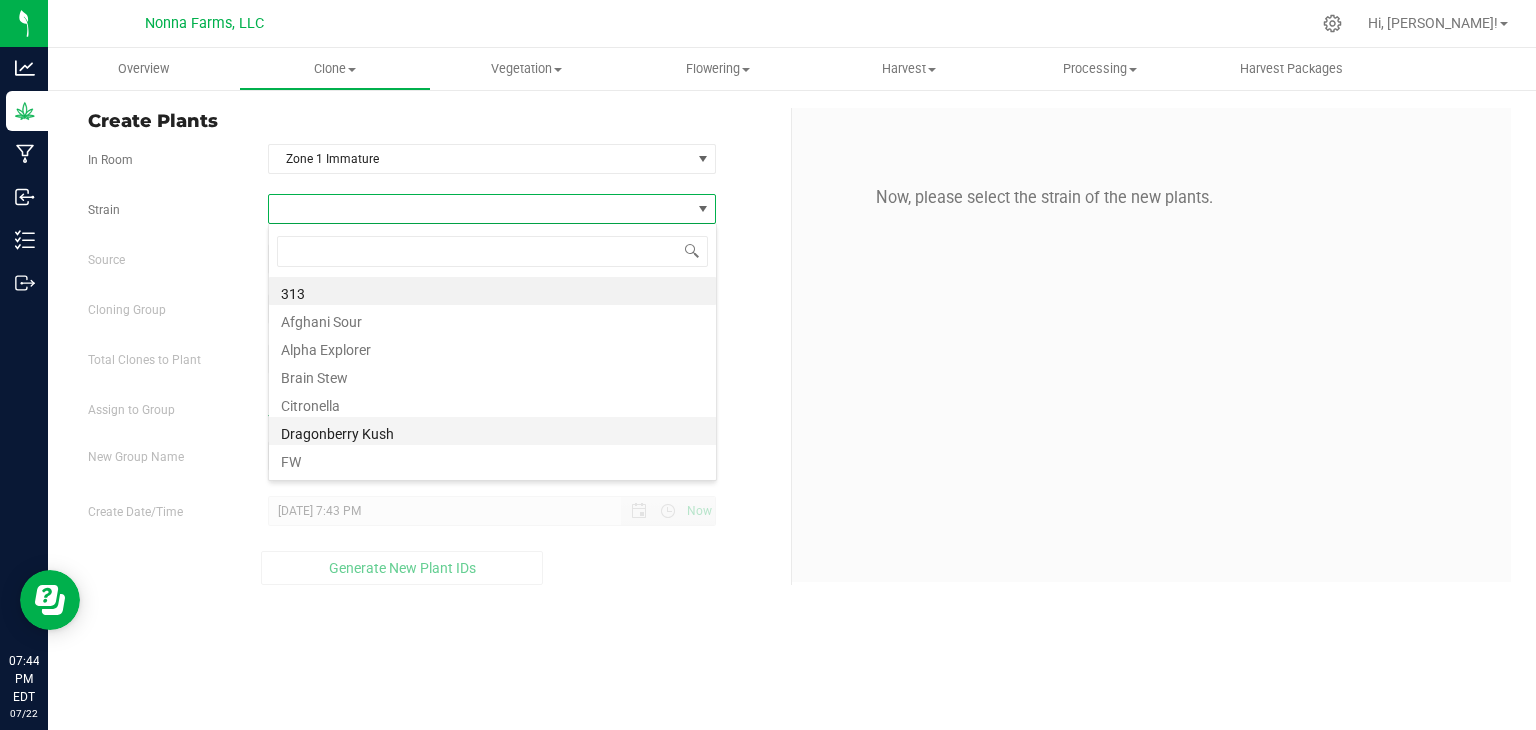 click on "Dragonberry Kush" at bounding box center [492, 431] 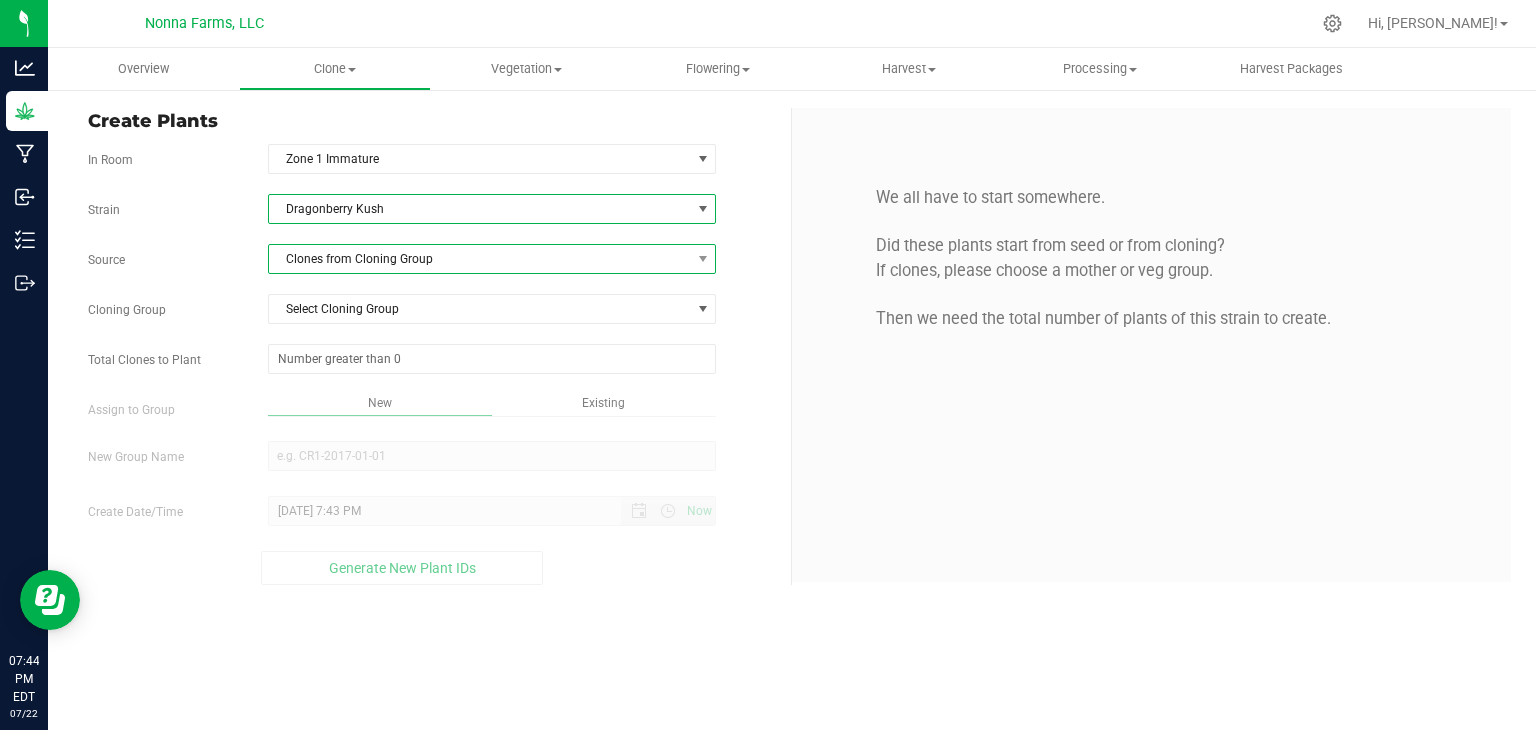 click on "Clones from Cloning Group" at bounding box center (480, 259) 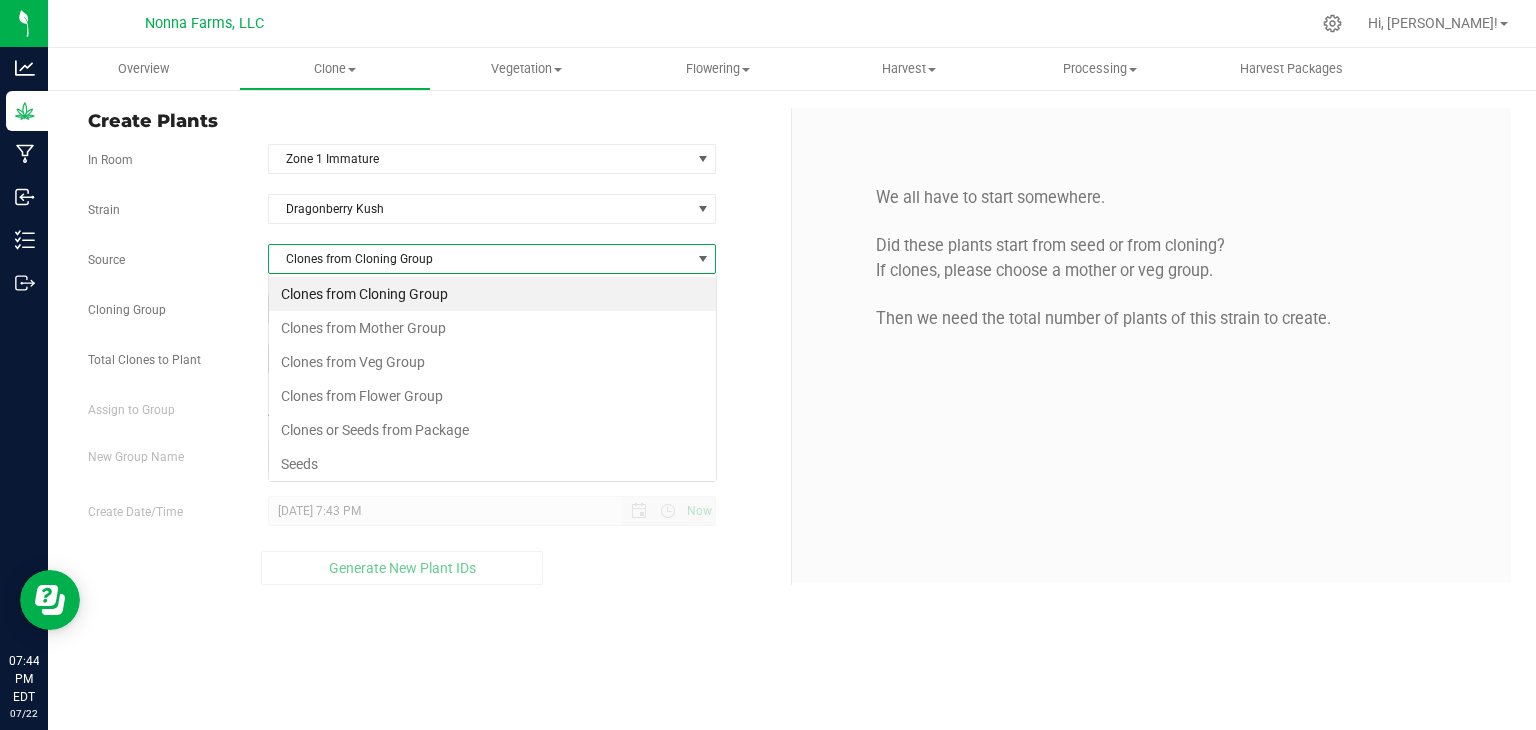 scroll, scrollTop: 99970, scrollLeft: 99551, axis: both 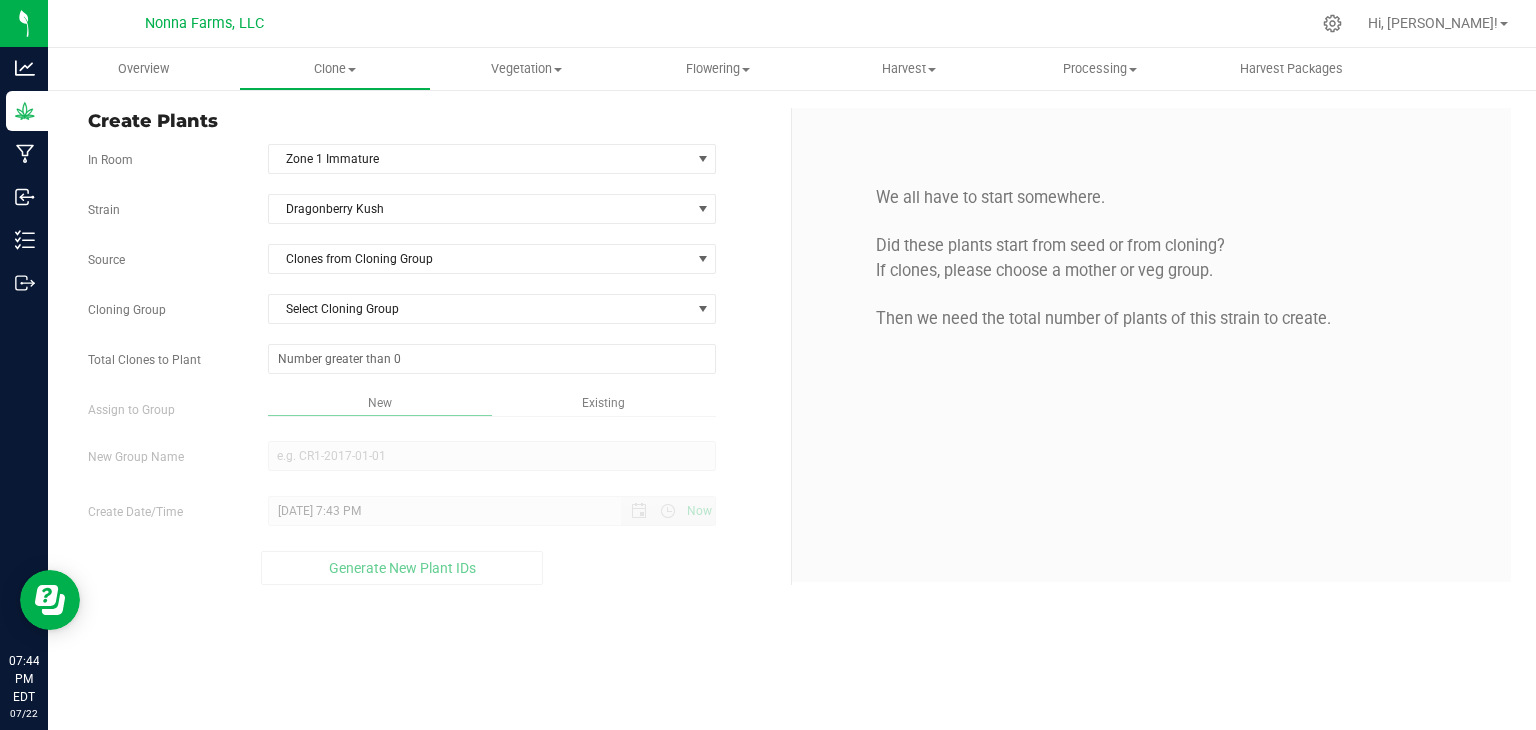 click on "We all have to start somewhere.
Did these plants start from seed or from cloning?
If clones, please choose a mother or veg group.
Then we need the total number of plants of this strain to create." at bounding box center (1151, 345) 